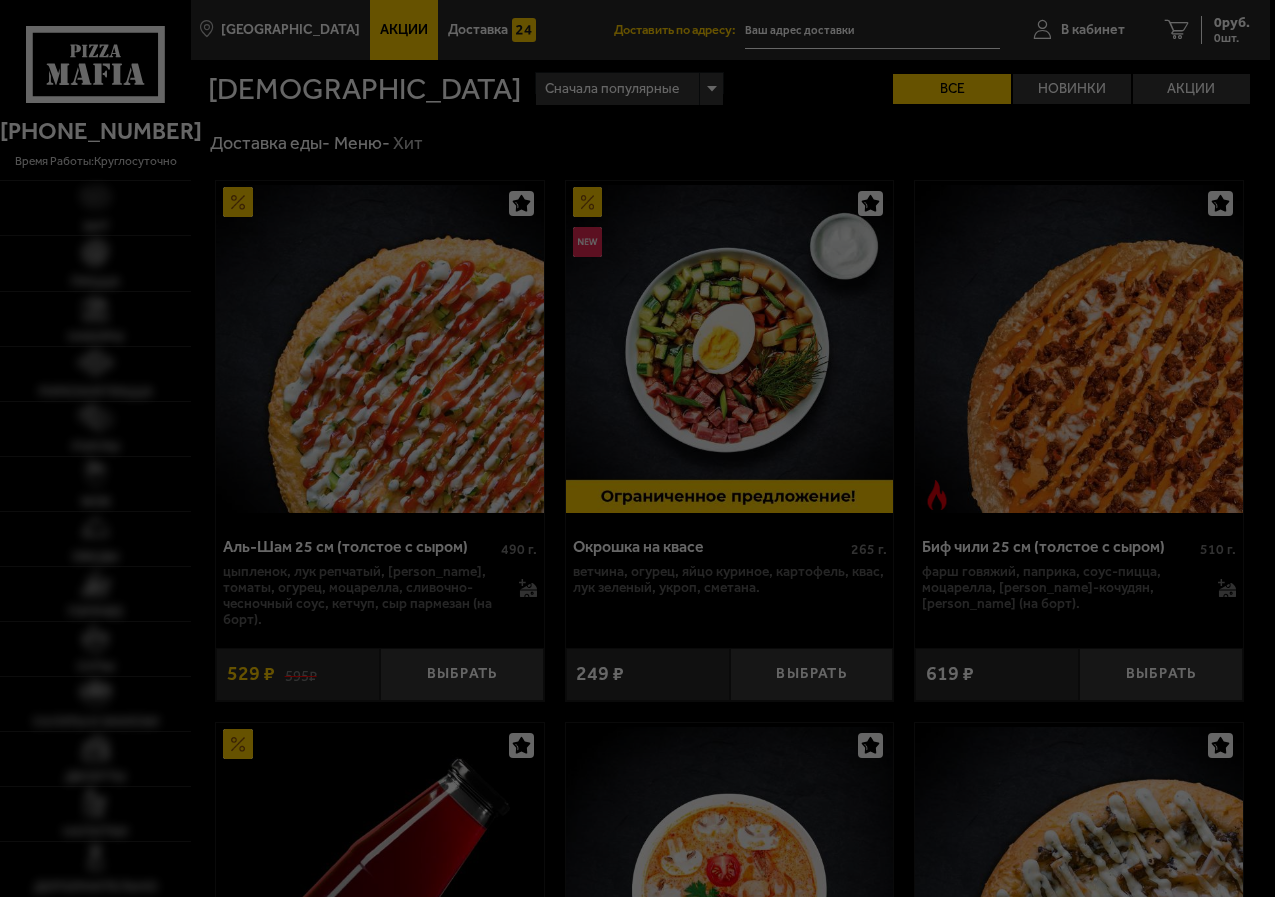 scroll, scrollTop: 0, scrollLeft: 0, axis: both 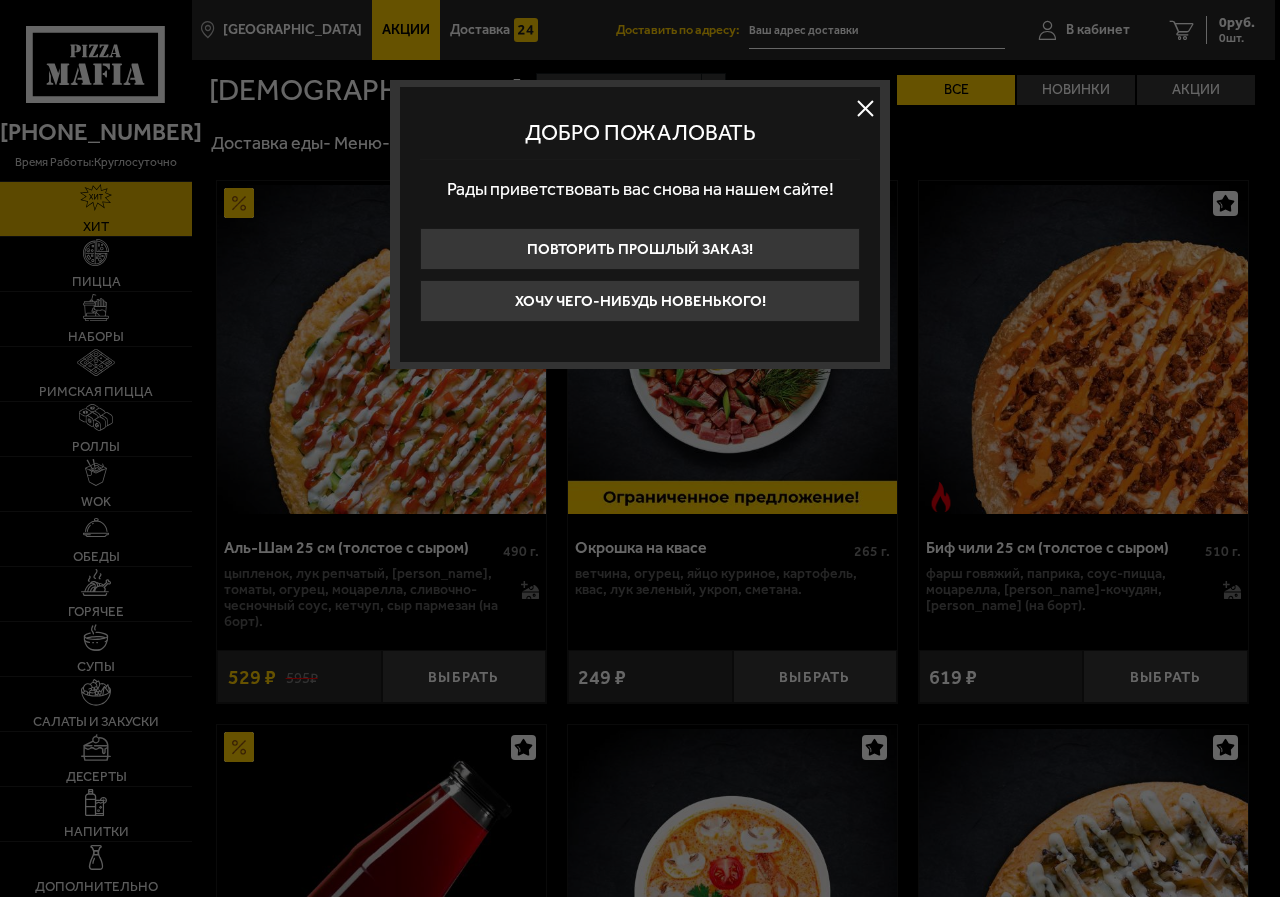 type on "[STREET_ADDRESS]" 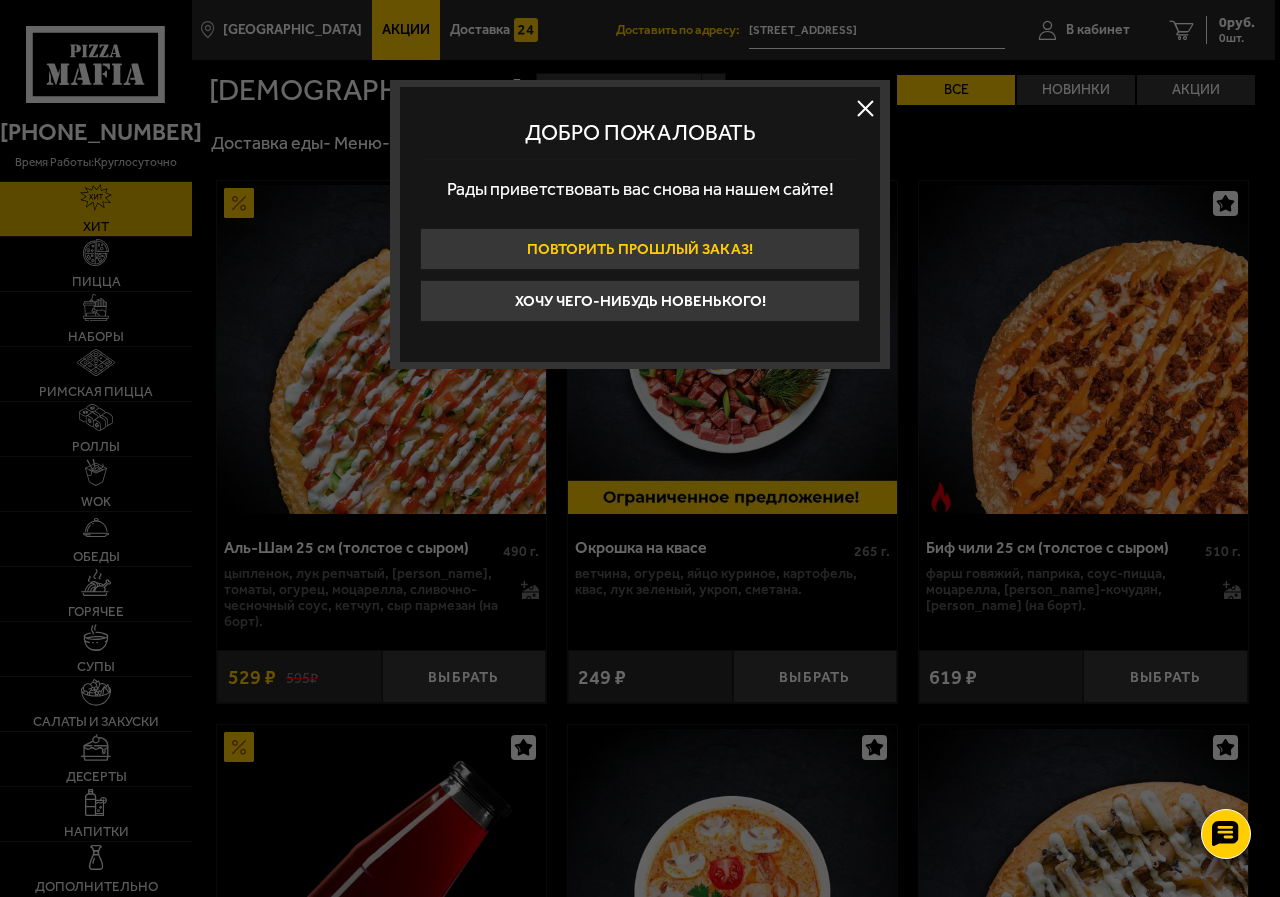 click on "Повторить прошлый заказ!" at bounding box center (640, 249) 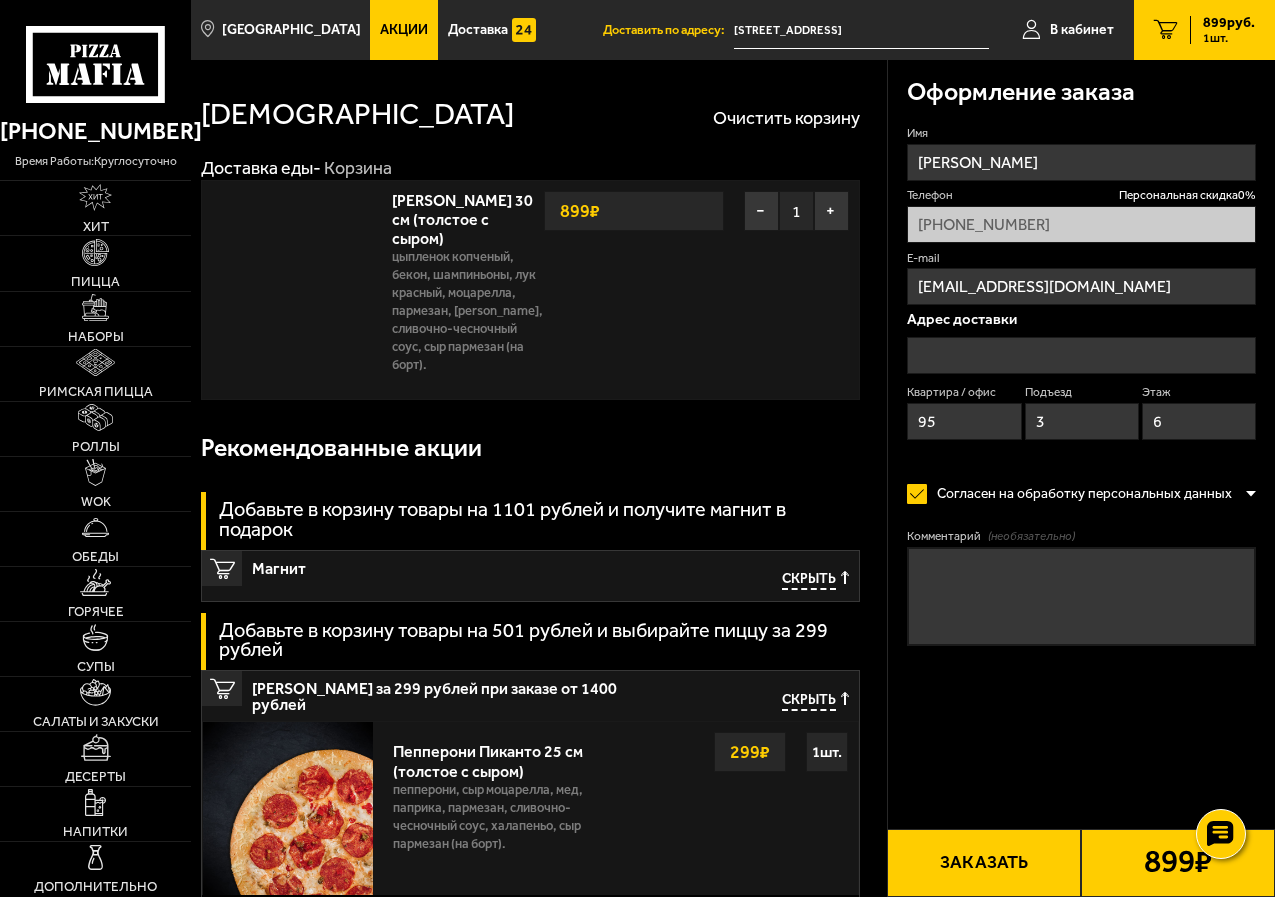 type on "[STREET_ADDRESS]" 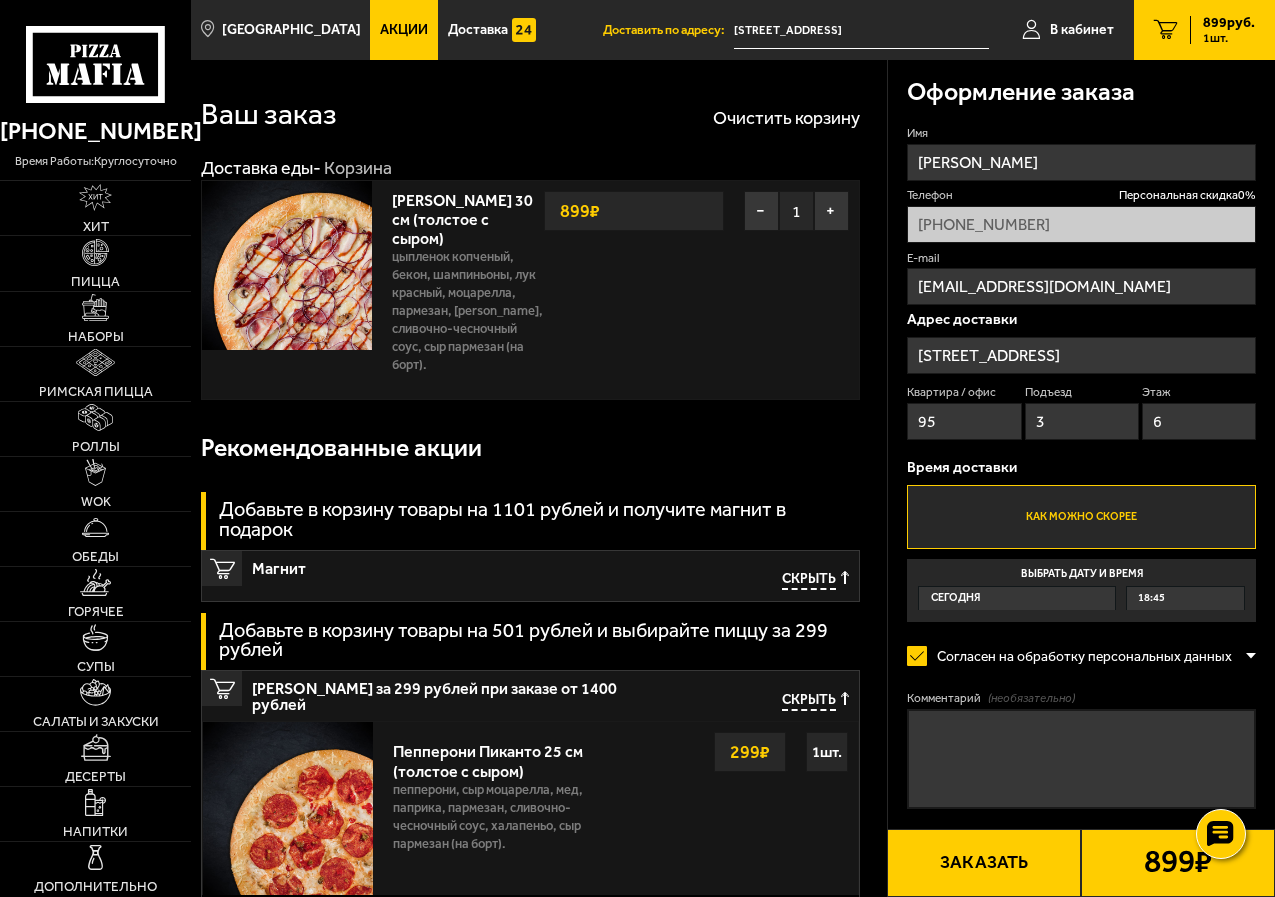 click at bounding box center (286, 265) 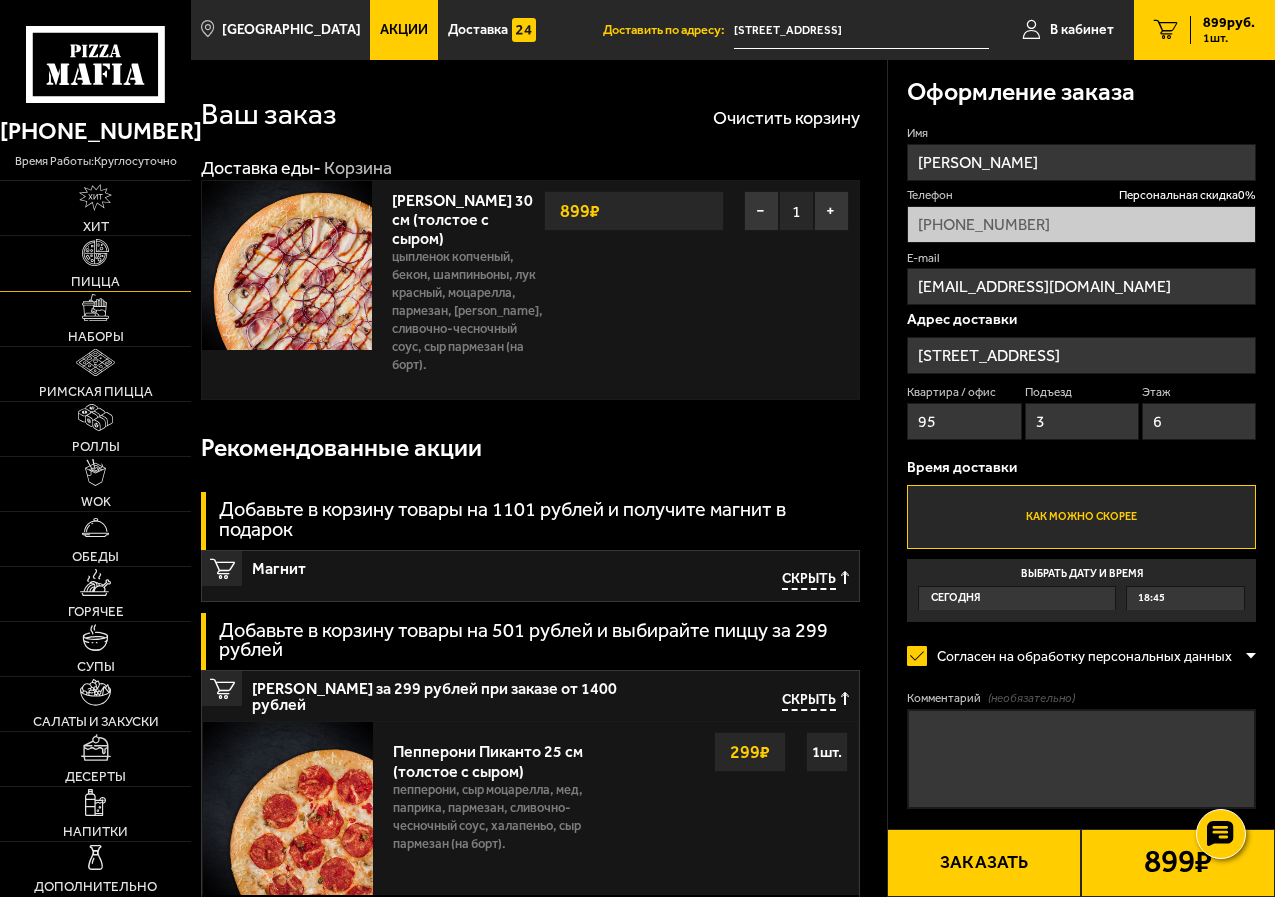 click on "Пицца" at bounding box center [95, 263] 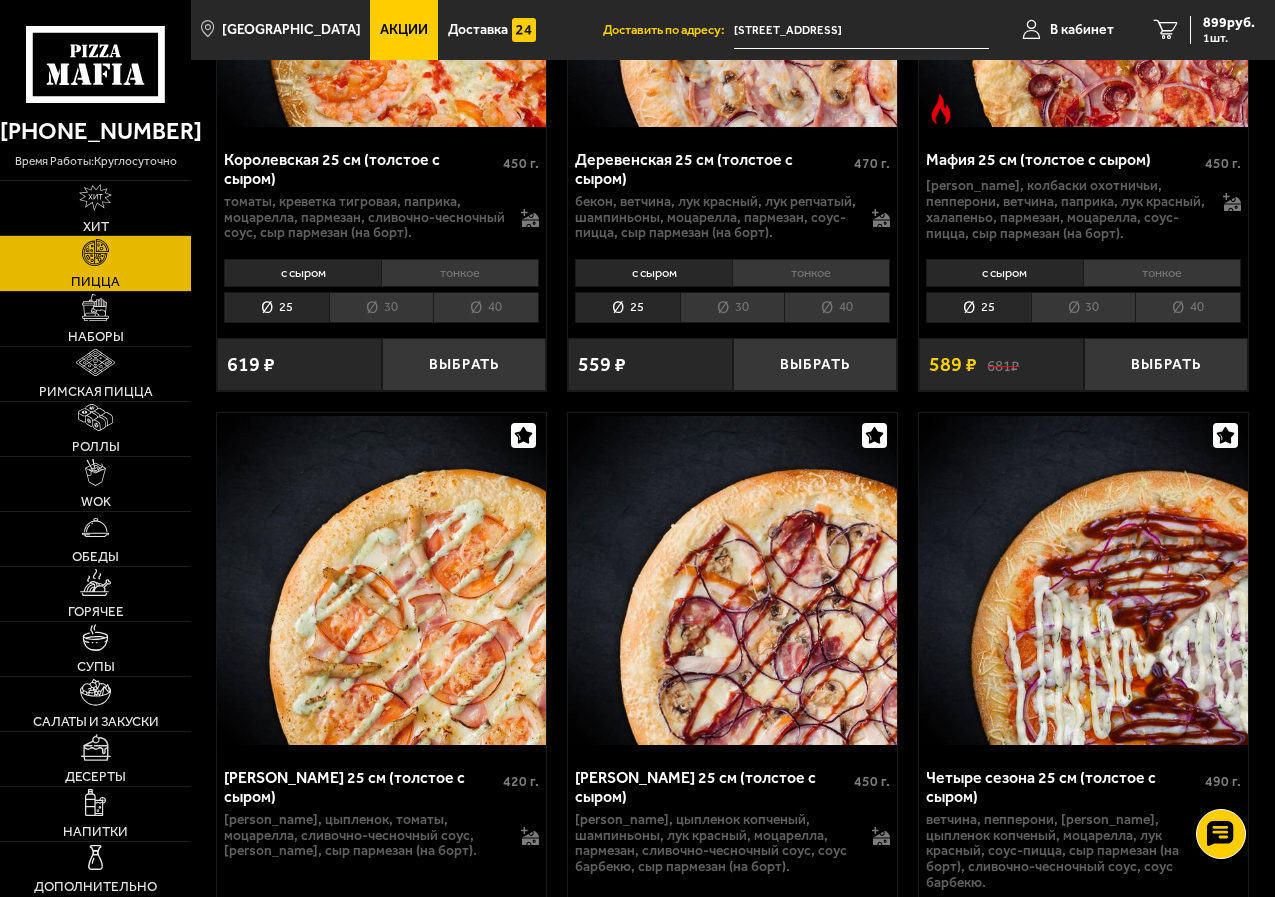 scroll, scrollTop: 3800, scrollLeft: 0, axis: vertical 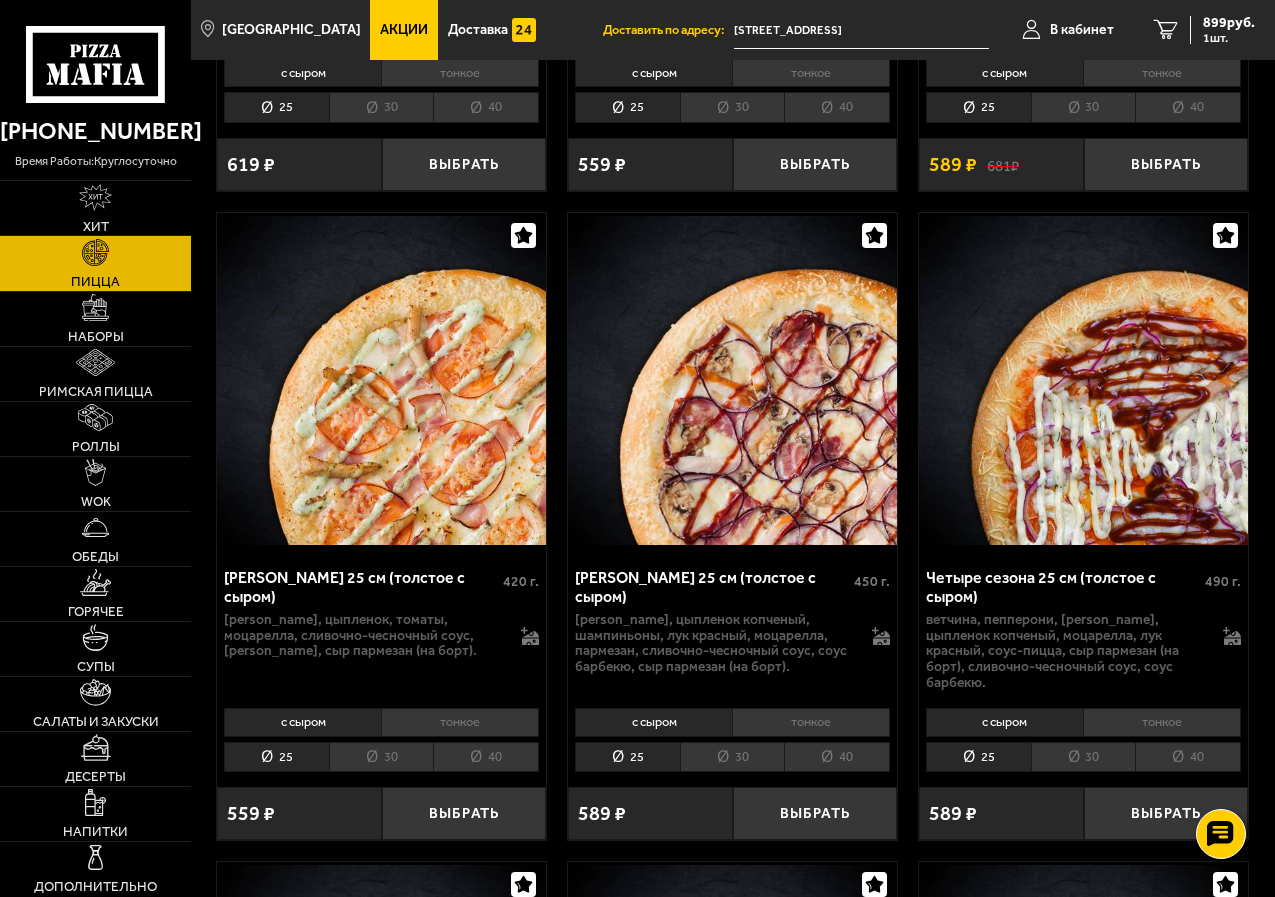 click on "тонкое" at bounding box center (811, 722) 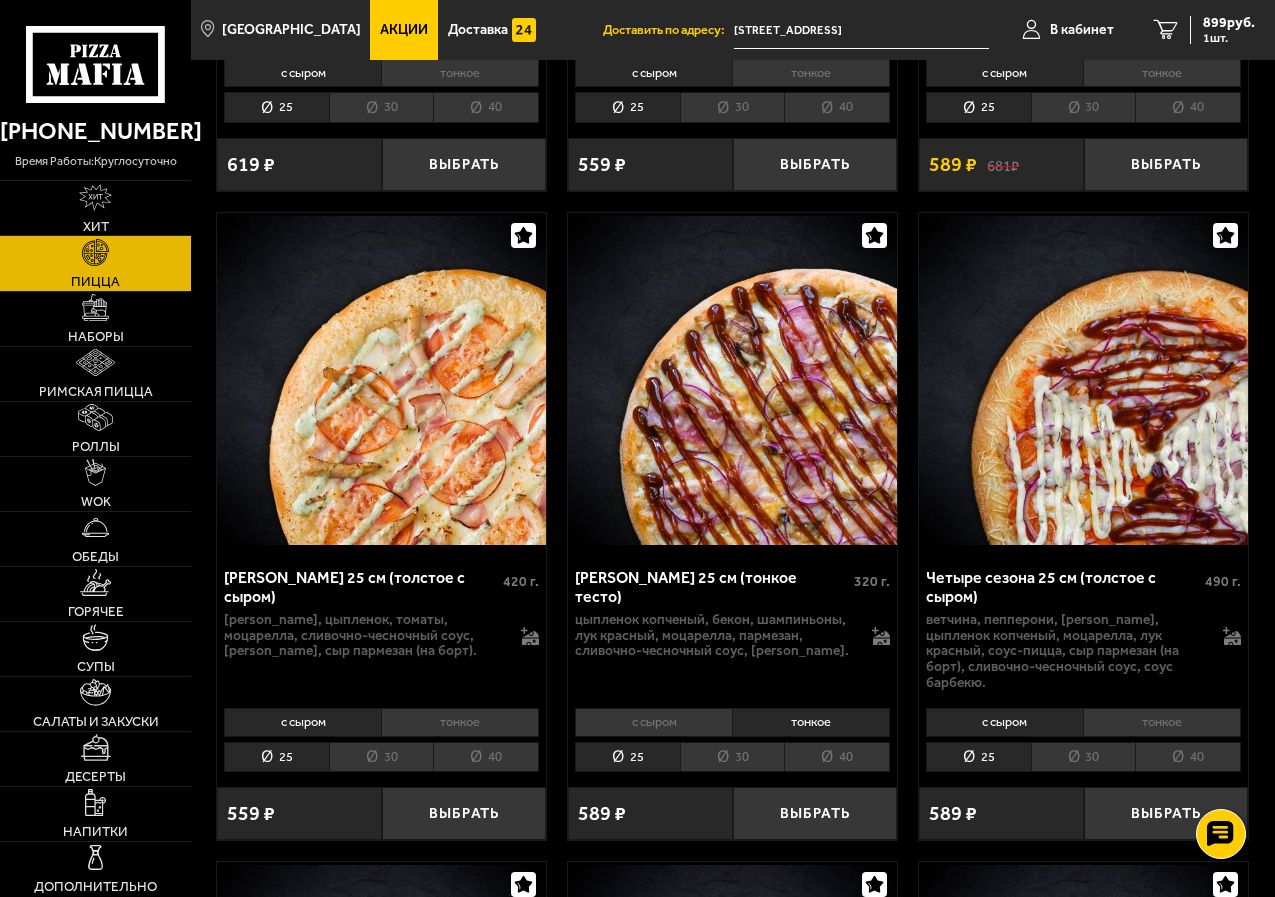 click on "с сыром" at bounding box center (653, 722) 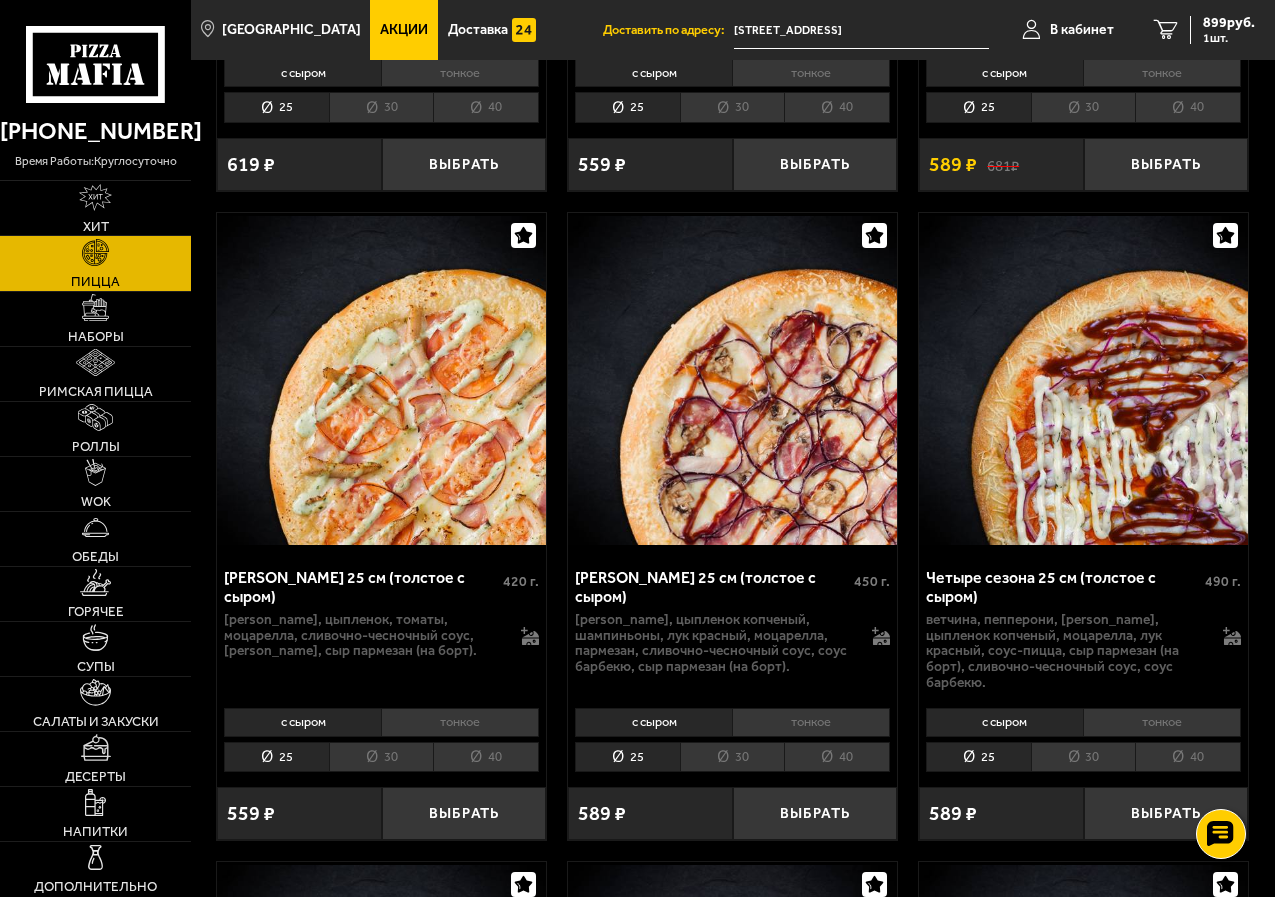 click on "25" at bounding box center (627, 757) 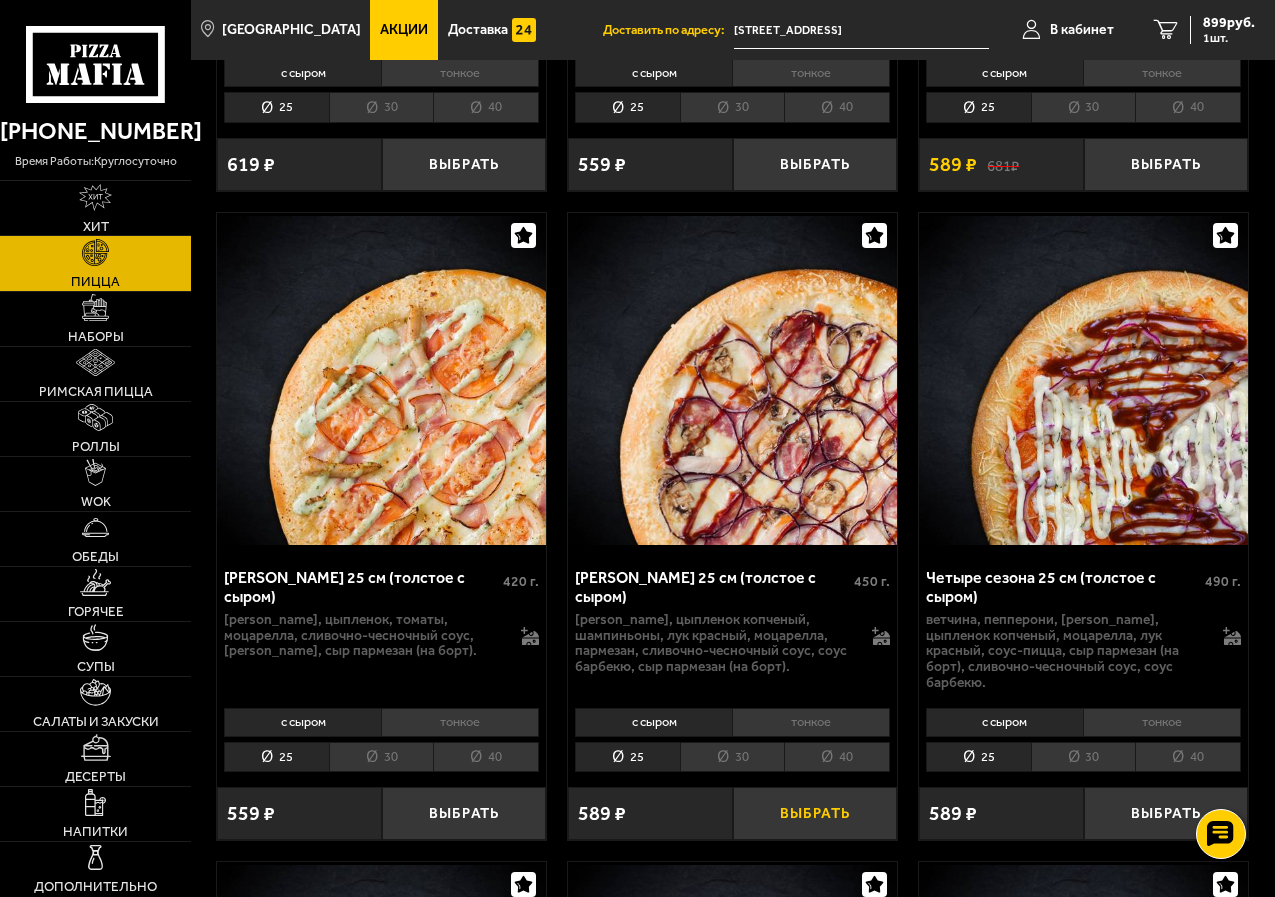 click on "Выбрать" at bounding box center (815, 813) 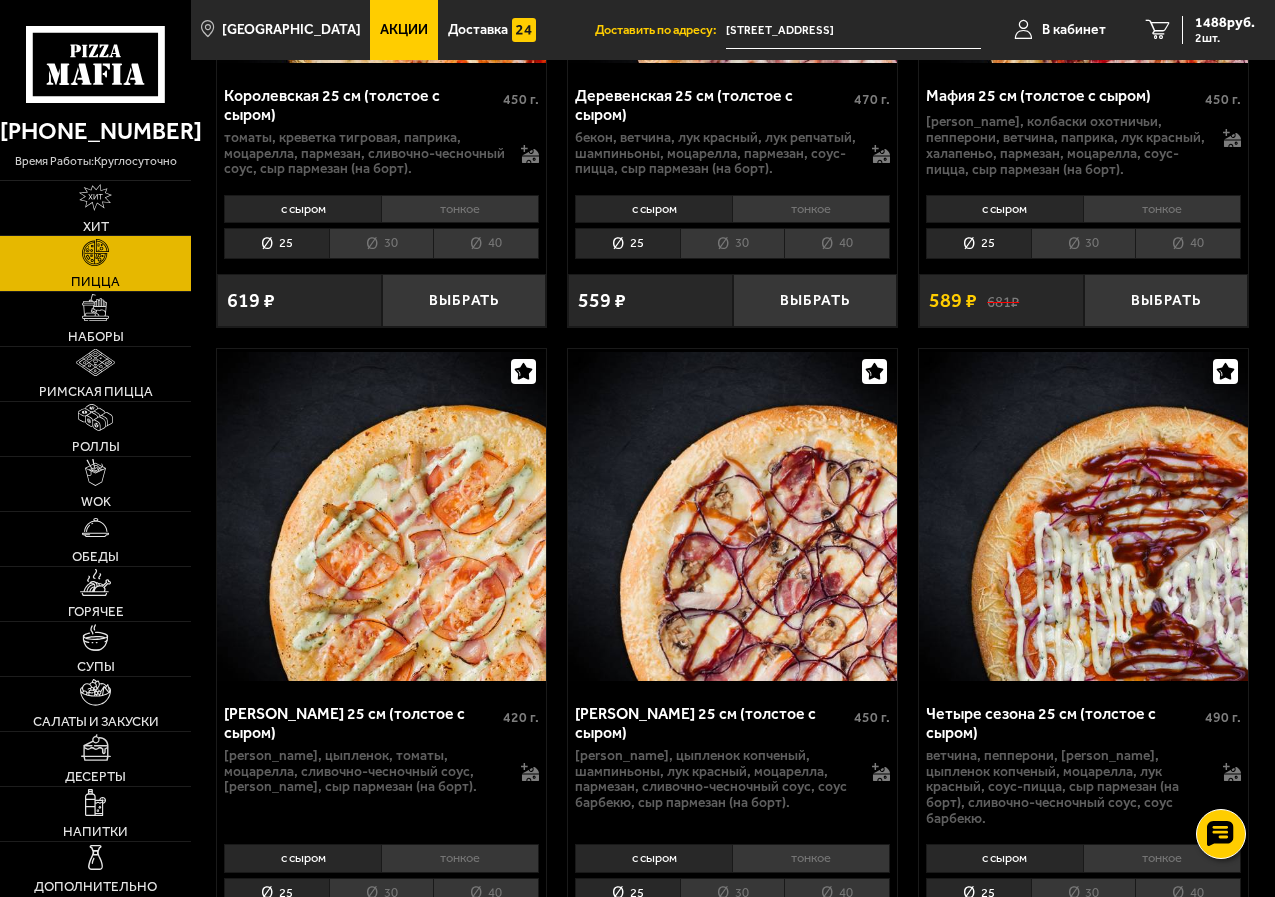 scroll, scrollTop: 3400, scrollLeft: 0, axis: vertical 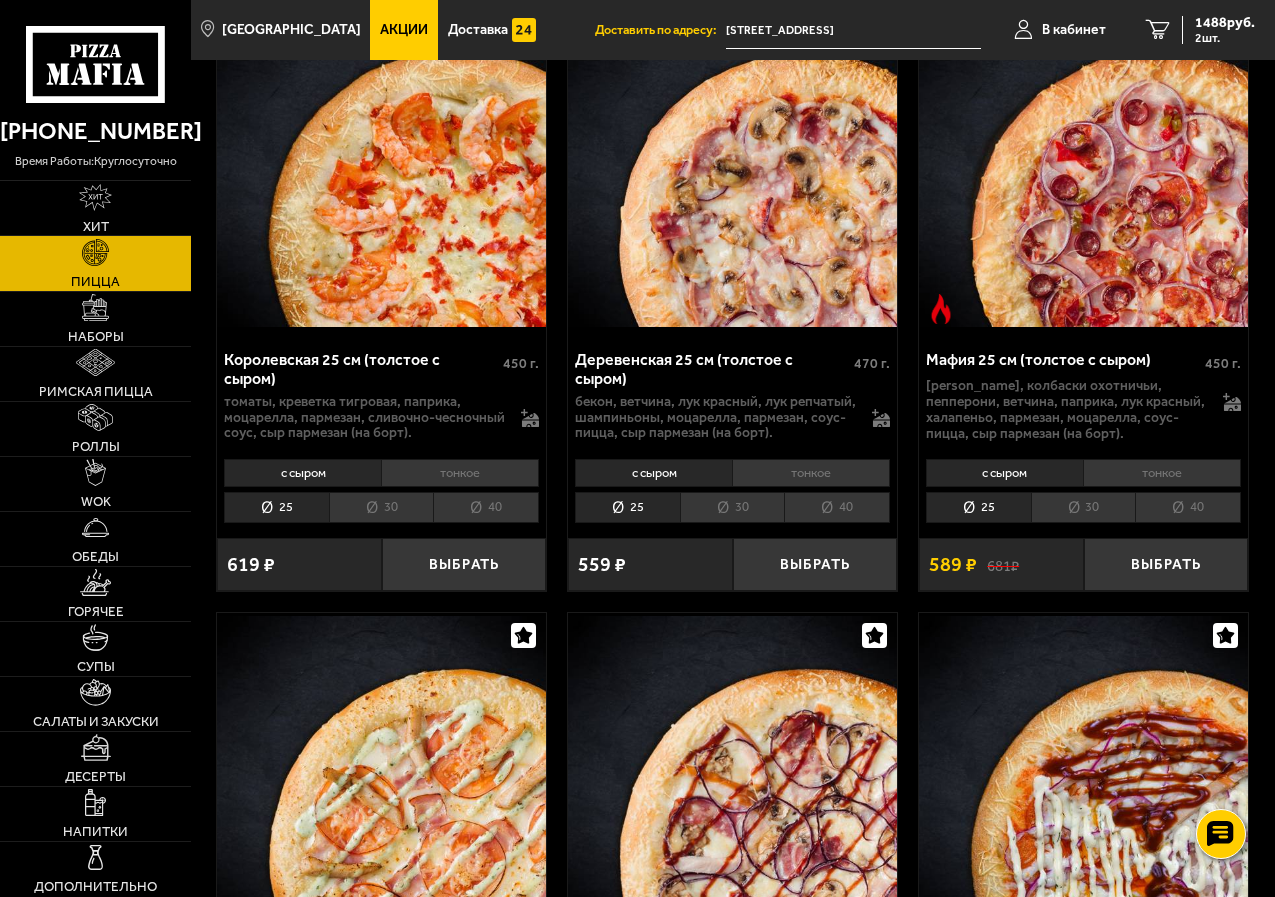 click on "тонкое" at bounding box center [811, 473] 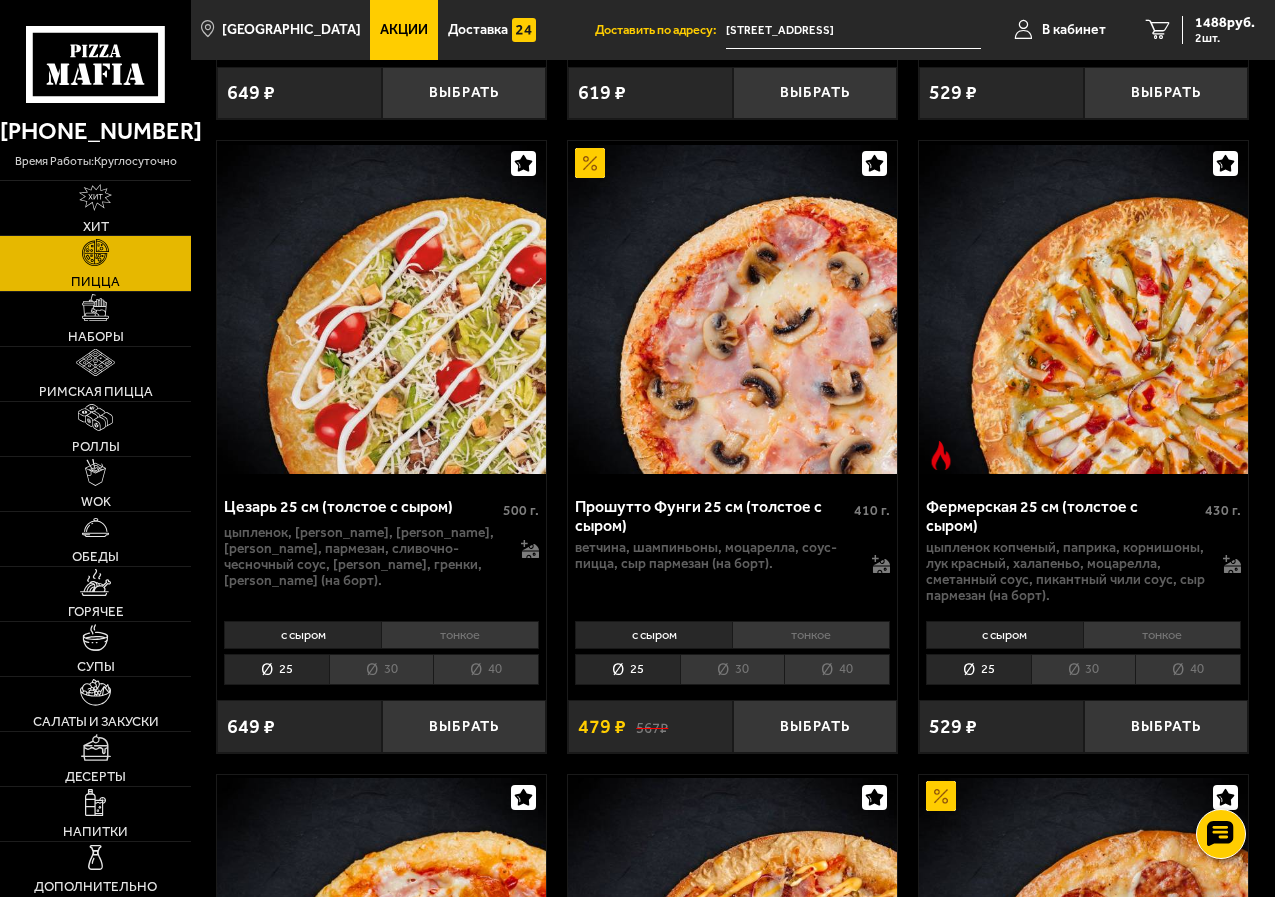 scroll, scrollTop: 2000, scrollLeft: 0, axis: vertical 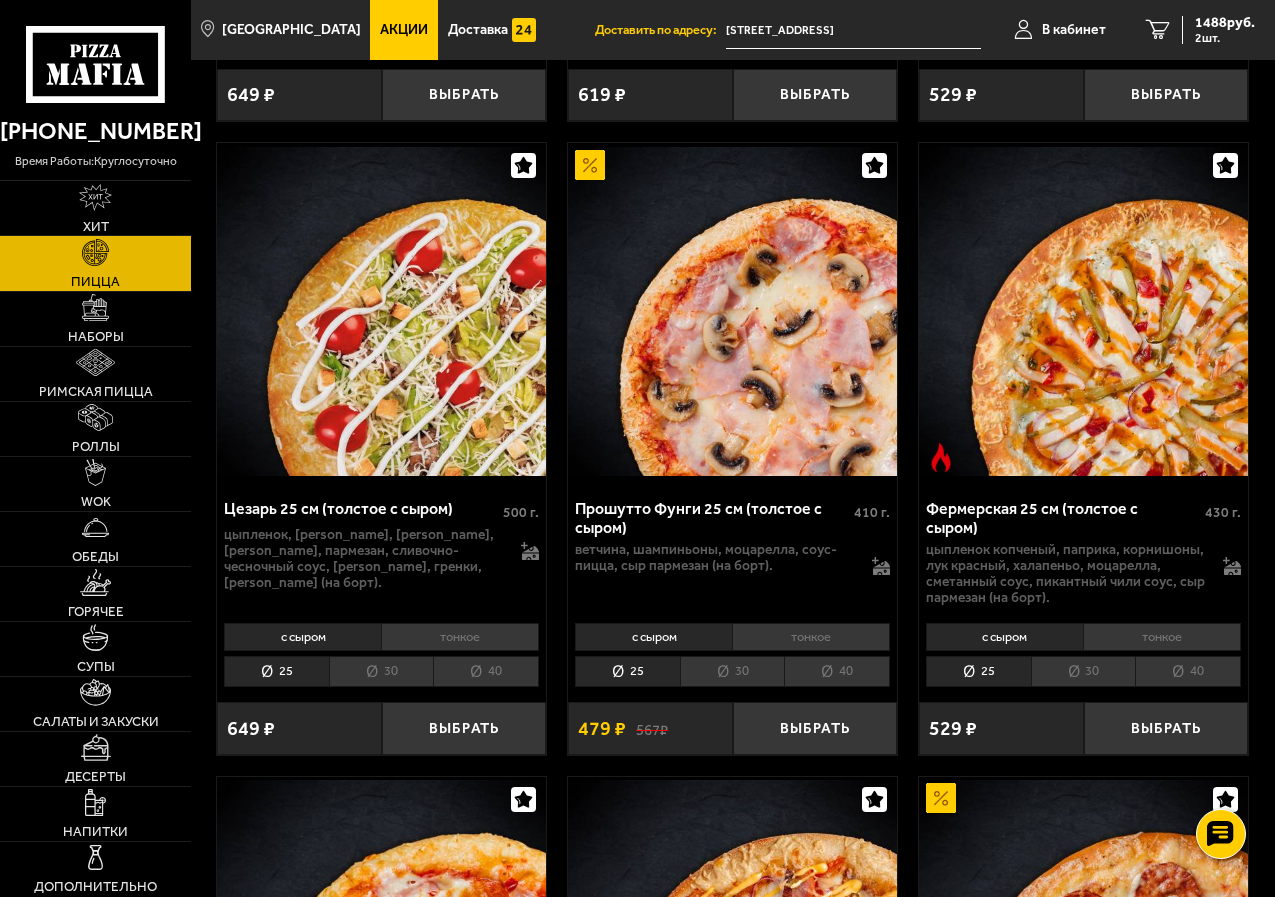 click on "тонкое" at bounding box center [811, 637] 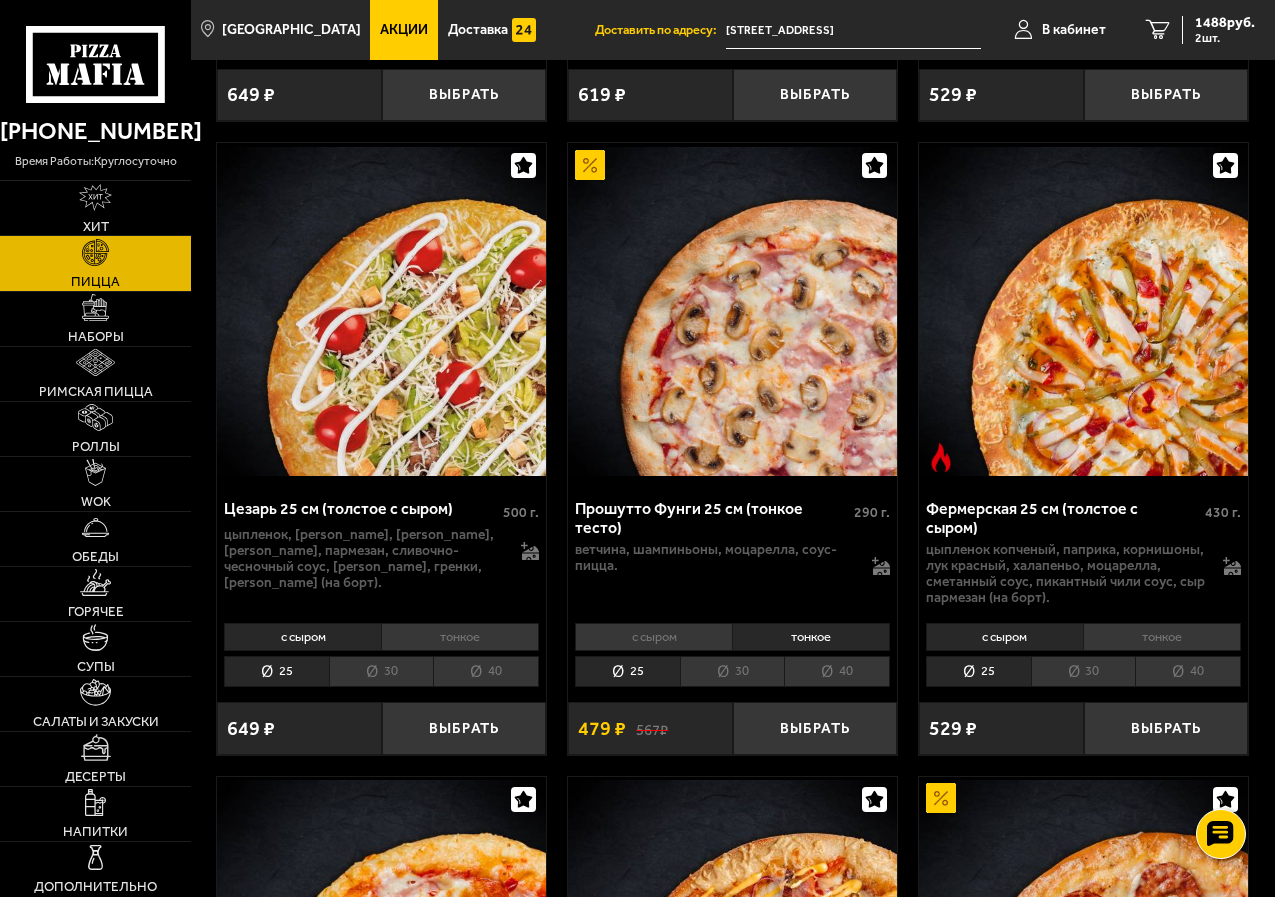 click on "30" at bounding box center (732, 671) 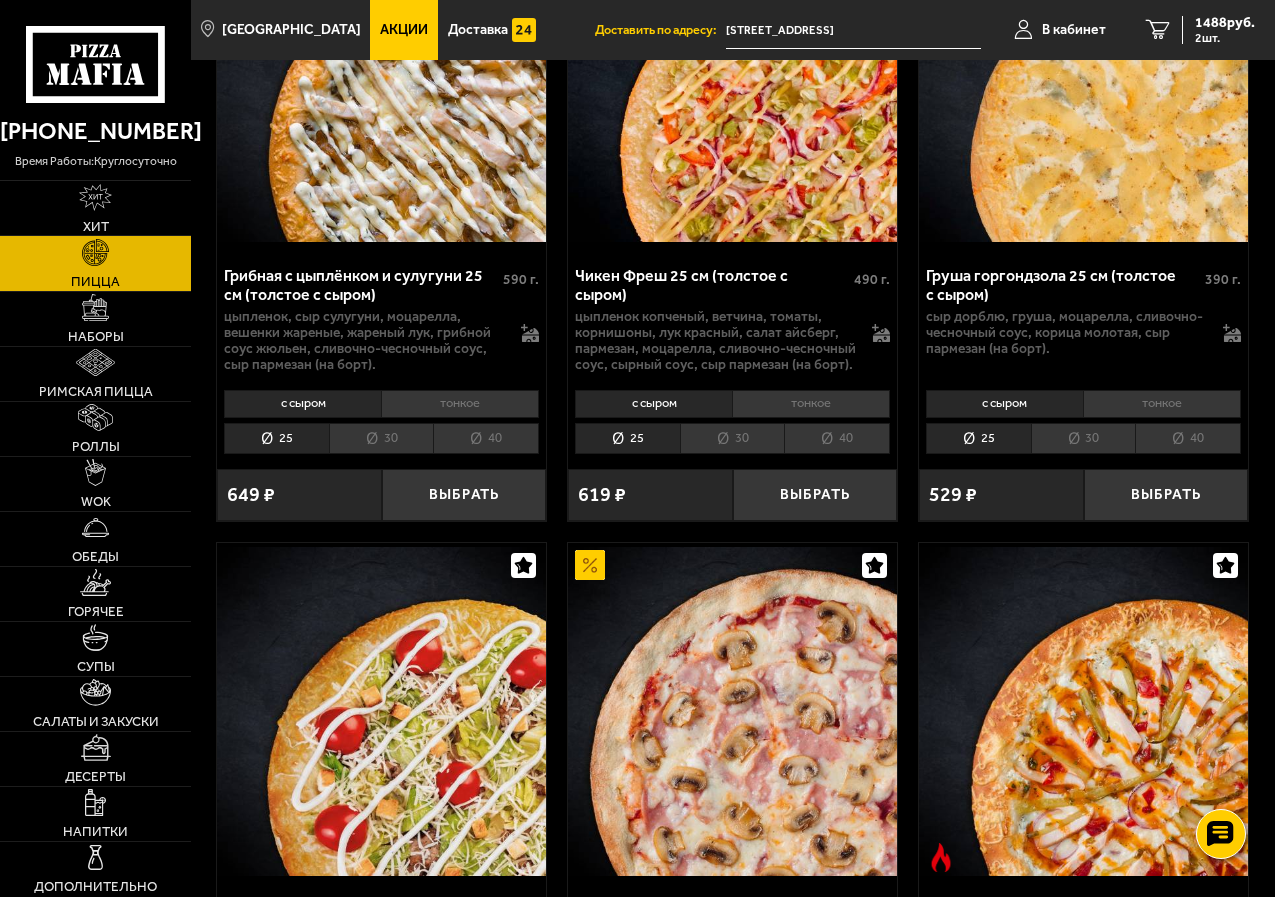 scroll, scrollTop: 1900, scrollLeft: 0, axis: vertical 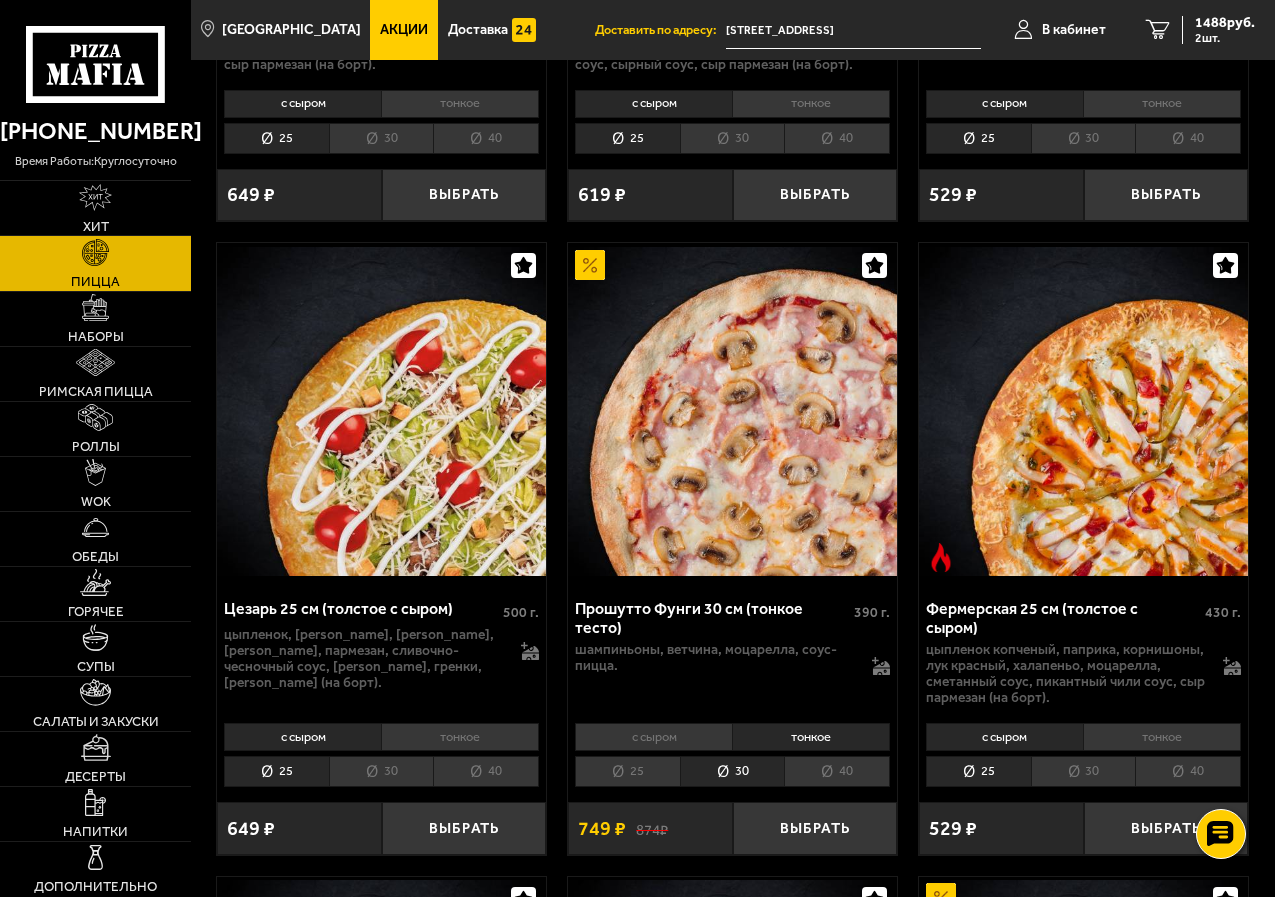 click on "25" at bounding box center (627, 771) 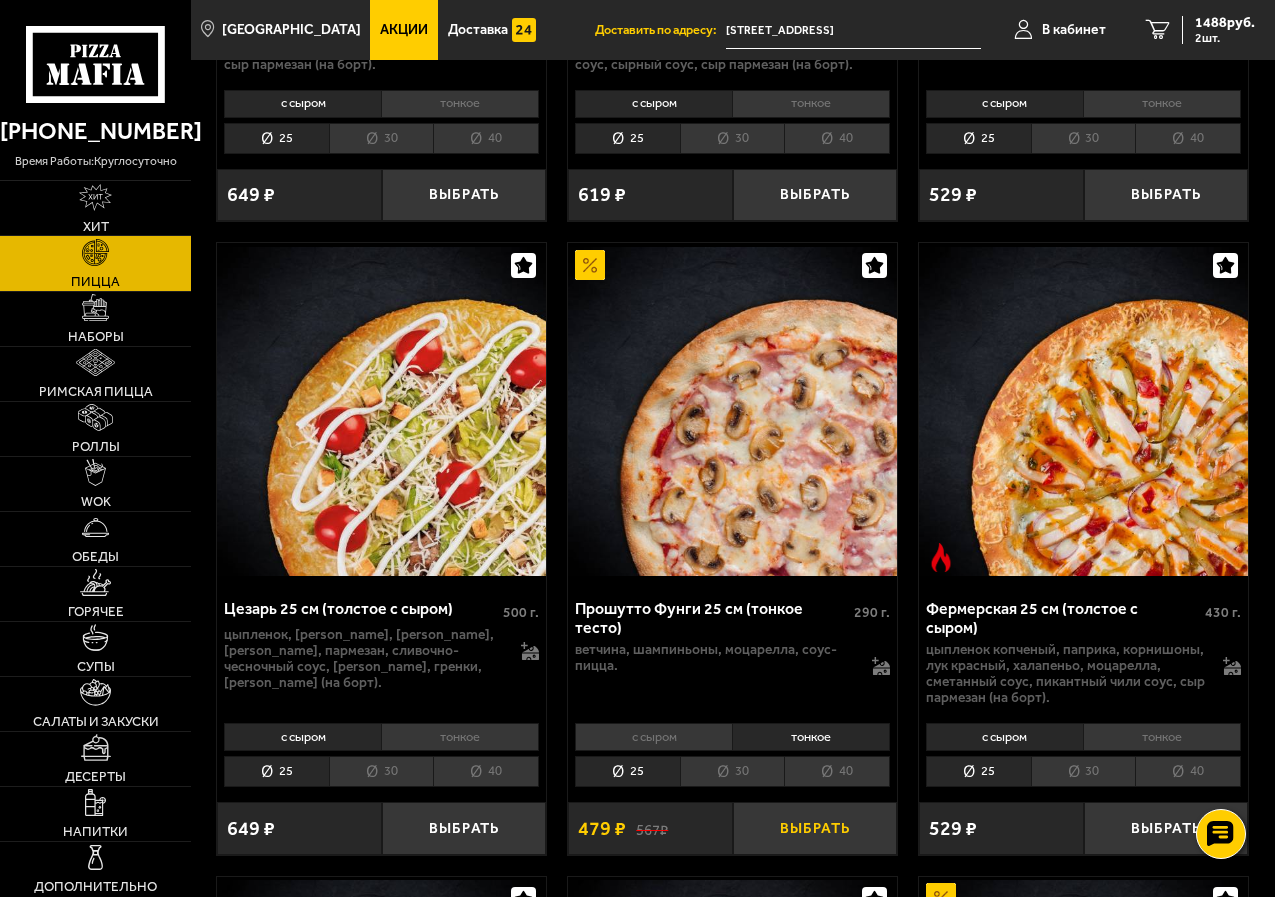 click on "Выбрать" at bounding box center (815, 828) 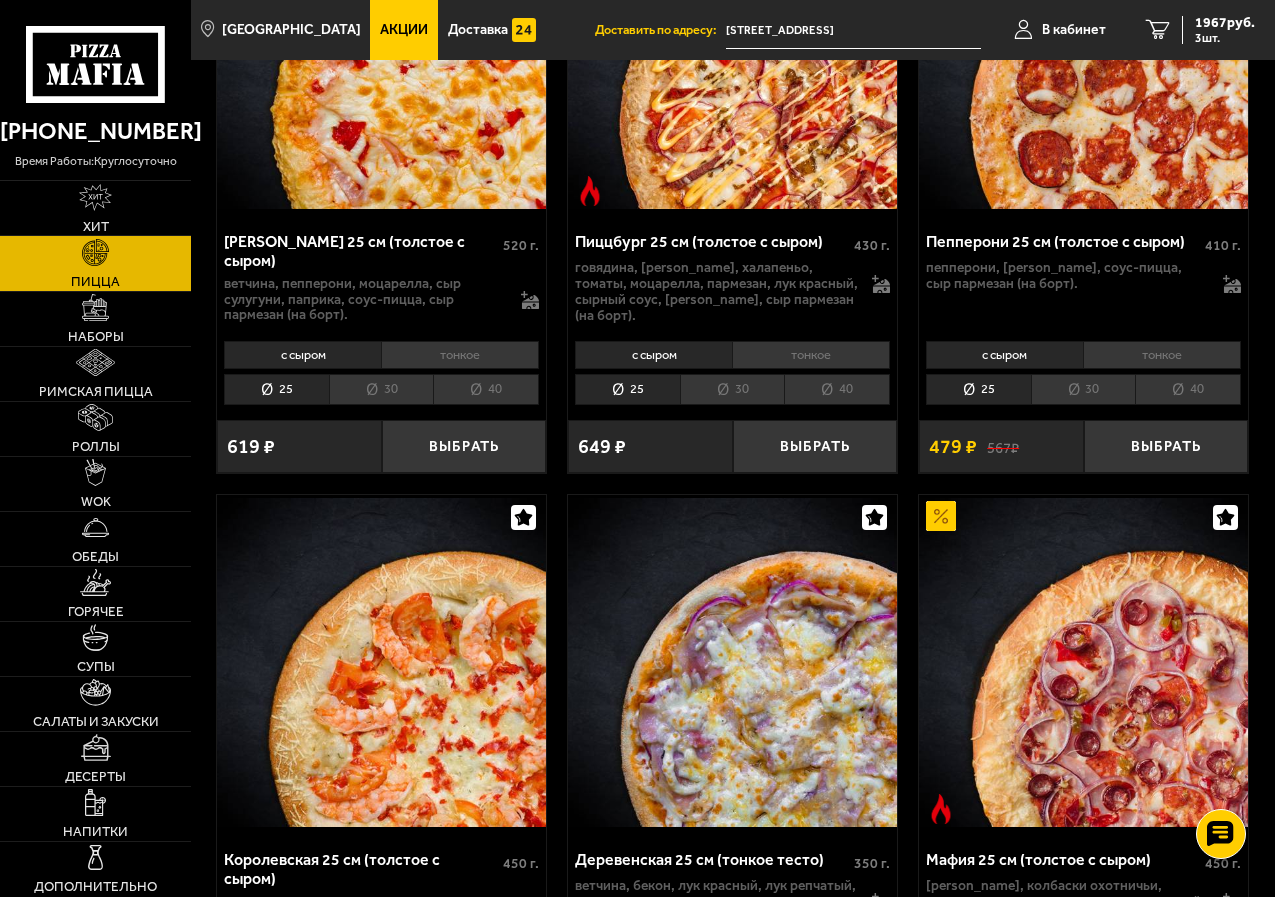 scroll, scrollTop: 3100, scrollLeft: 0, axis: vertical 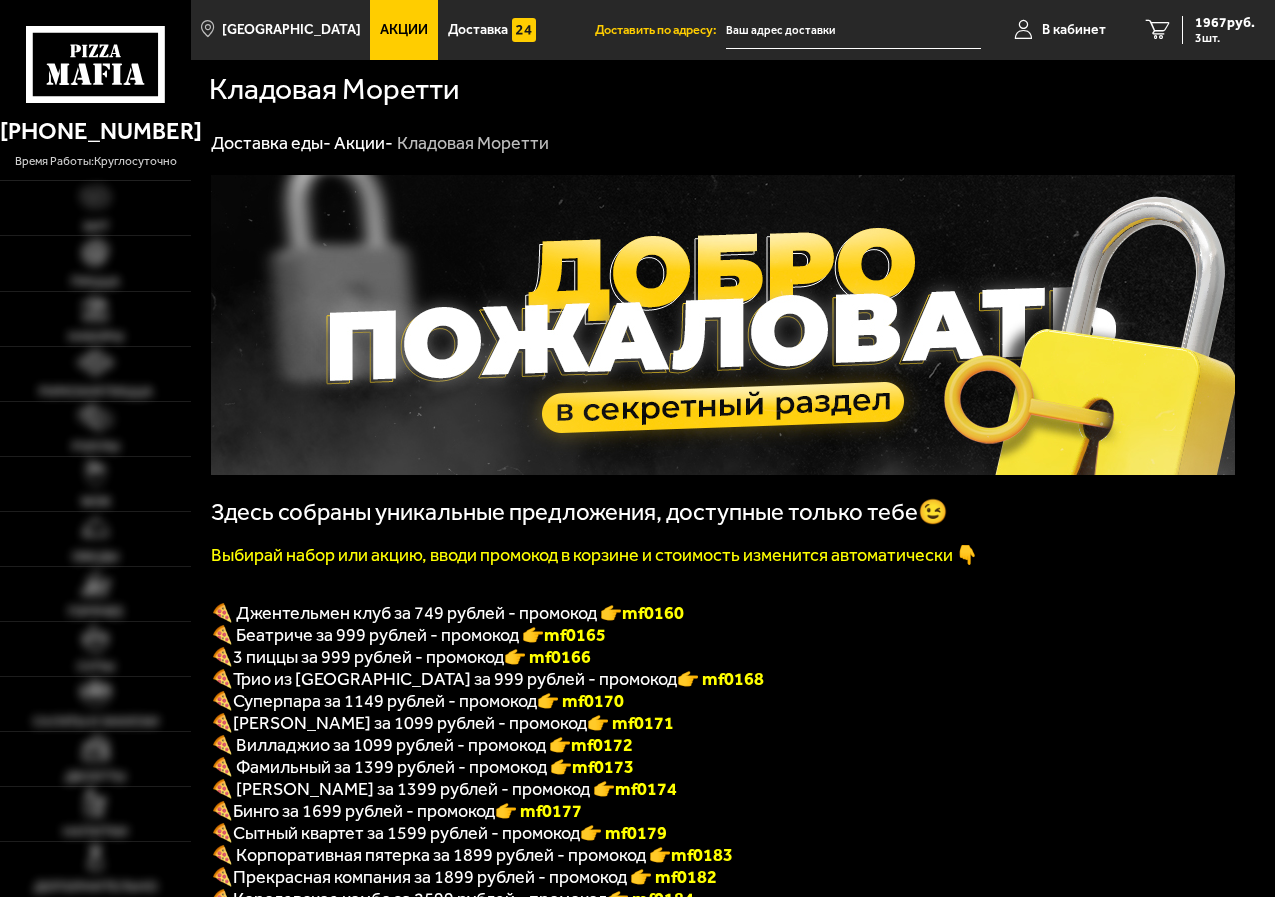 type on "[STREET_ADDRESS]" 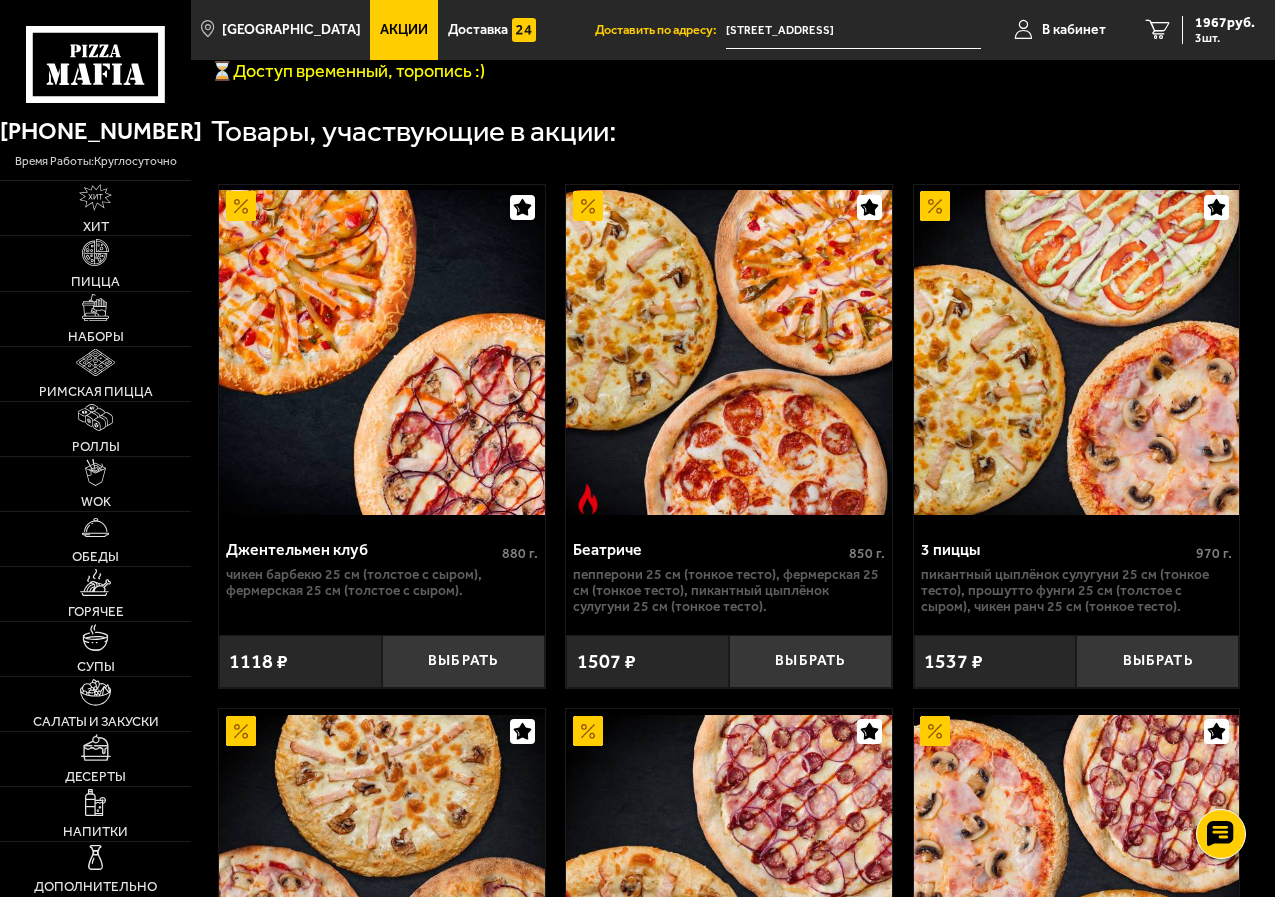 scroll, scrollTop: 1200, scrollLeft: 0, axis: vertical 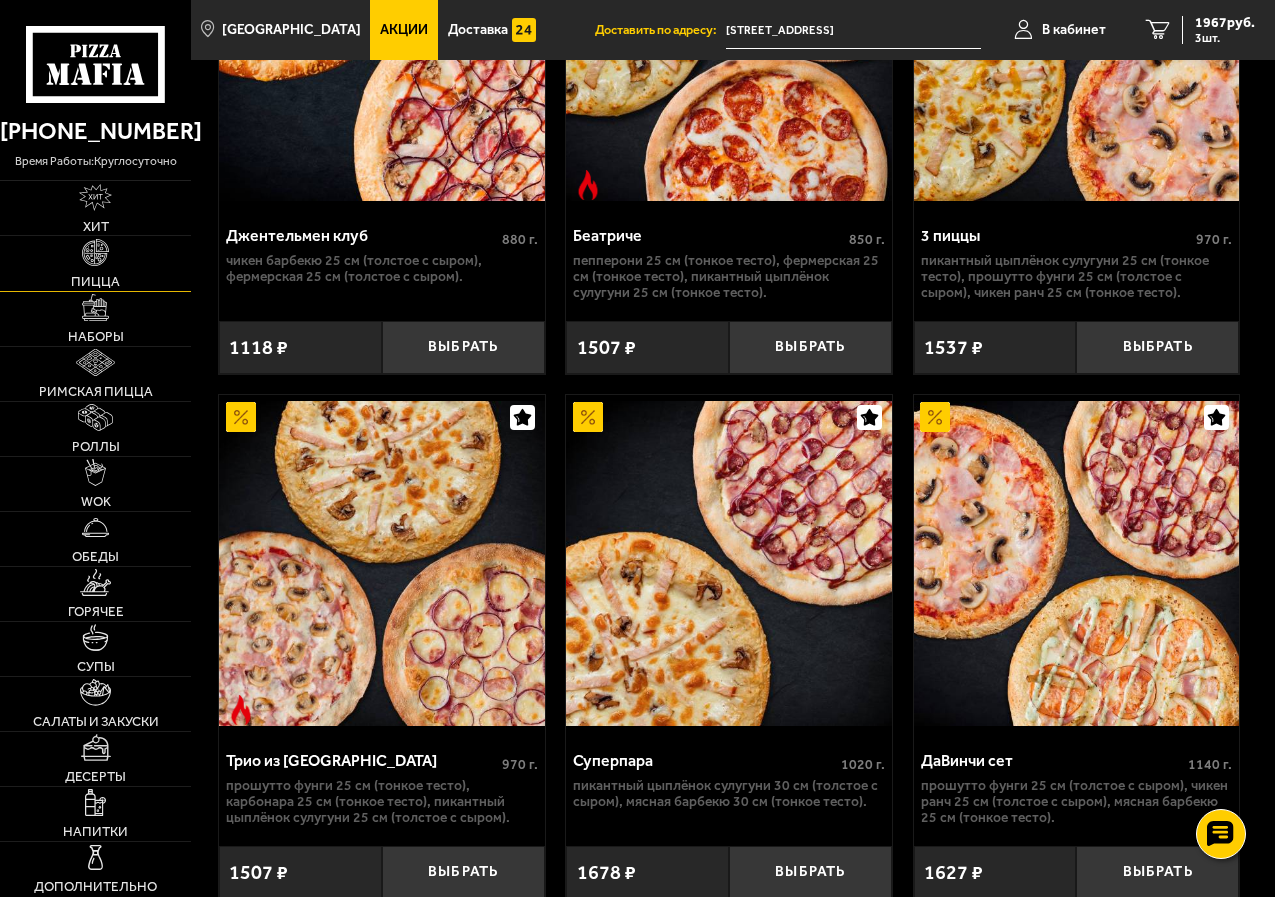 click on "Пицца" at bounding box center [95, 281] 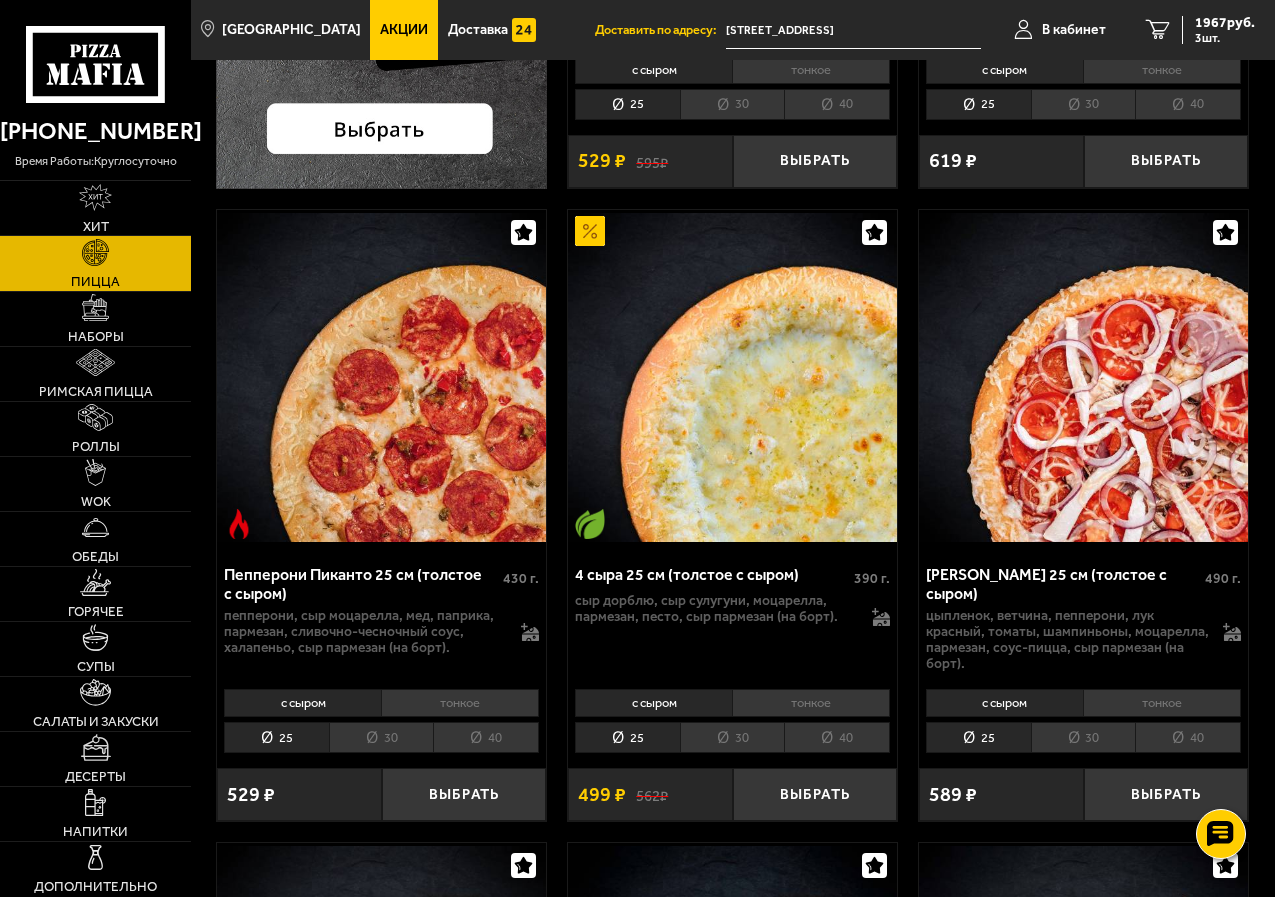 scroll, scrollTop: 700, scrollLeft: 0, axis: vertical 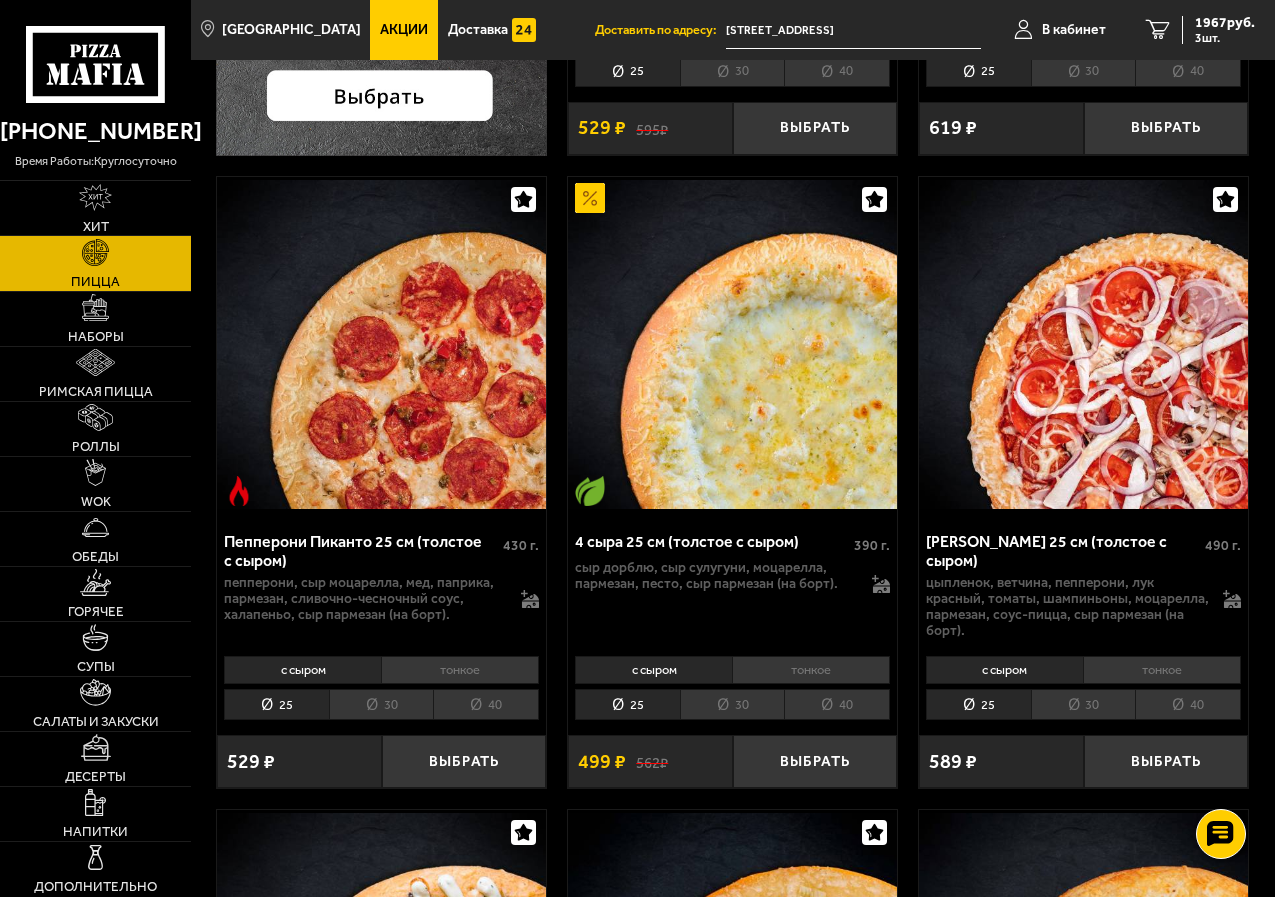 click on "тонкое" at bounding box center (1162, 670) 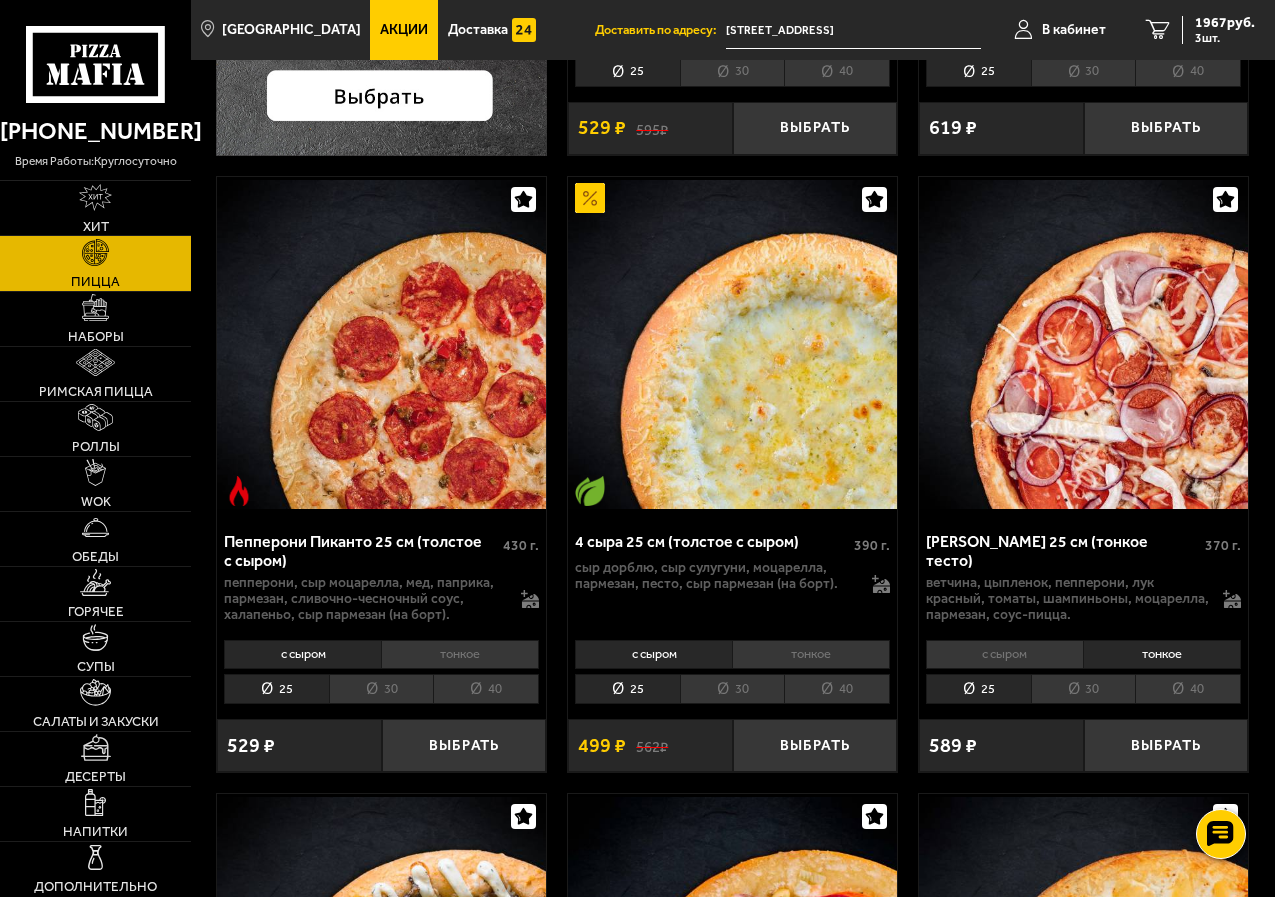 click on "с сыром тонкое 25 30 40 Топпинги" at bounding box center [1083, 671] 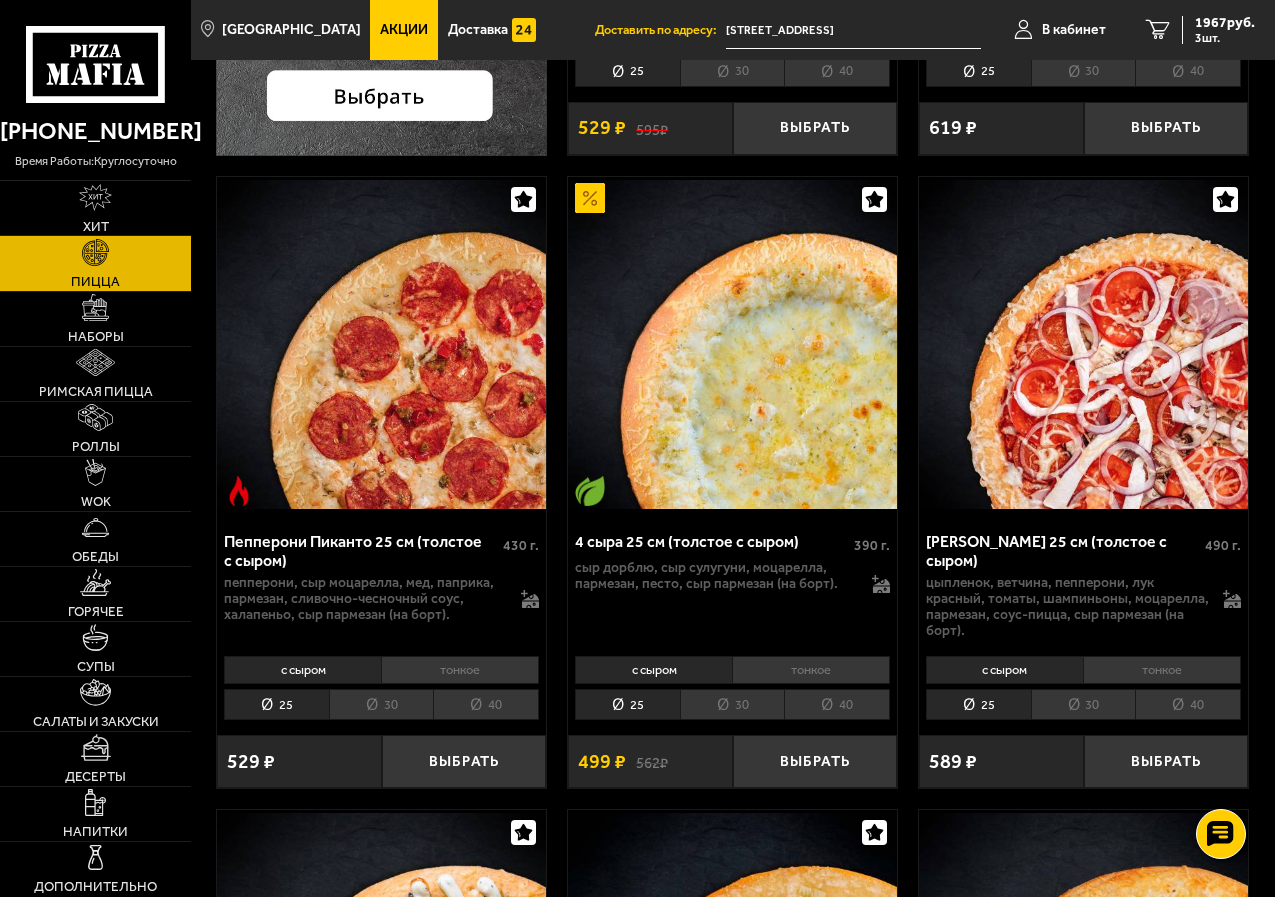 click on "тонкое" at bounding box center [1162, 670] 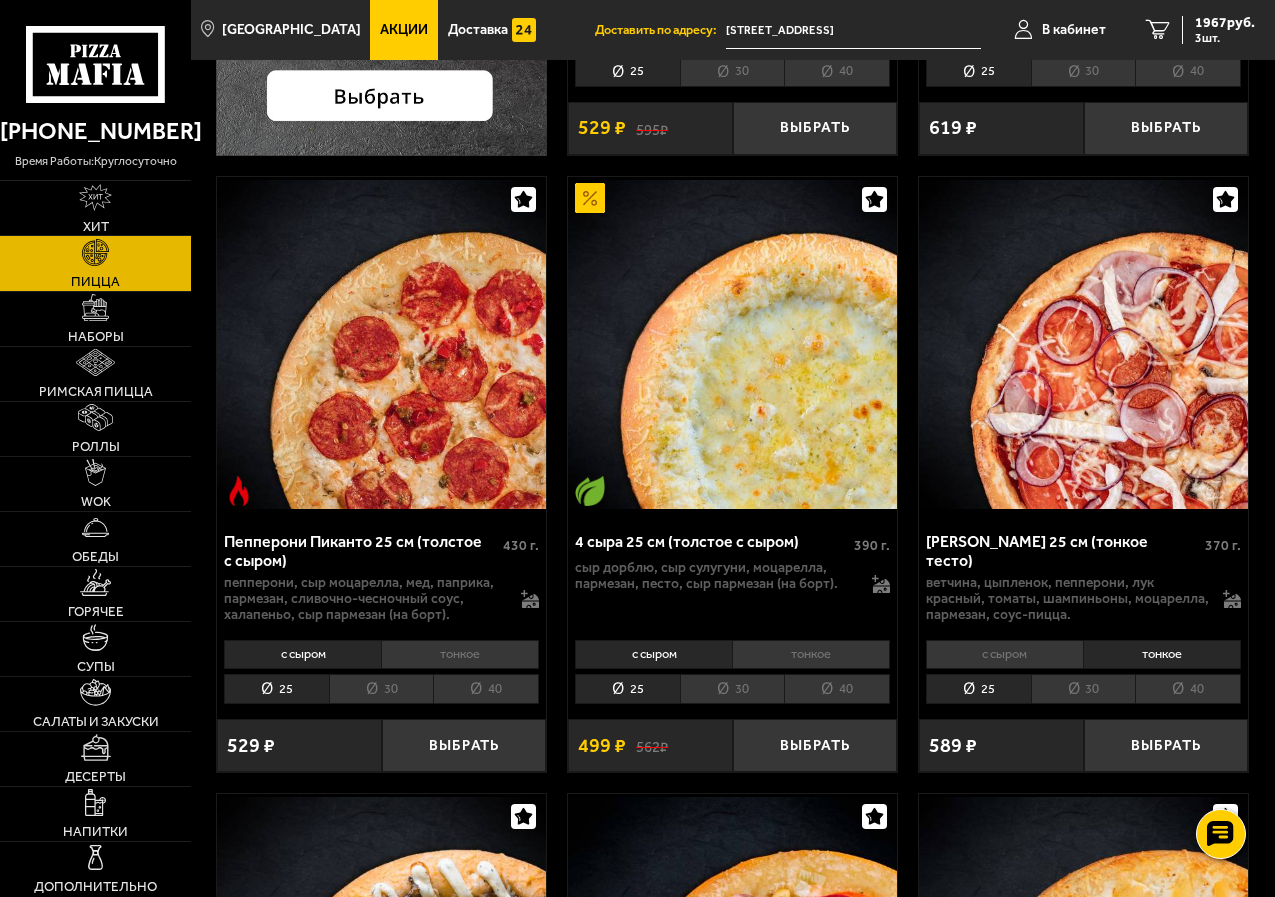 click on "30" at bounding box center [1083, 689] 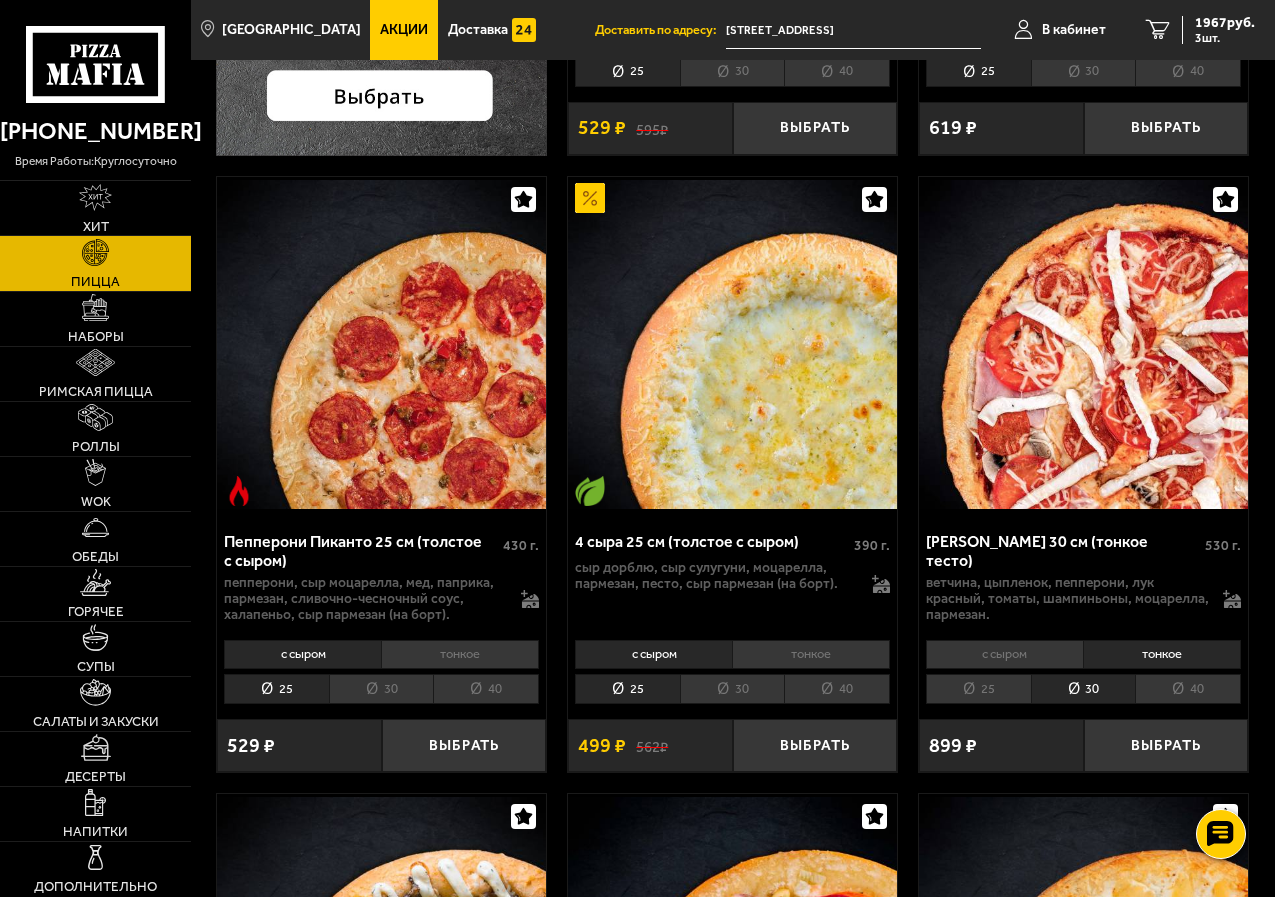 click on "с сыром" at bounding box center [1004, 654] 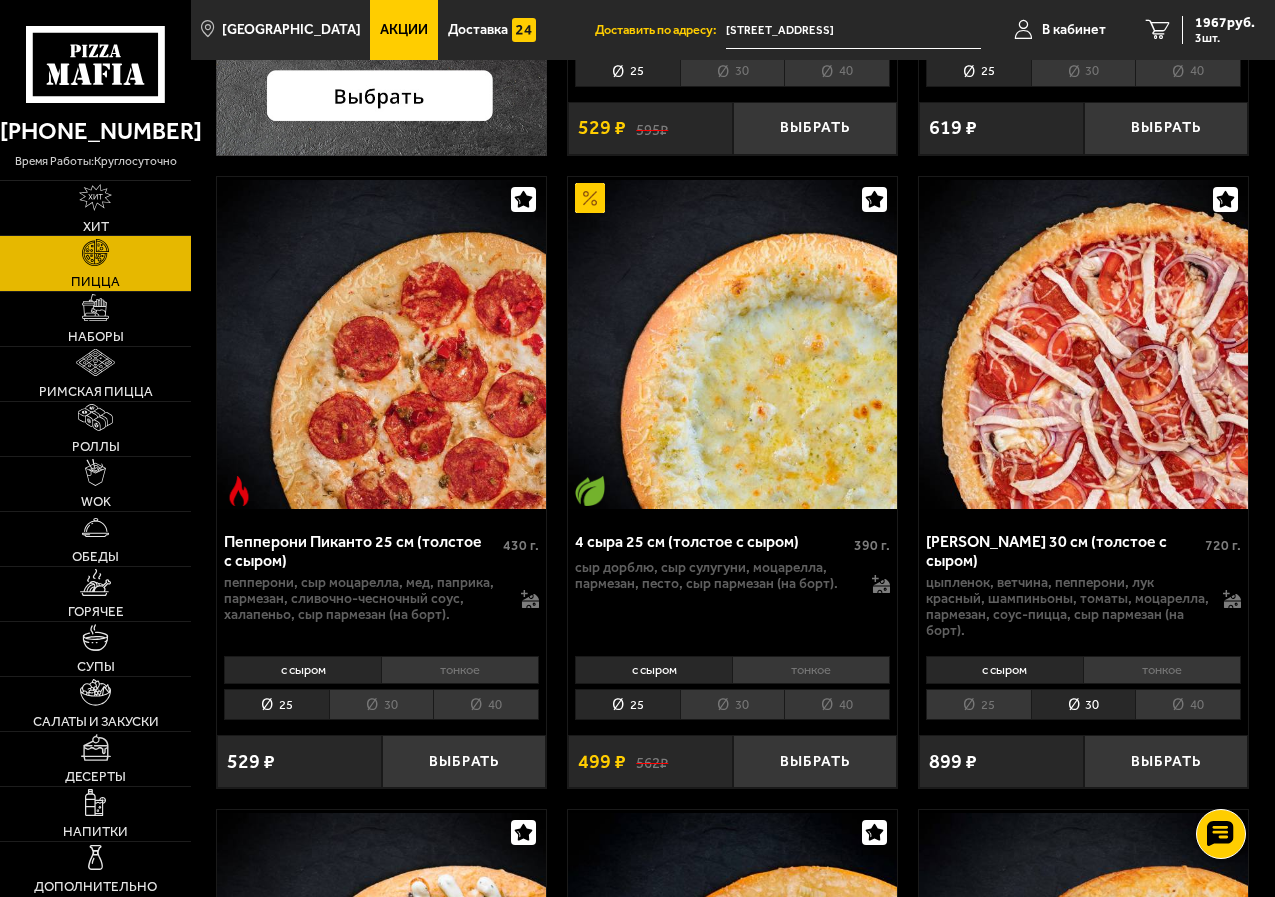 click on "тонкое" at bounding box center [1162, 670] 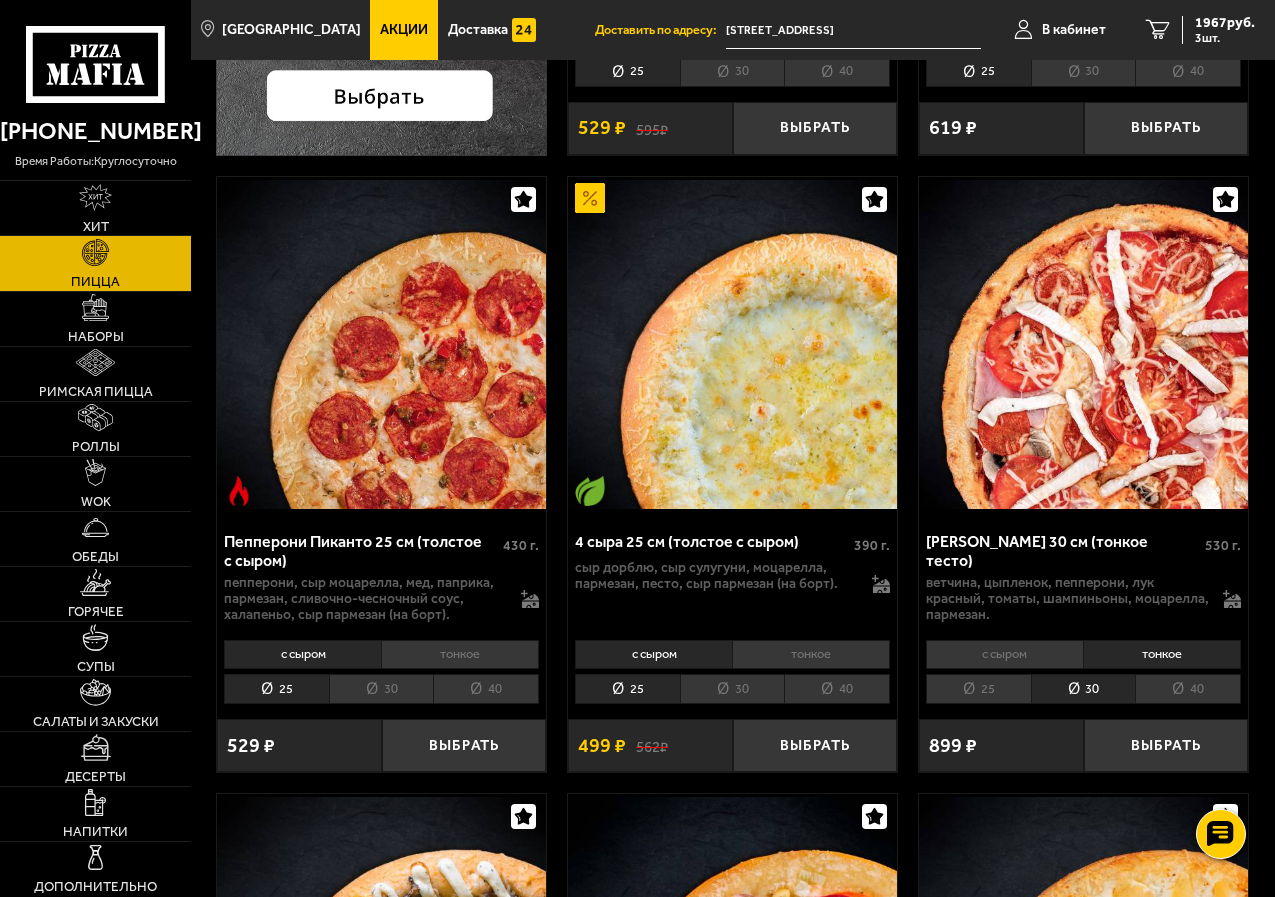 click on "30" at bounding box center (1083, 689) 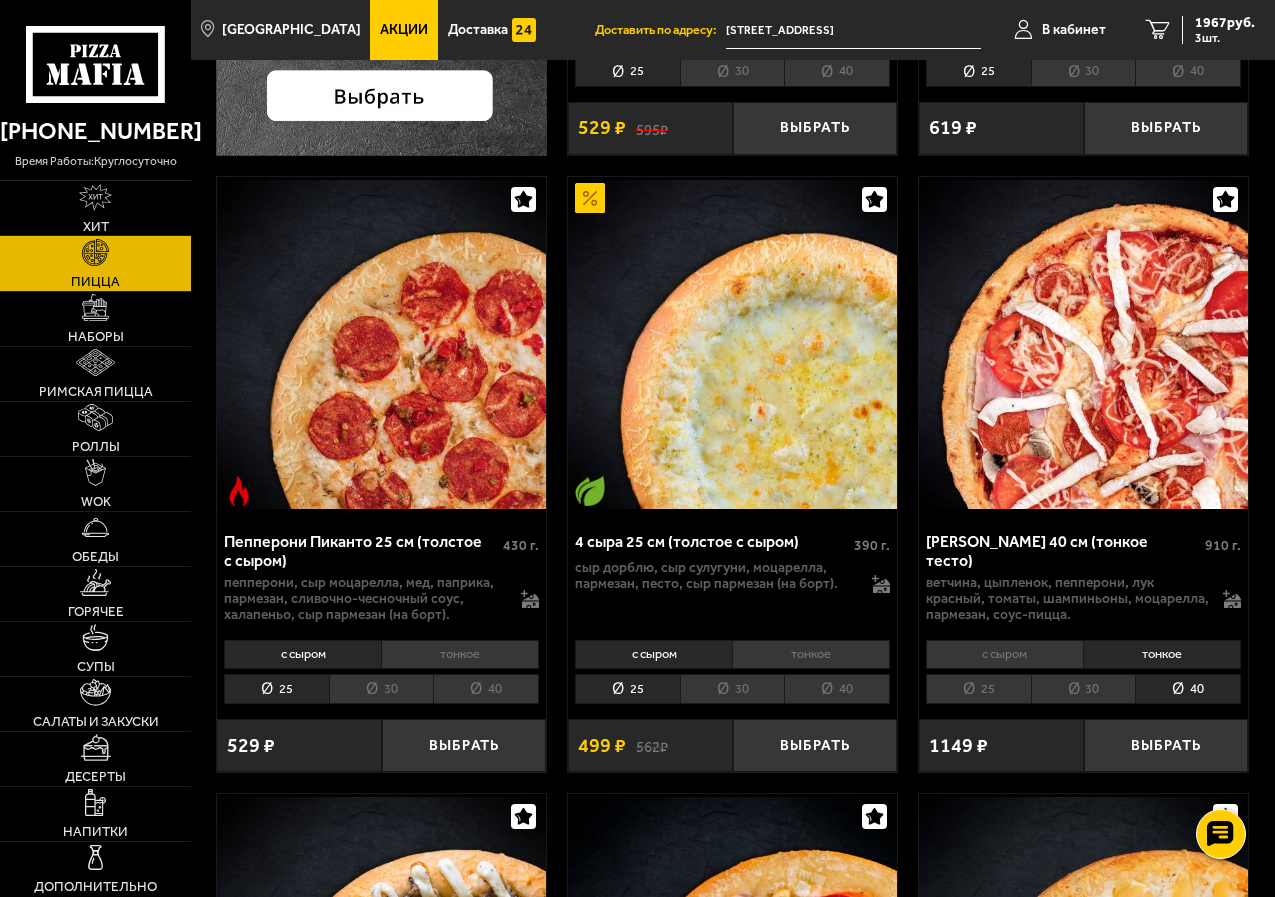 click on "30" at bounding box center (1083, 689) 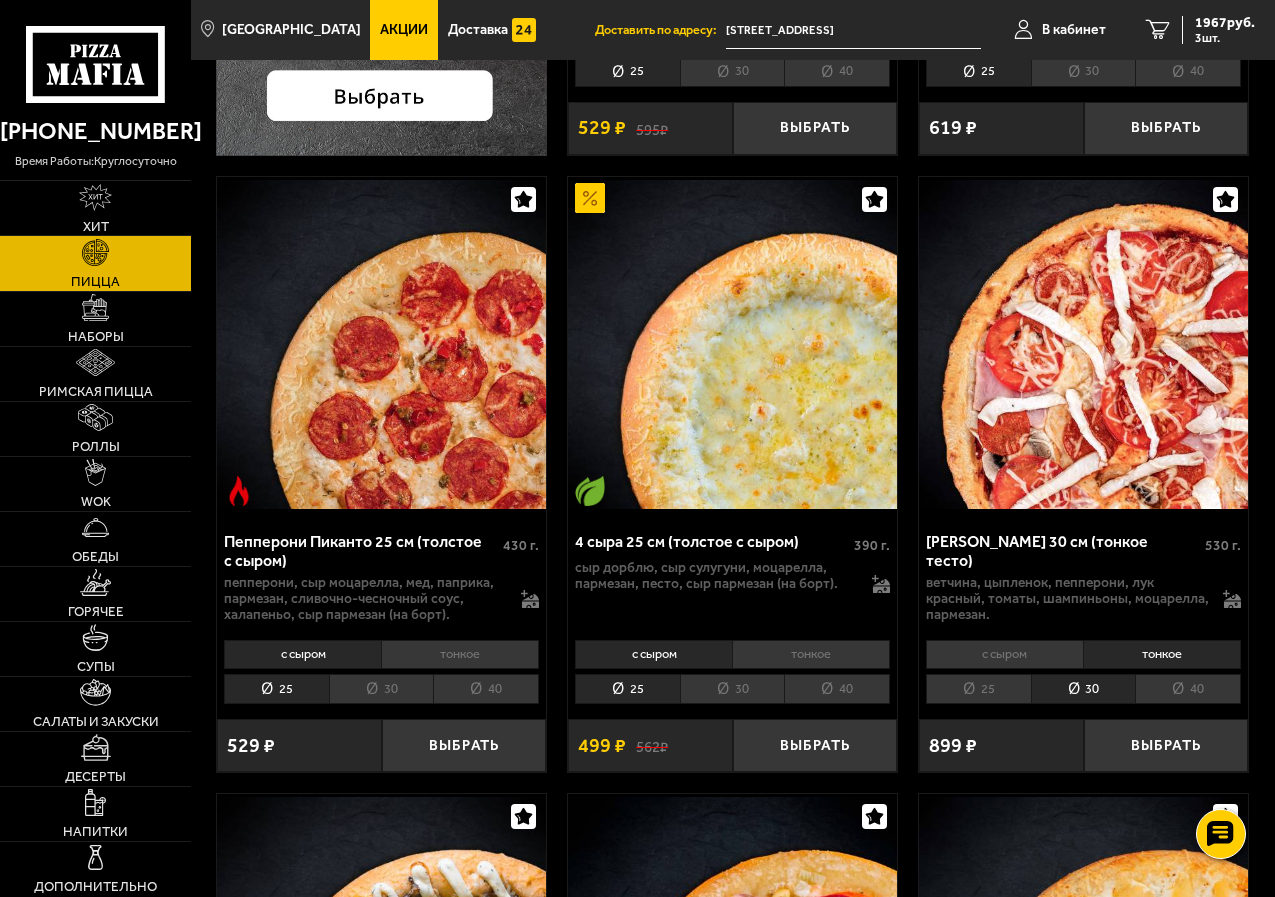 click on "40" at bounding box center [1188, 689] 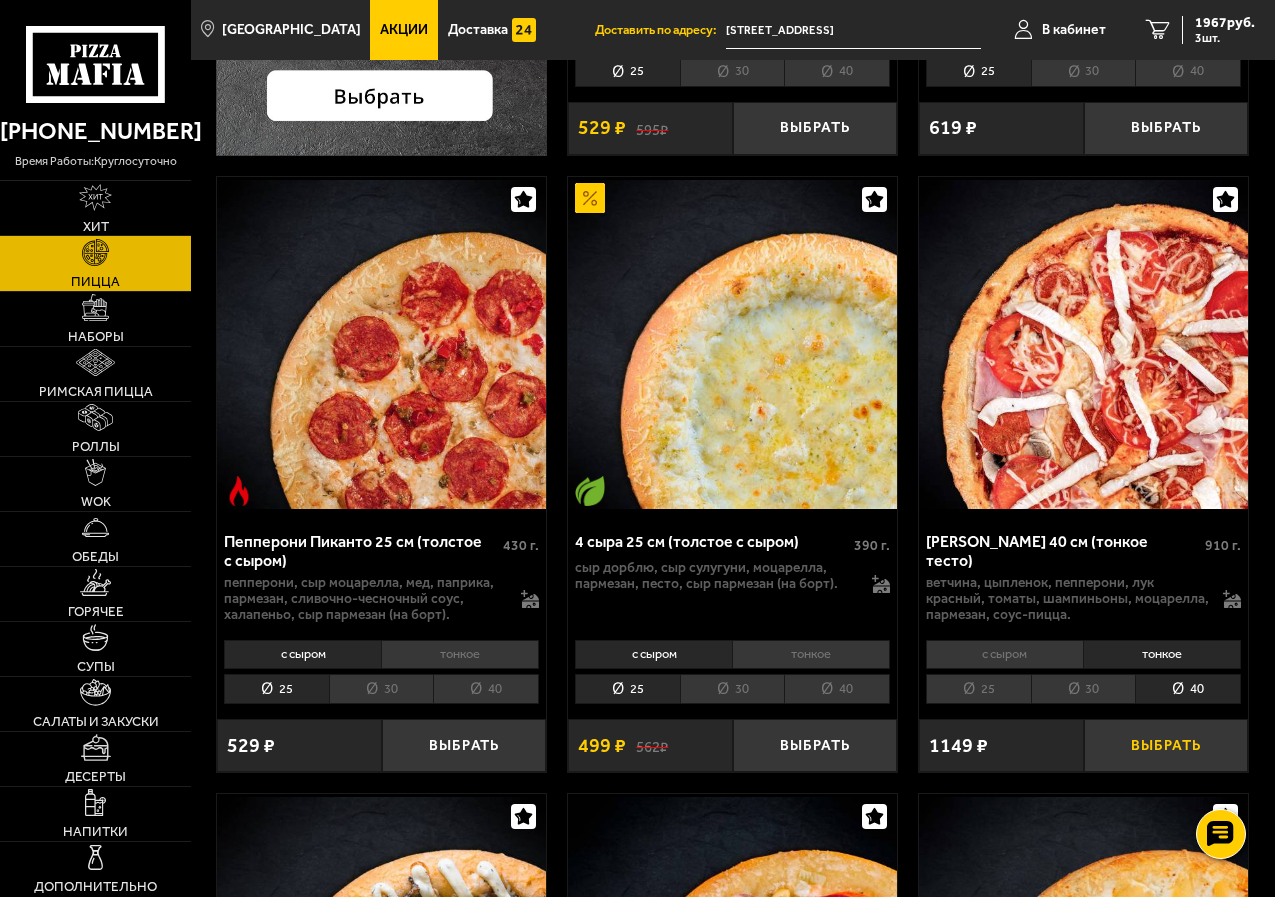 click on "Выбрать" at bounding box center [1166, 745] 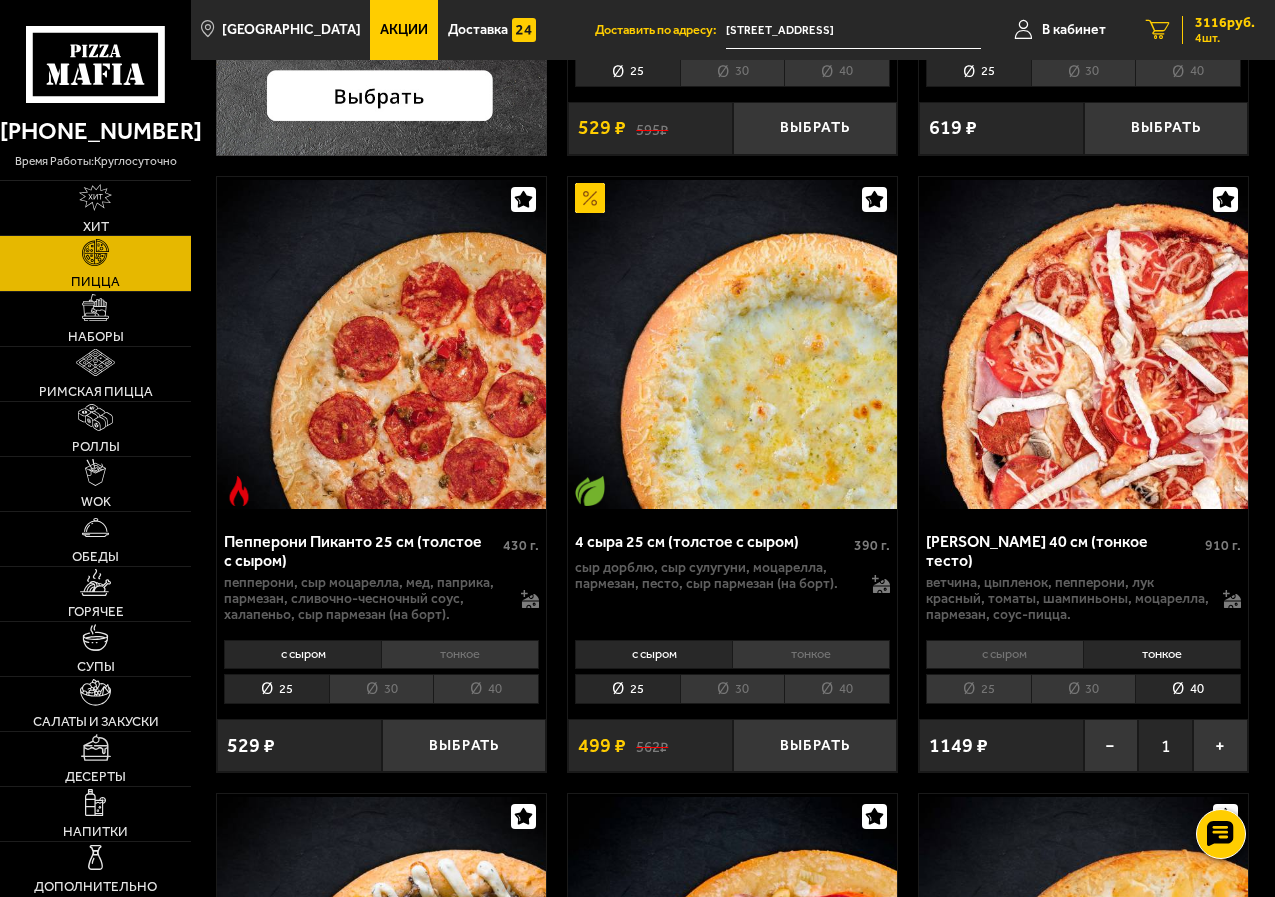 click on "4  шт." at bounding box center [1225, 38] 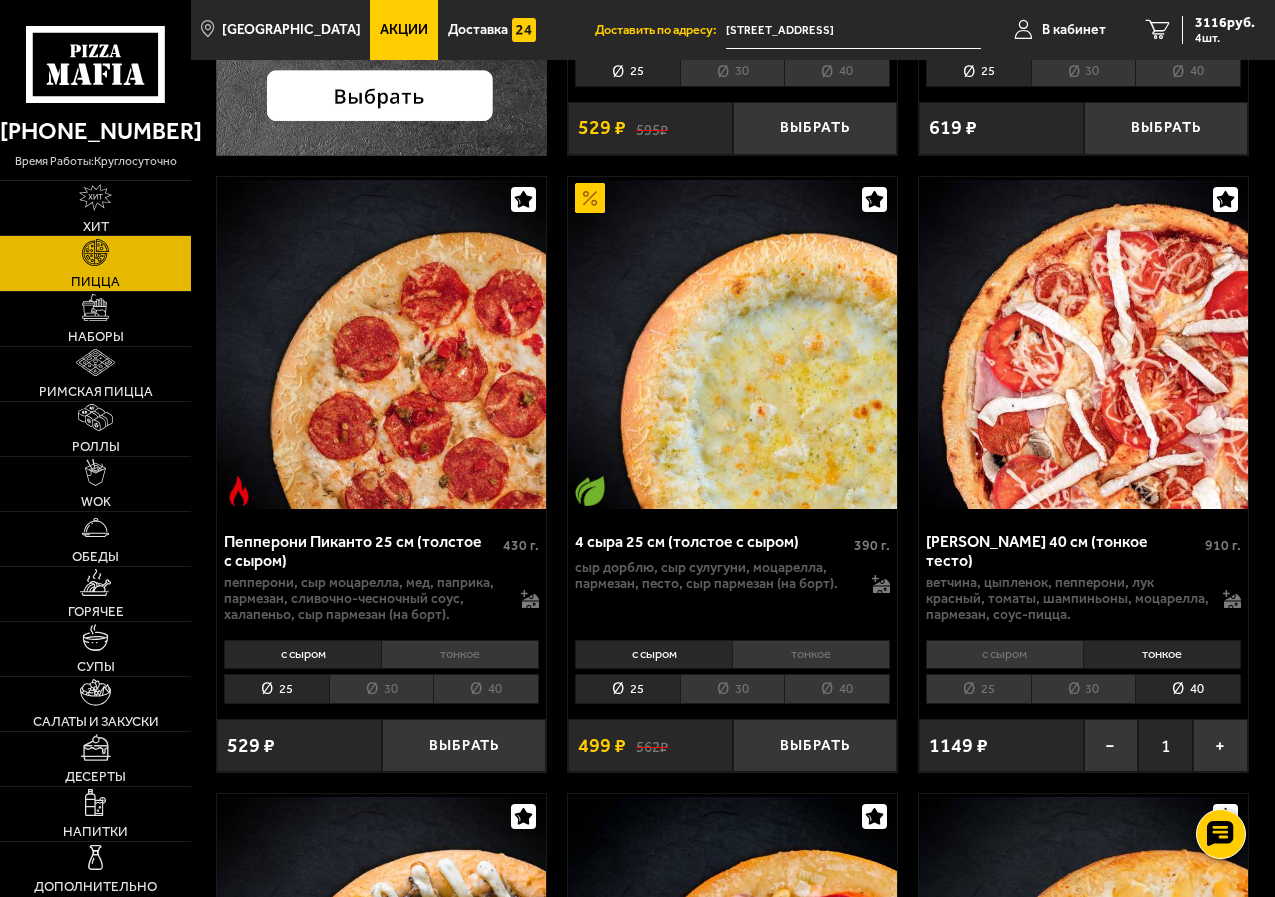 scroll, scrollTop: 0, scrollLeft: 0, axis: both 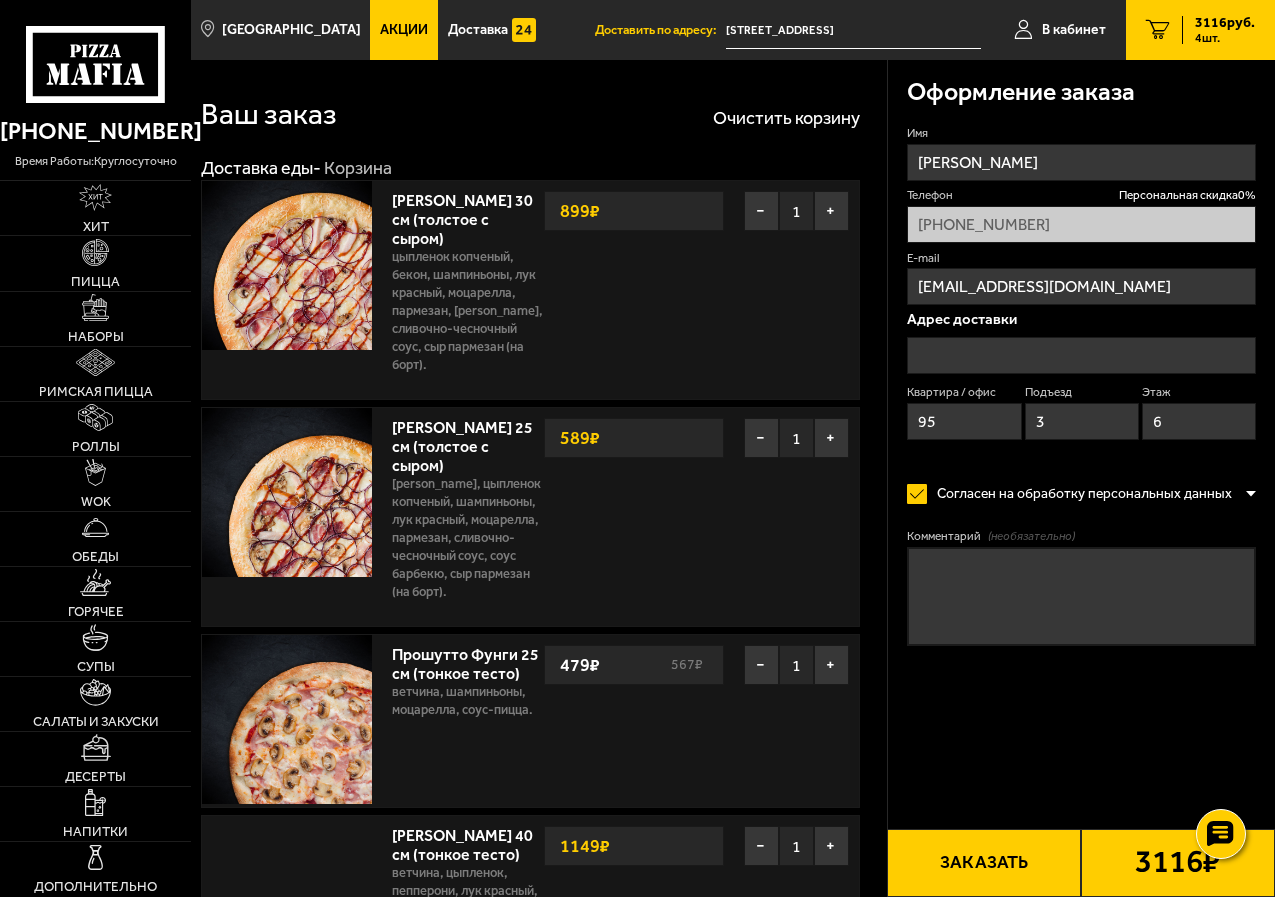 type on "[STREET_ADDRESS]" 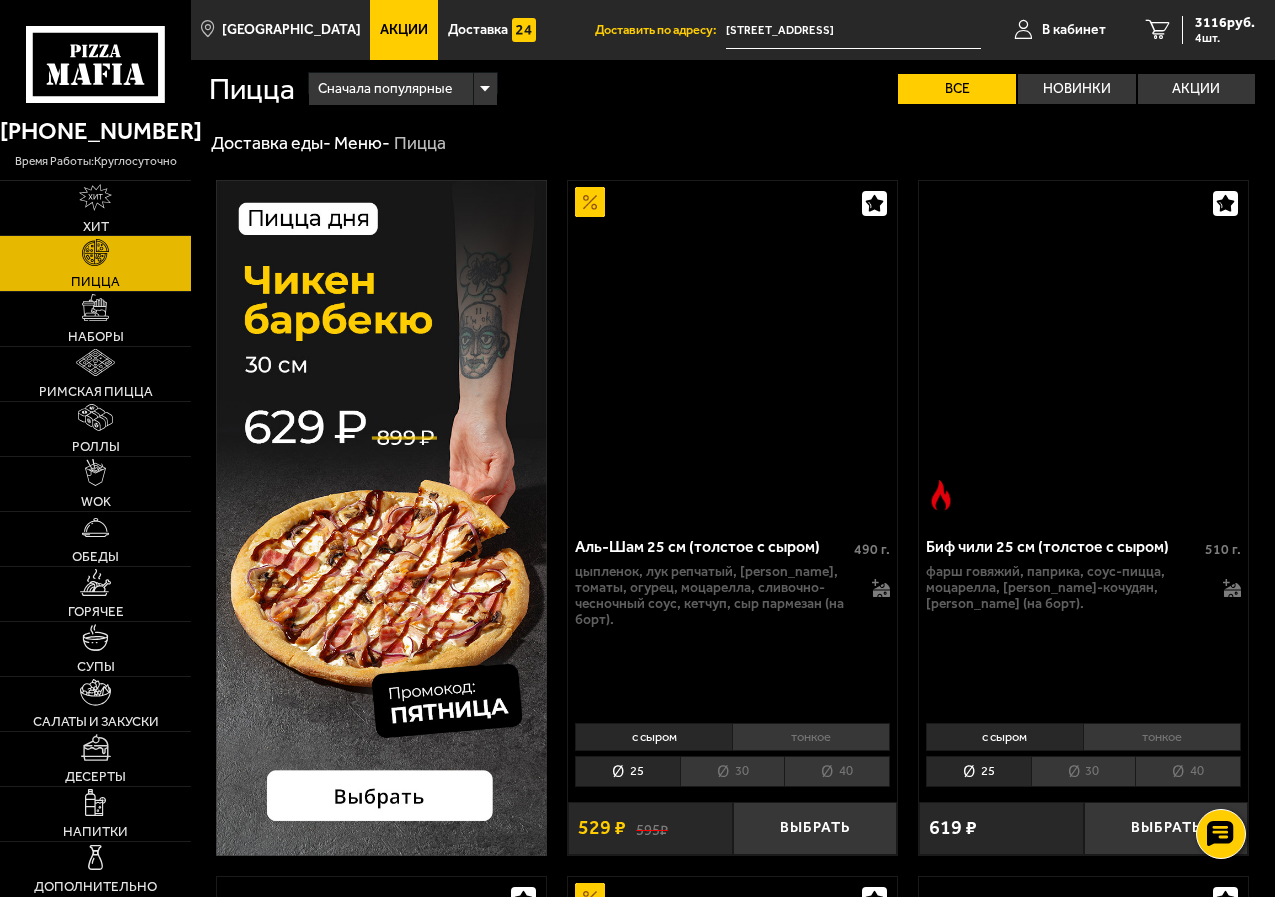 scroll, scrollTop: 700, scrollLeft: 0, axis: vertical 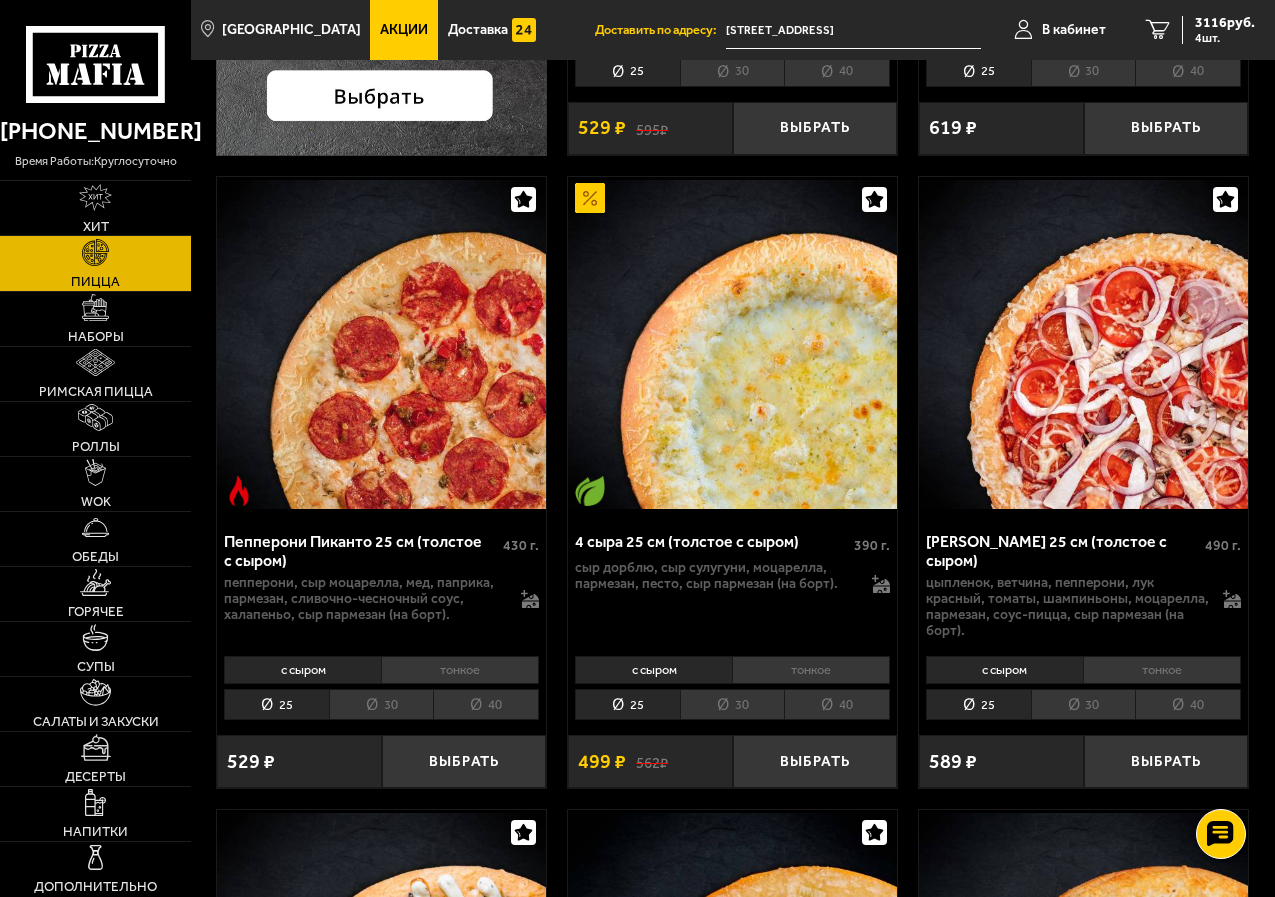 click on "30" at bounding box center (1083, 704) 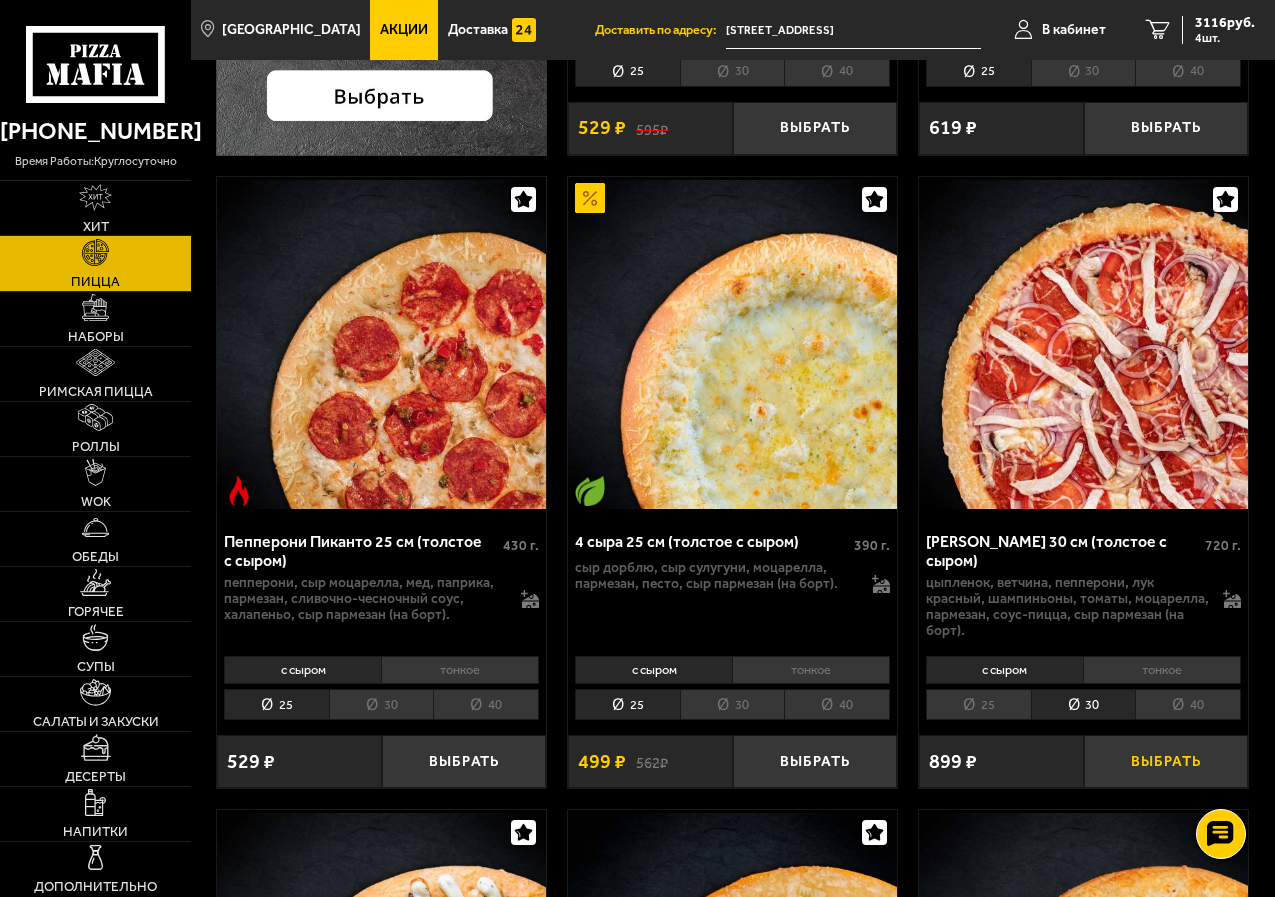 click on "Выбрать" at bounding box center [1166, 761] 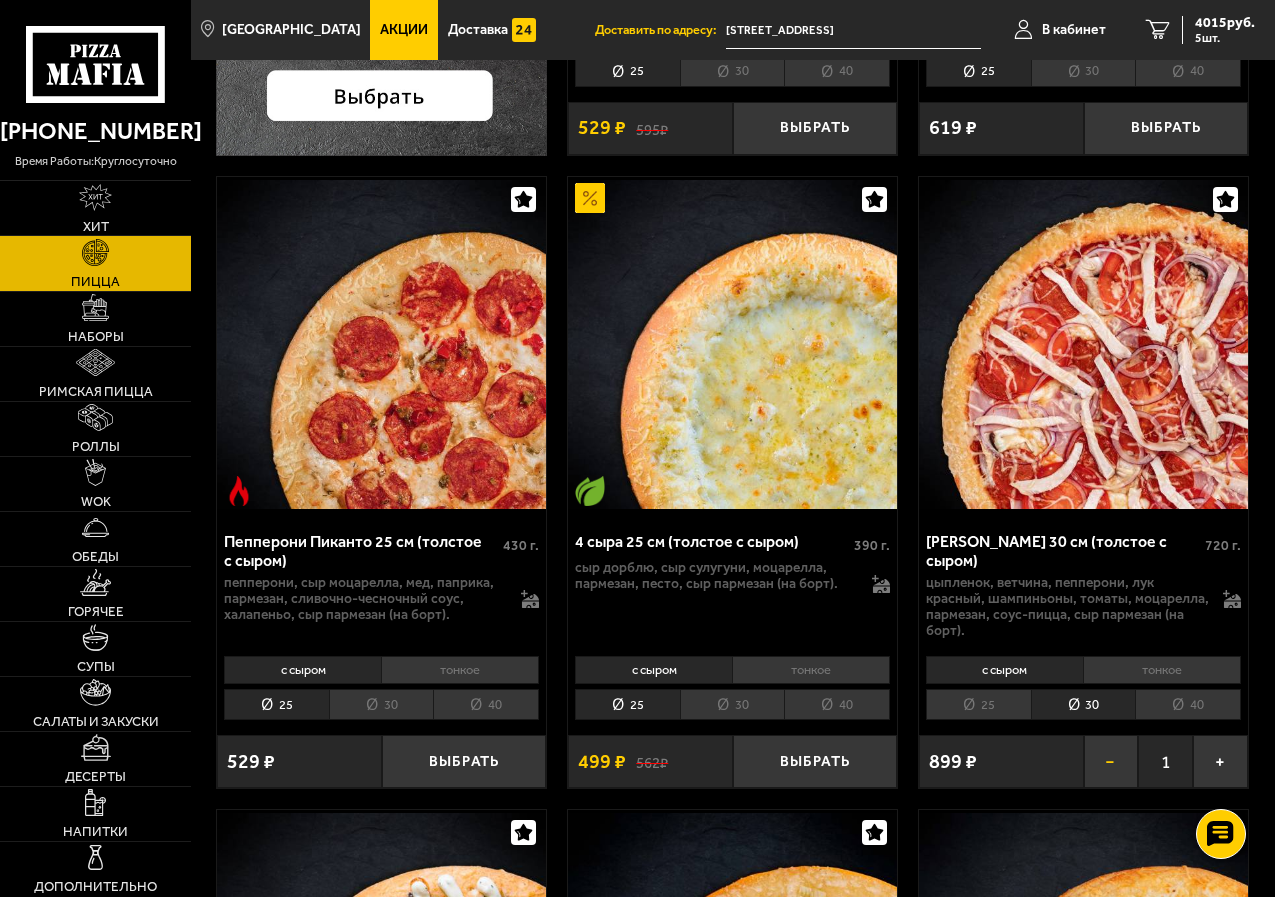 click on "−" at bounding box center (1111, 761) 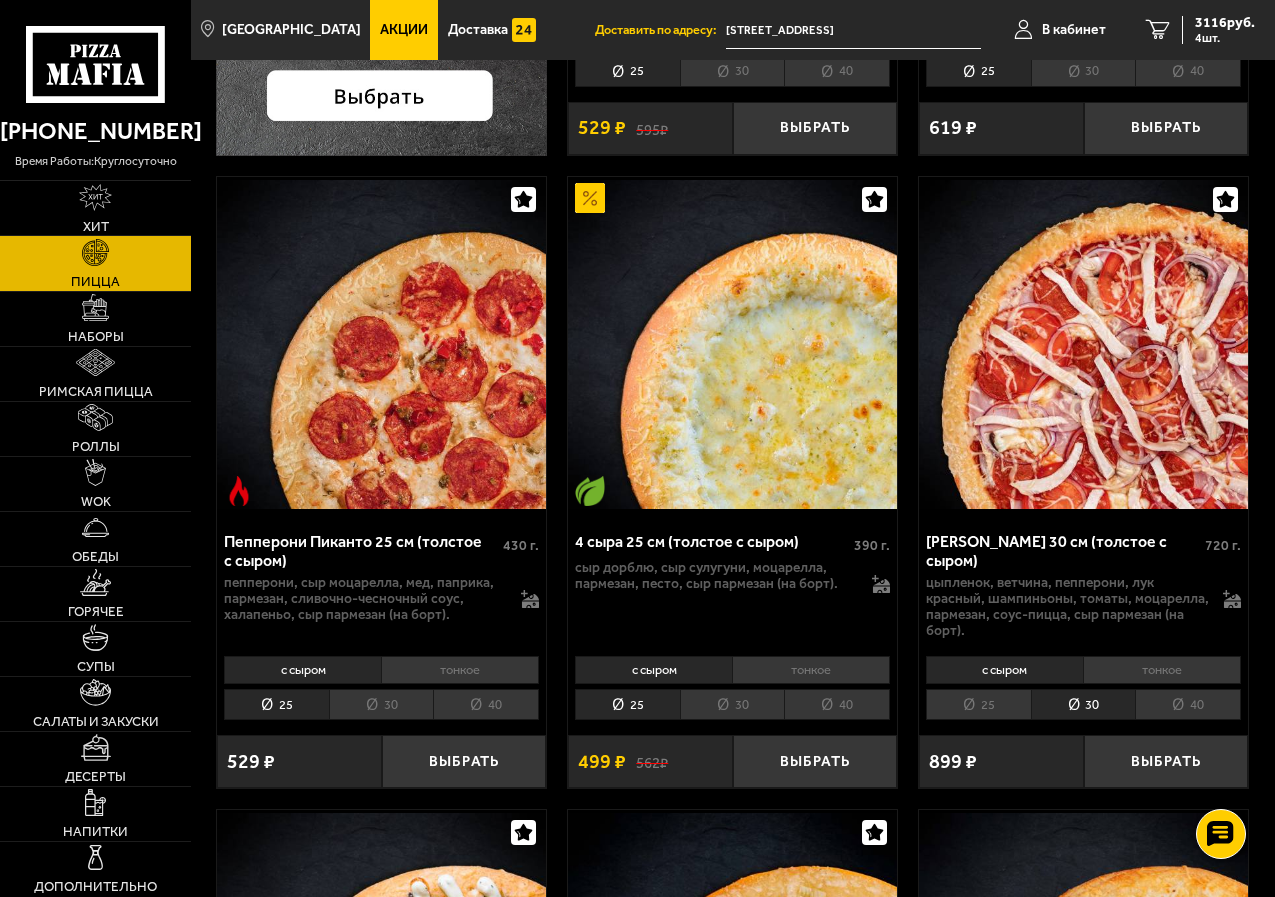 click on "тонкое" at bounding box center (1162, 670) 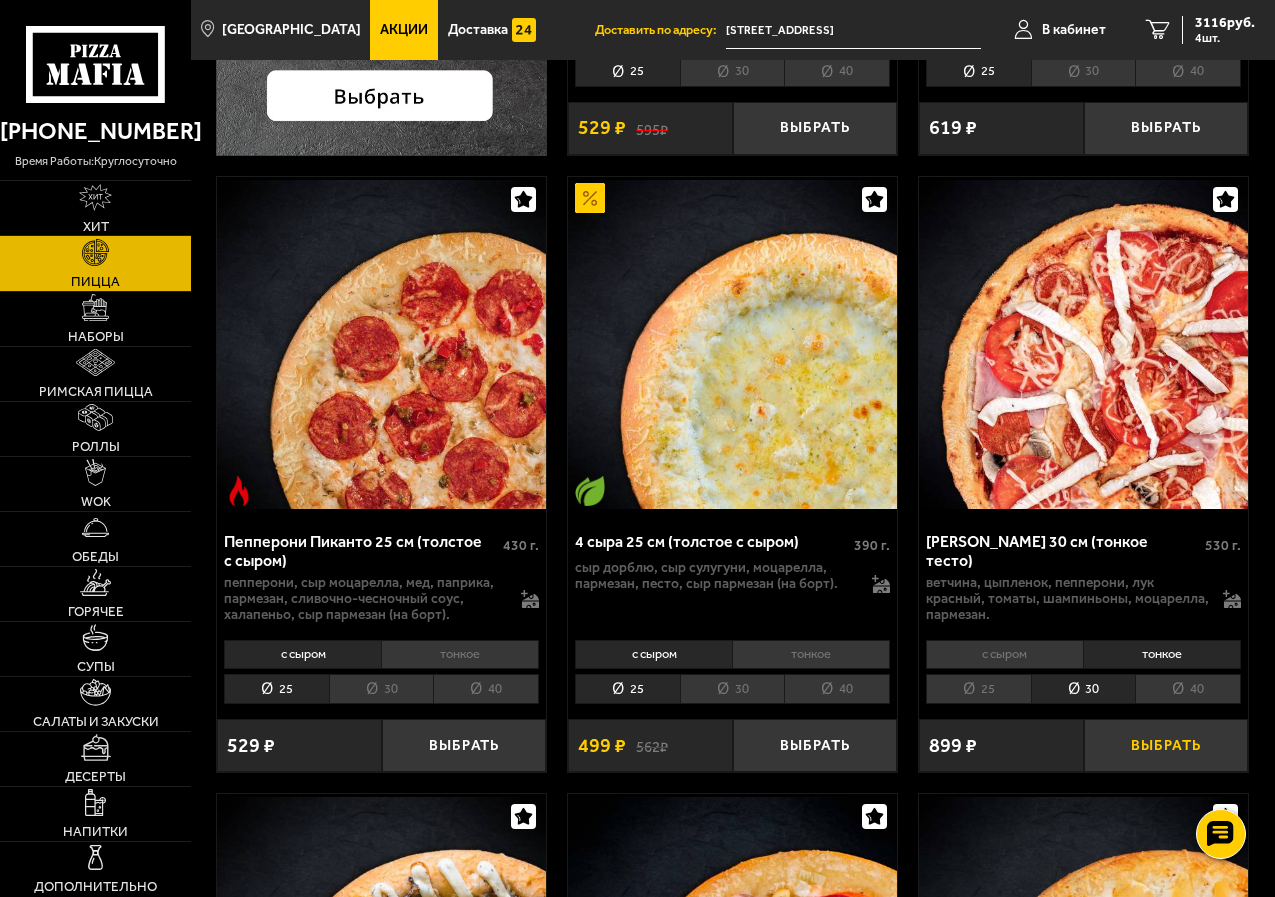 click on "Выбрать" at bounding box center [1166, 745] 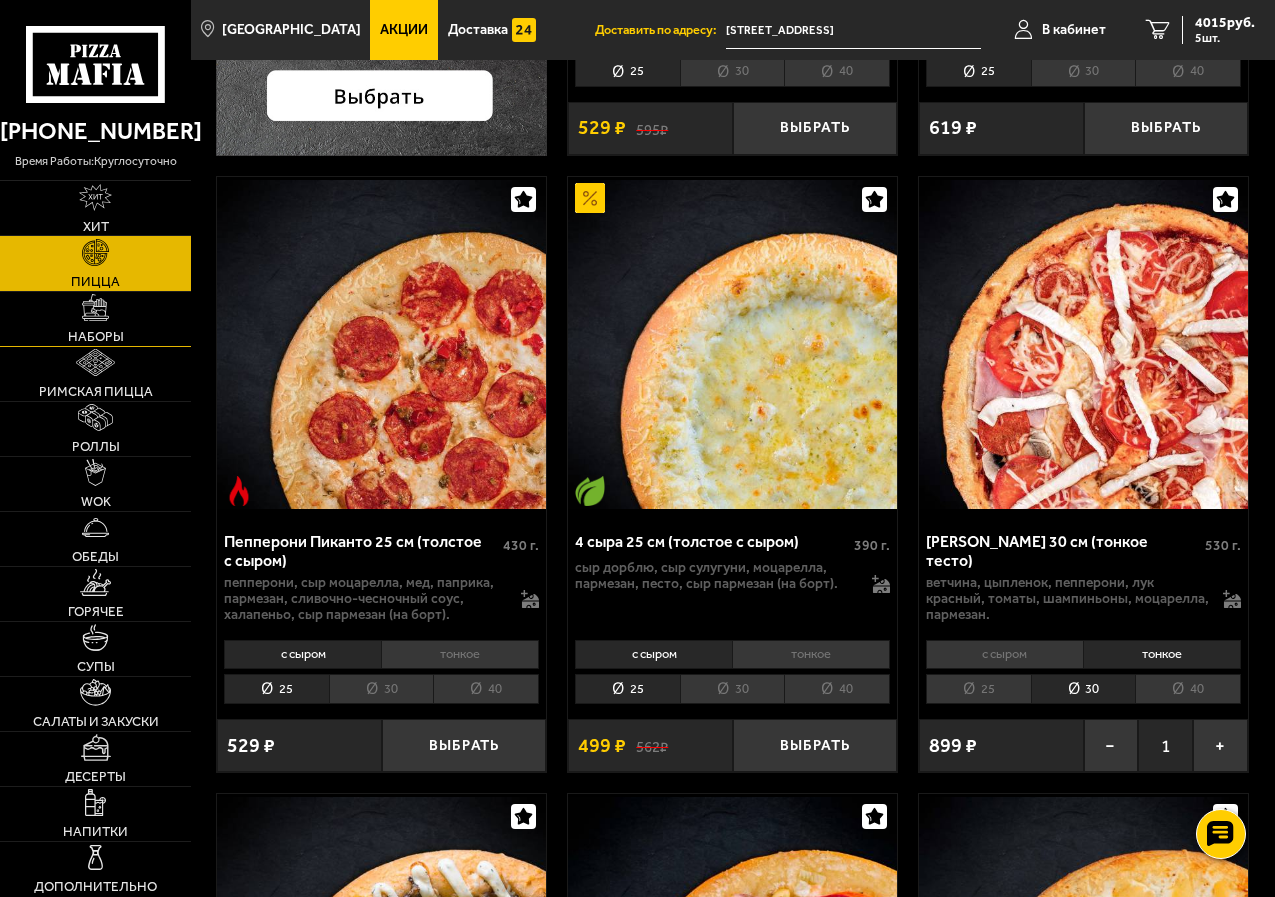 click at bounding box center (95, 307) 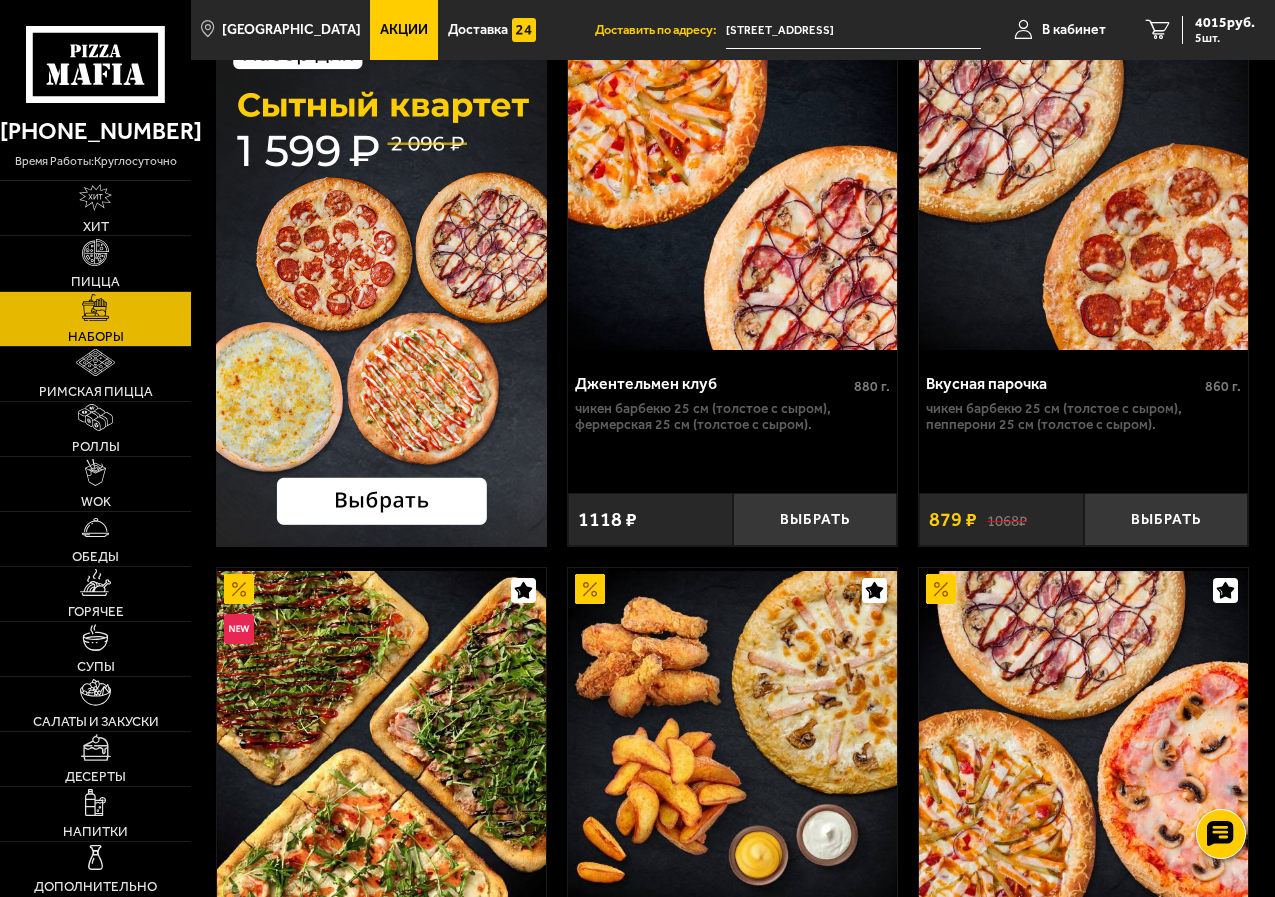scroll, scrollTop: 200, scrollLeft: 0, axis: vertical 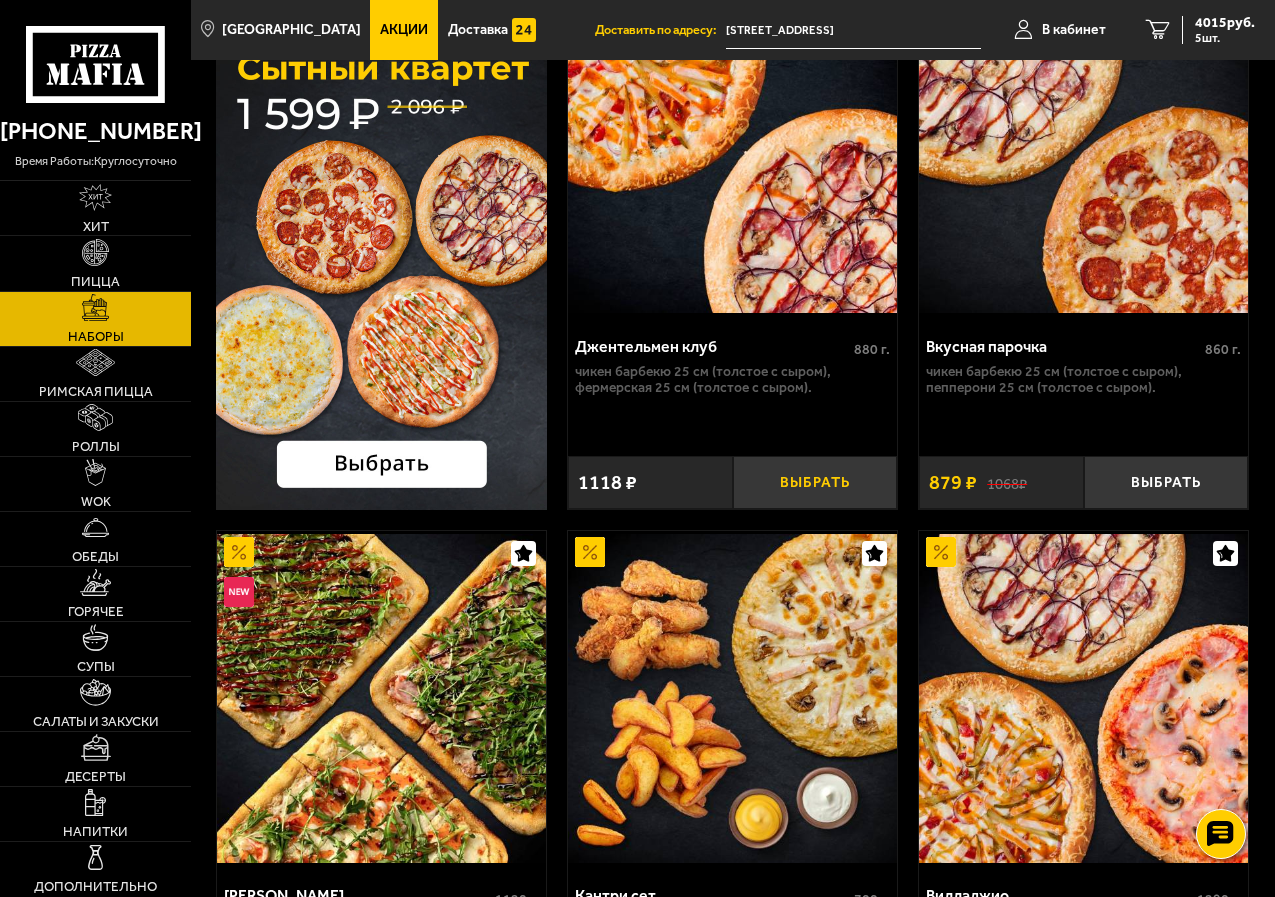 click on "Выбрать" at bounding box center [815, 482] 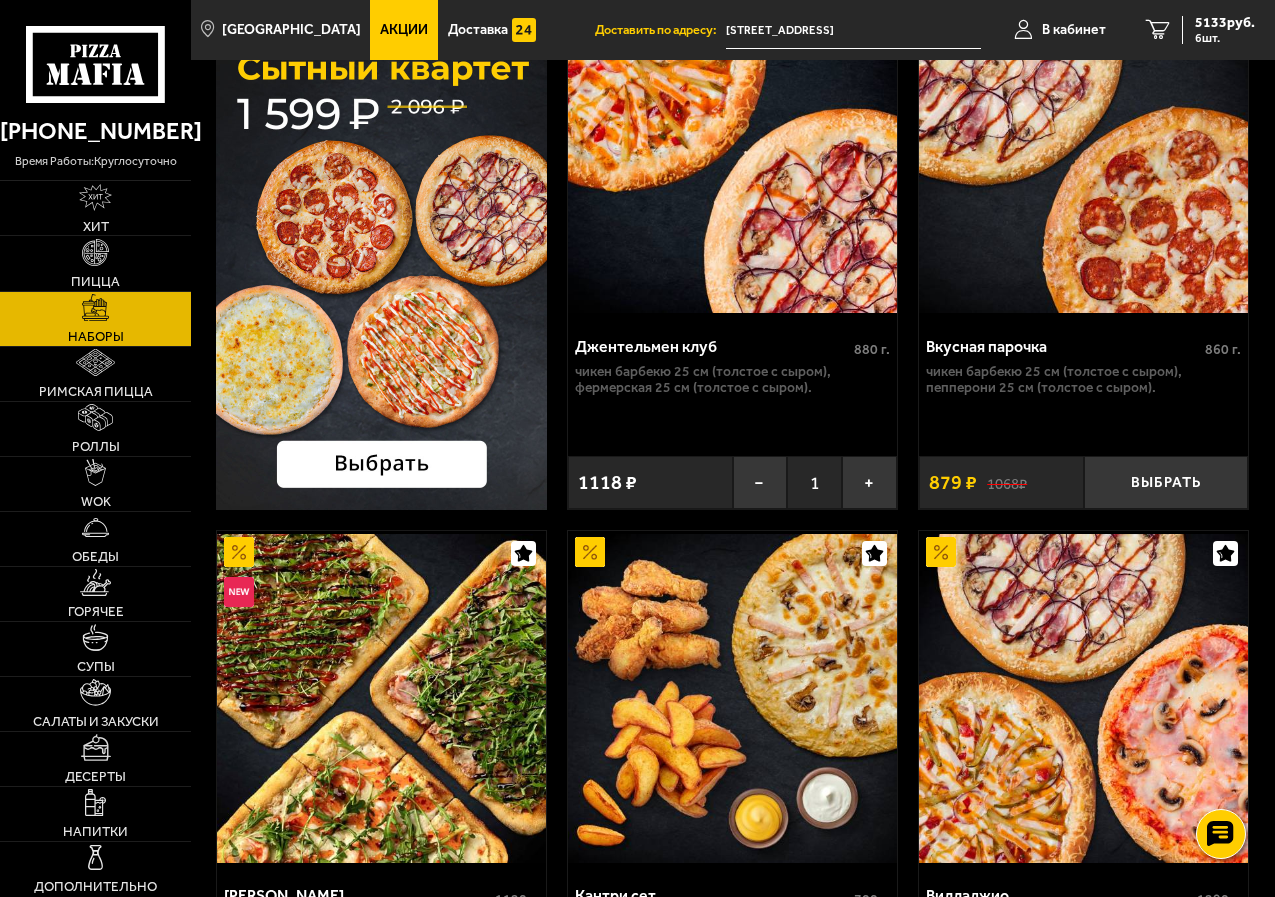 click at bounding box center (732, 149) 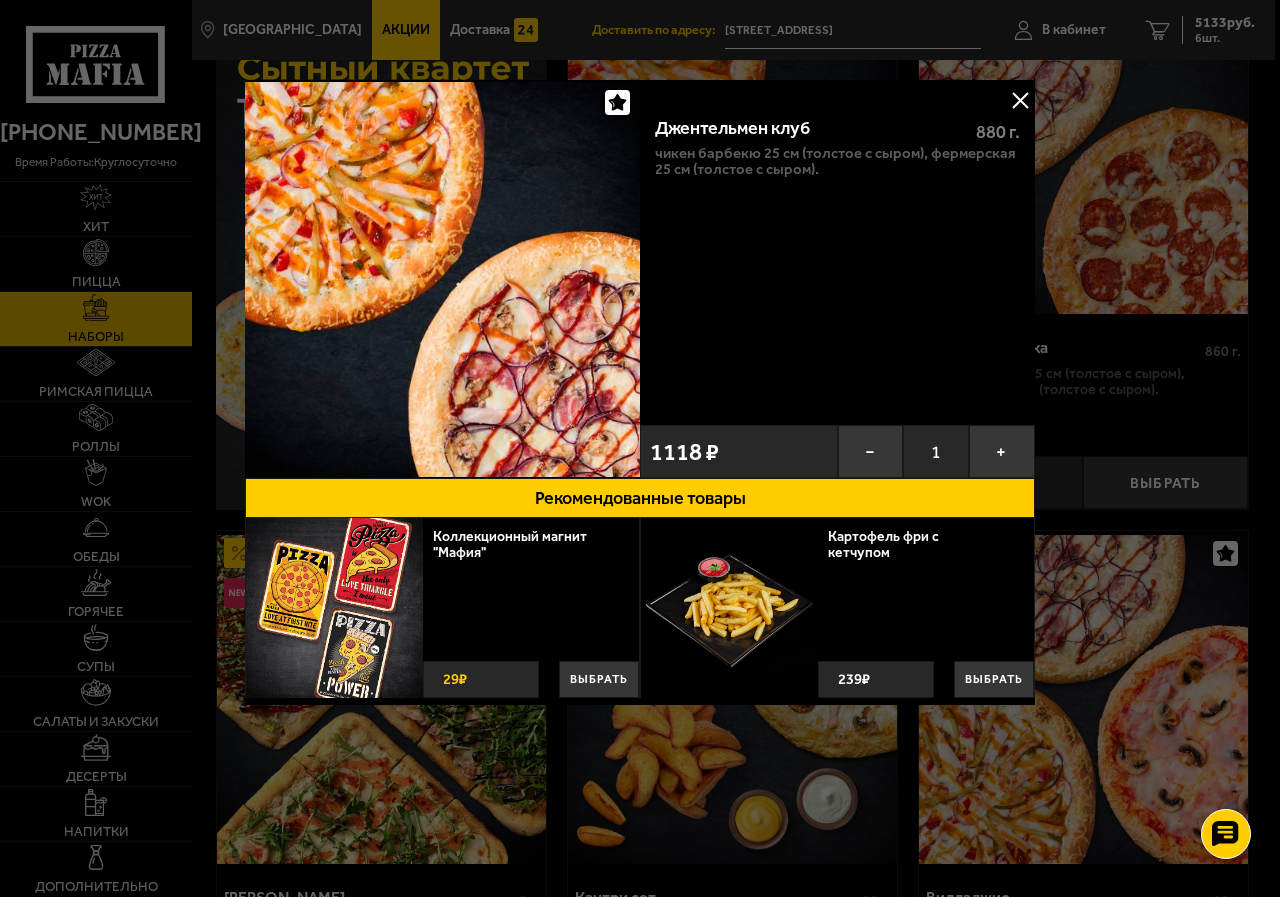 click at bounding box center [1020, 100] 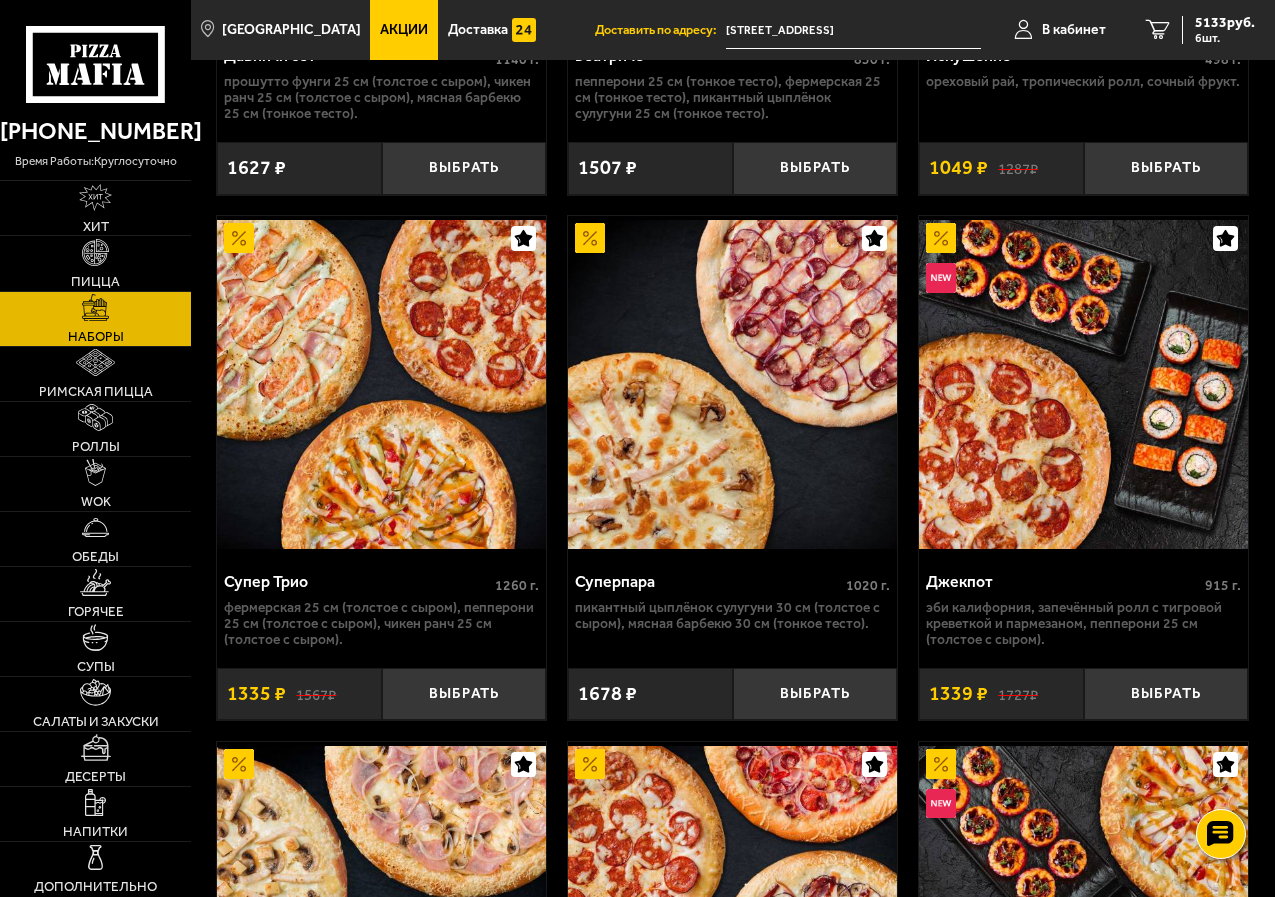 scroll, scrollTop: 2100, scrollLeft: 0, axis: vertical 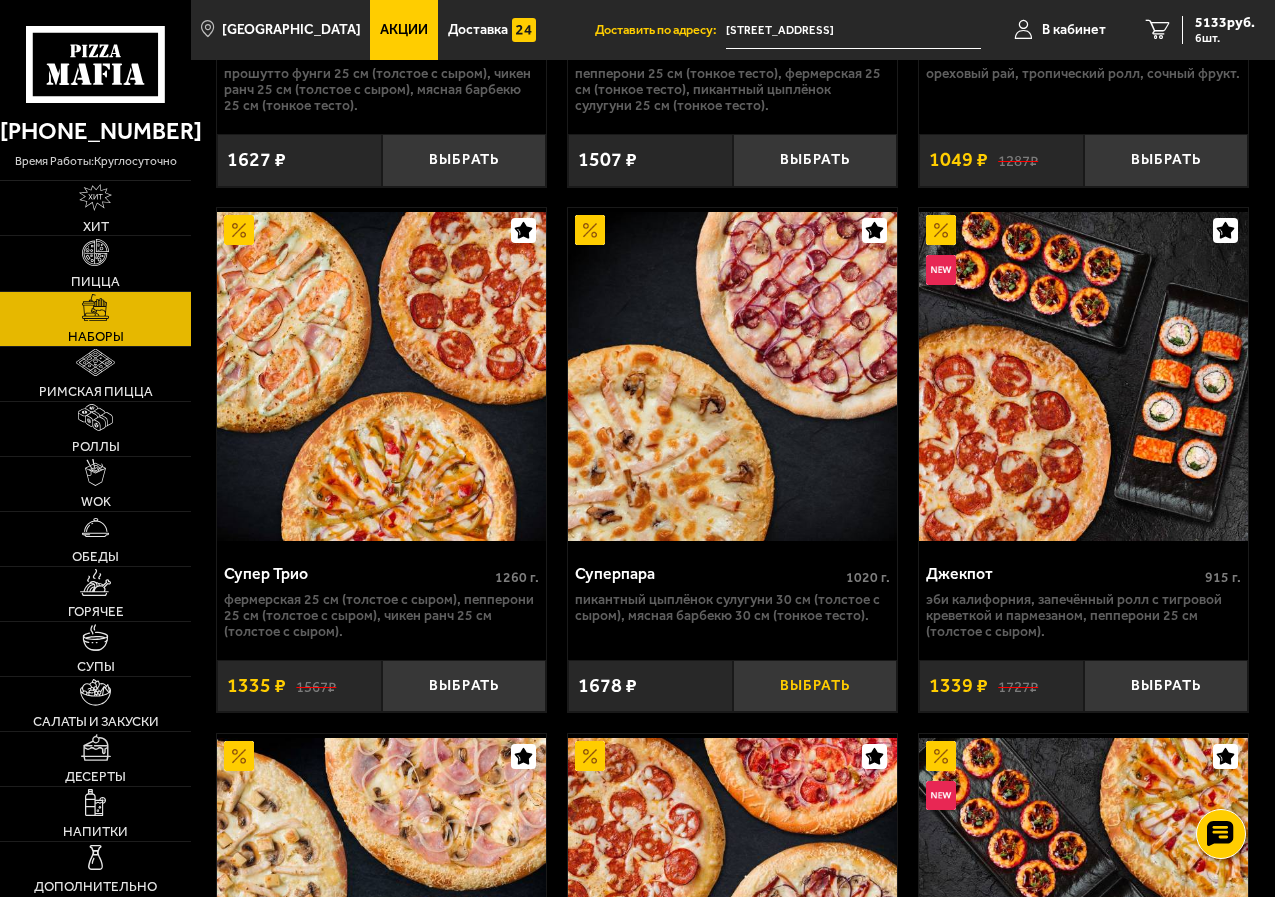 click on "Выбрать" at bounding box center (815, 686) 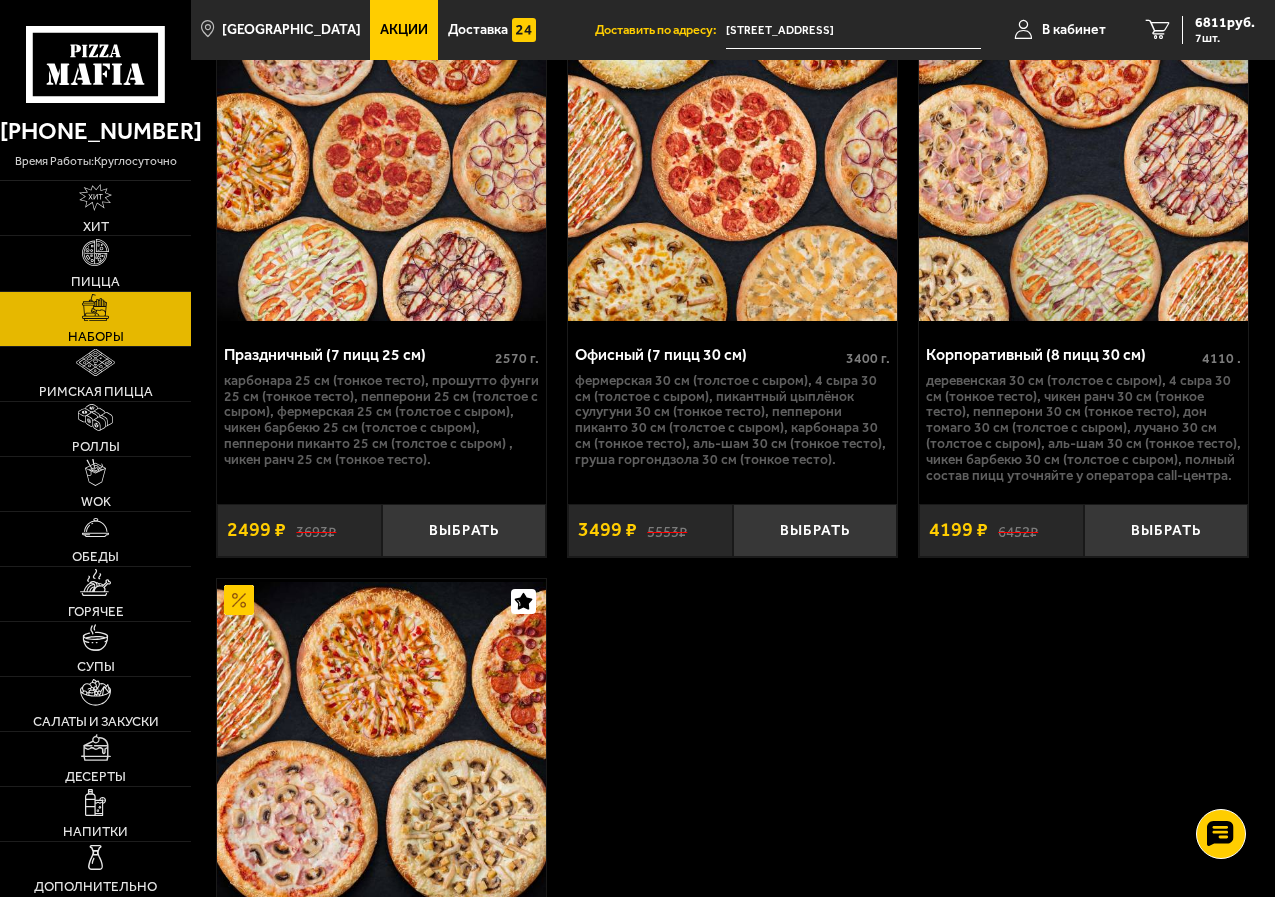 scroll, scrollTop: 5600, scrollLeft: 0, axis: vertical 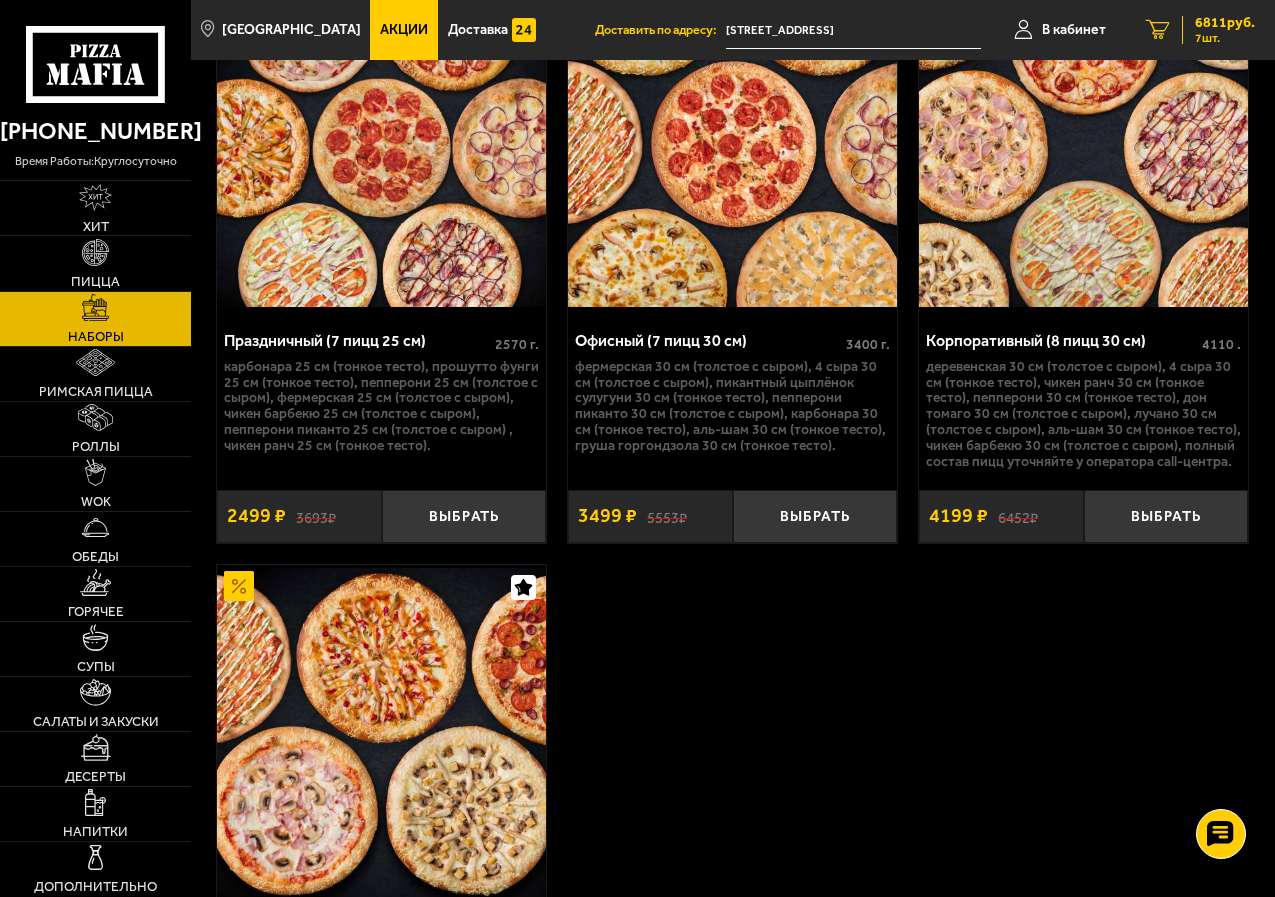 click on "6811  руб. 7  шт." at bounding box center [1218, 30] 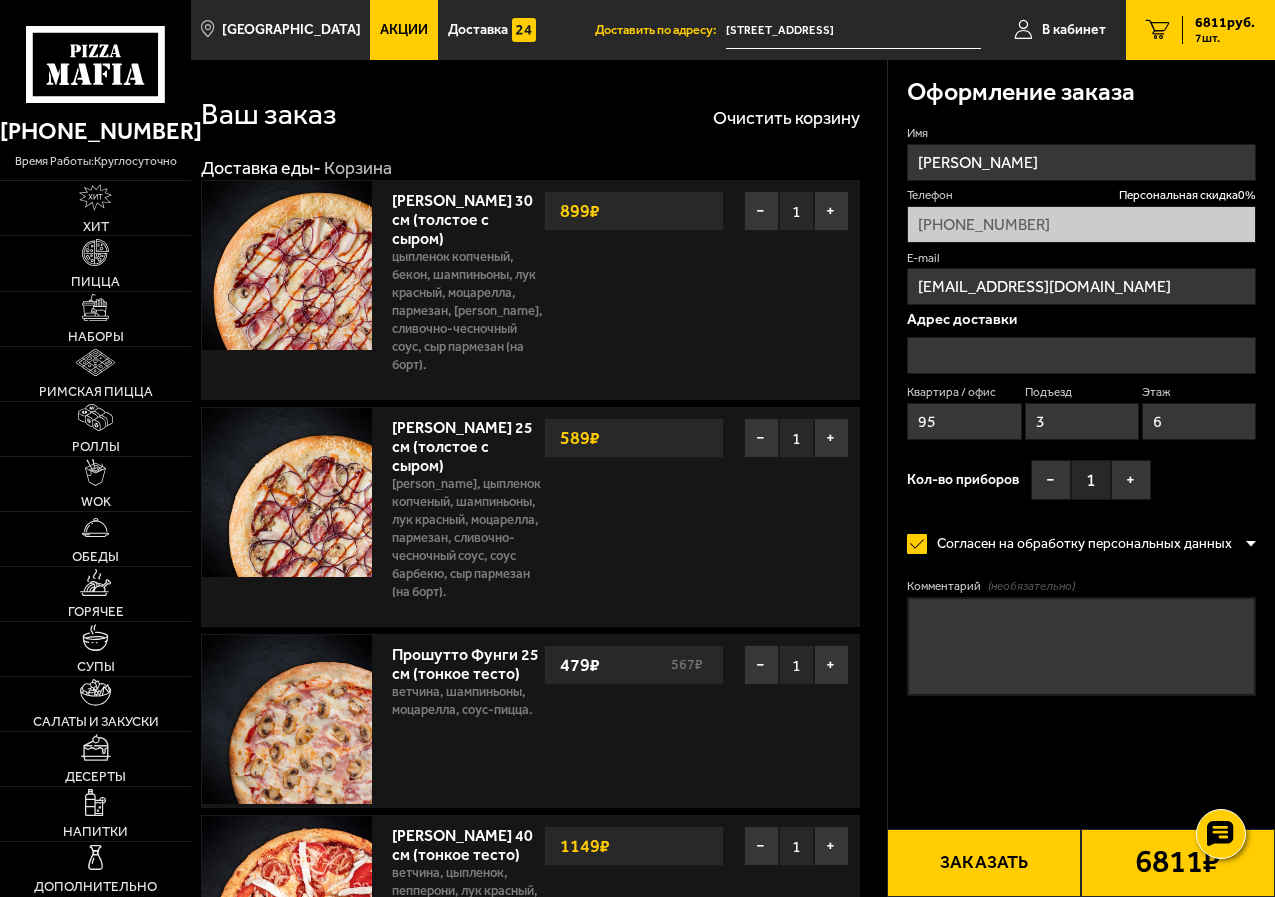 type on "[STREET_ADDRESS]" 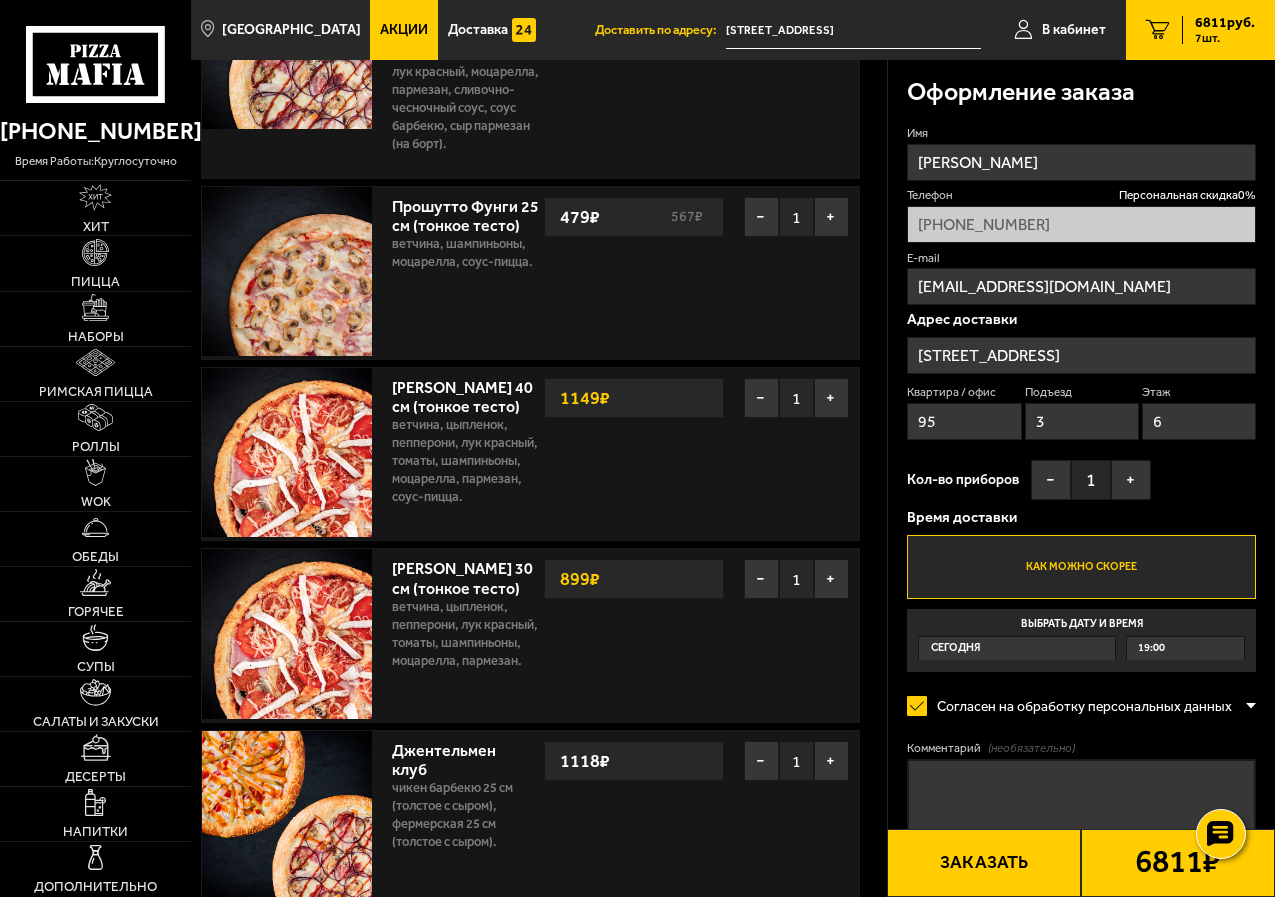 scroll, scrollTop: 400, scrollLeft: 0, axis: vertical 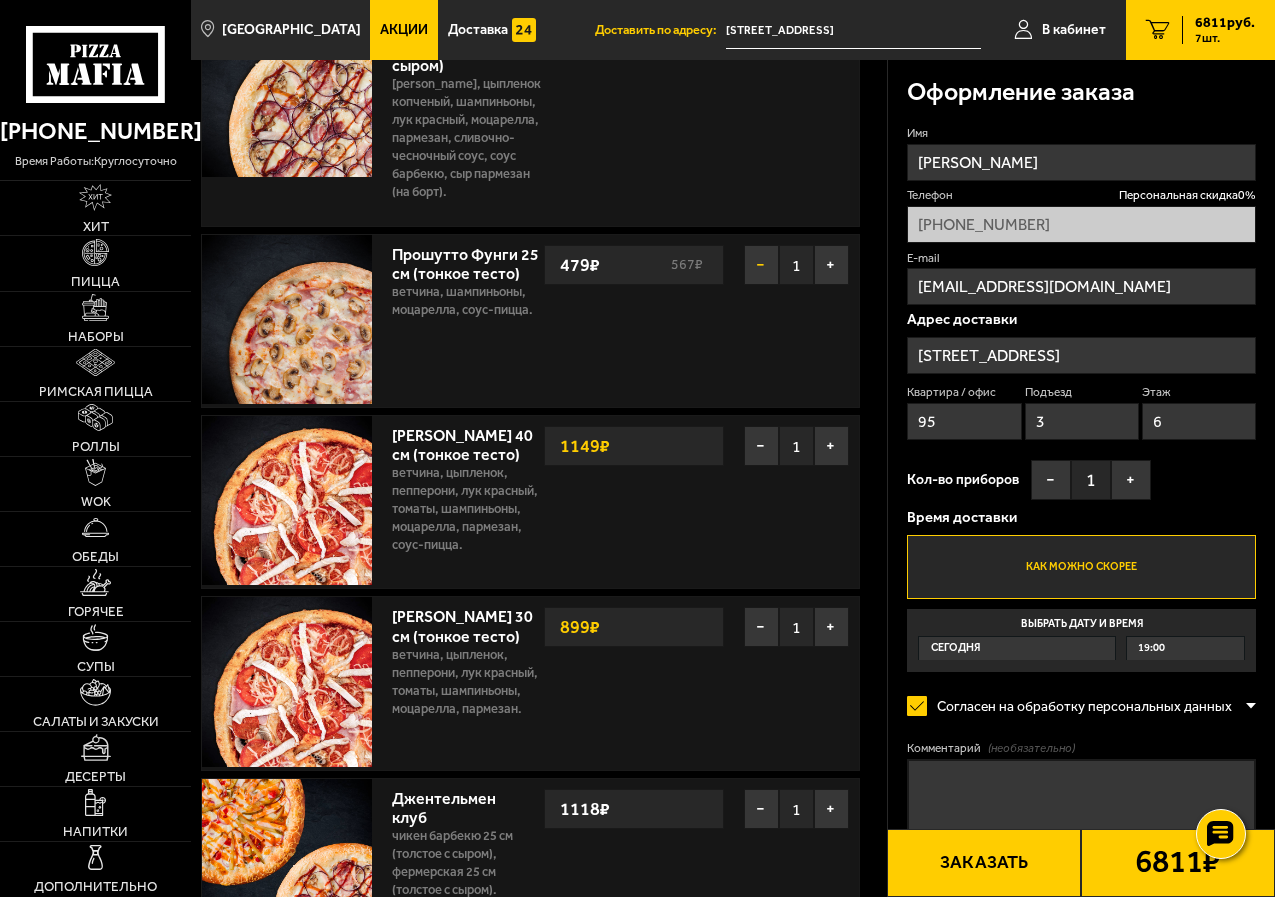 click on "−" at bounding box center (761, 265) 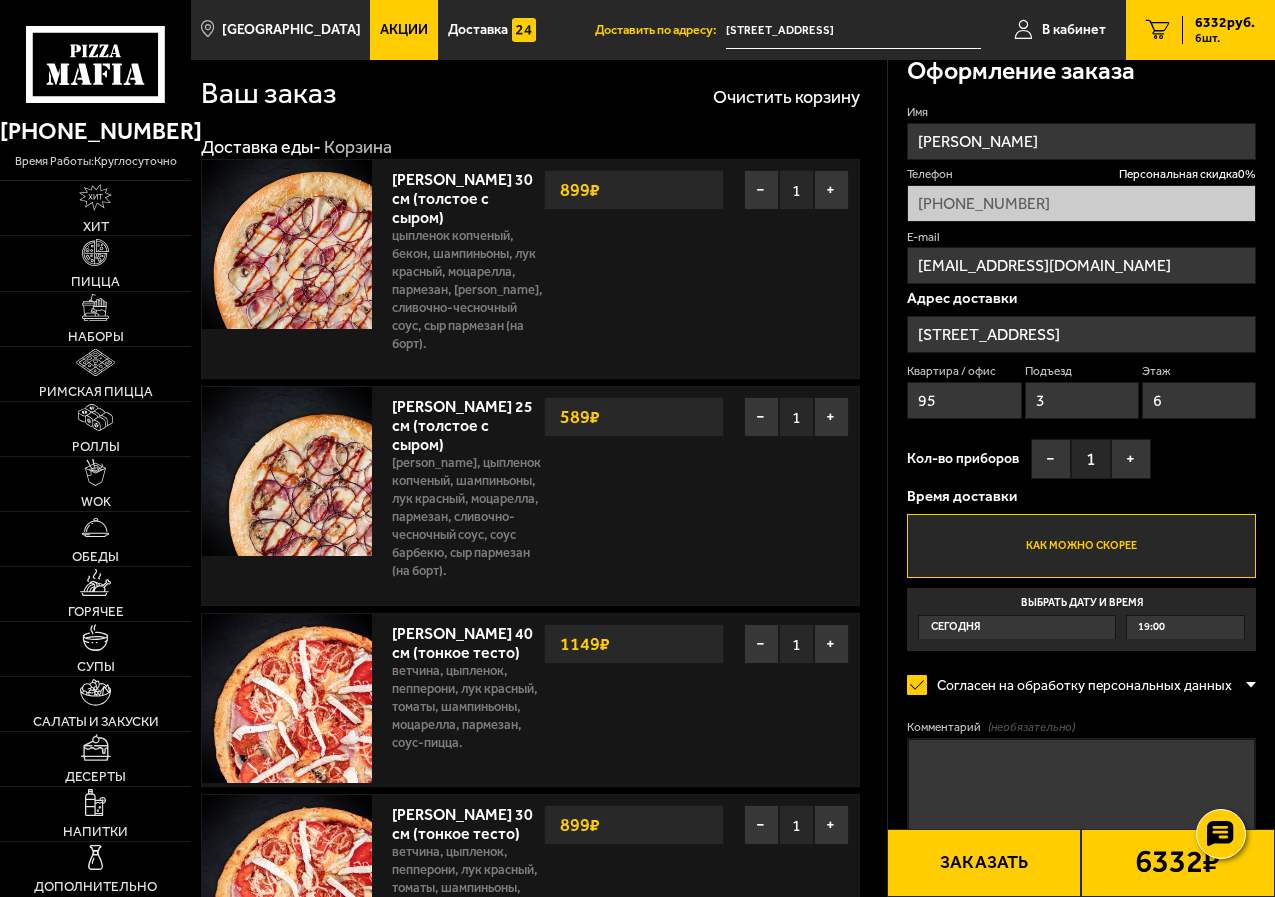scroll, scrollTop: 0, scrollLeft: 0, axis: both 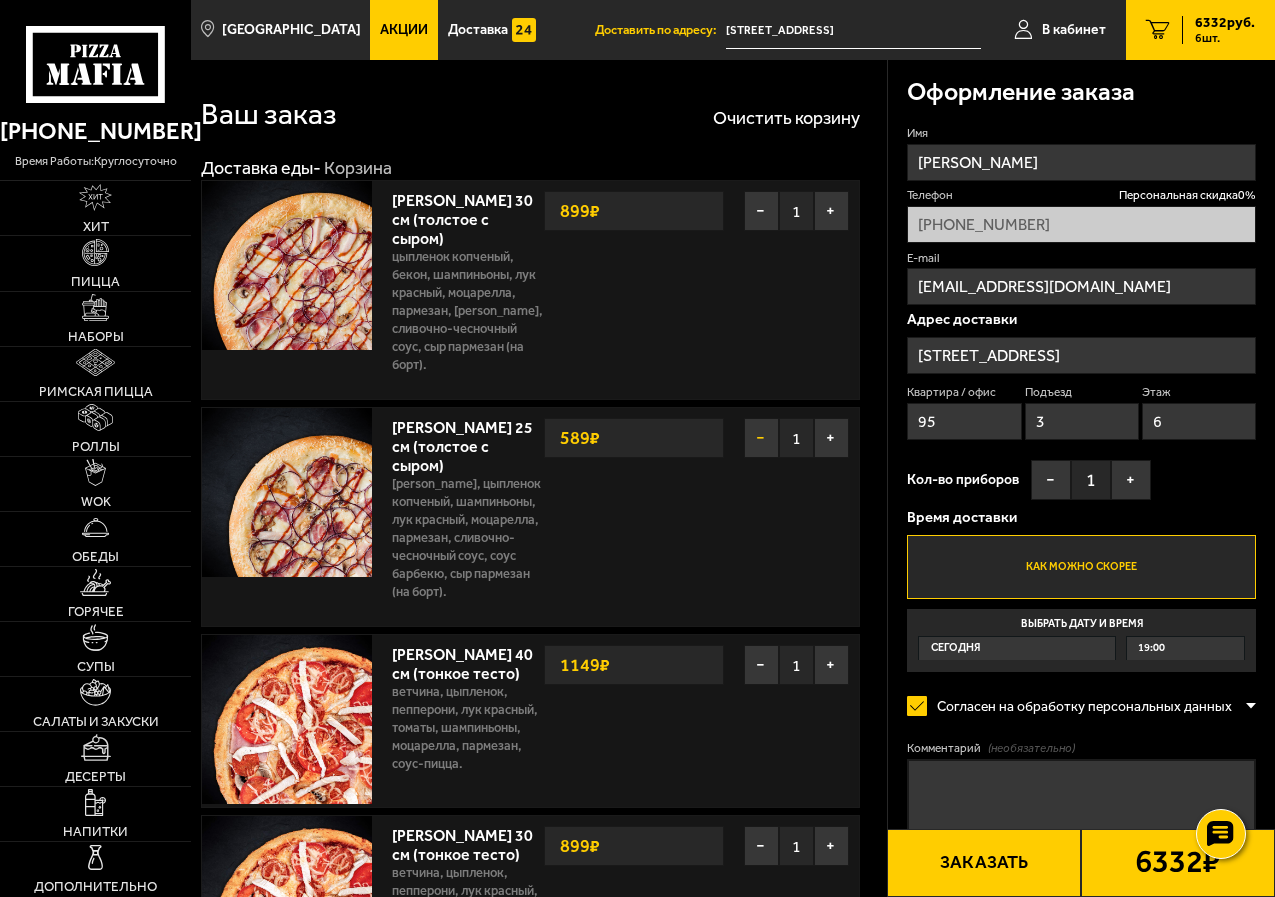 click on "−" at bounding box center [761, 438] 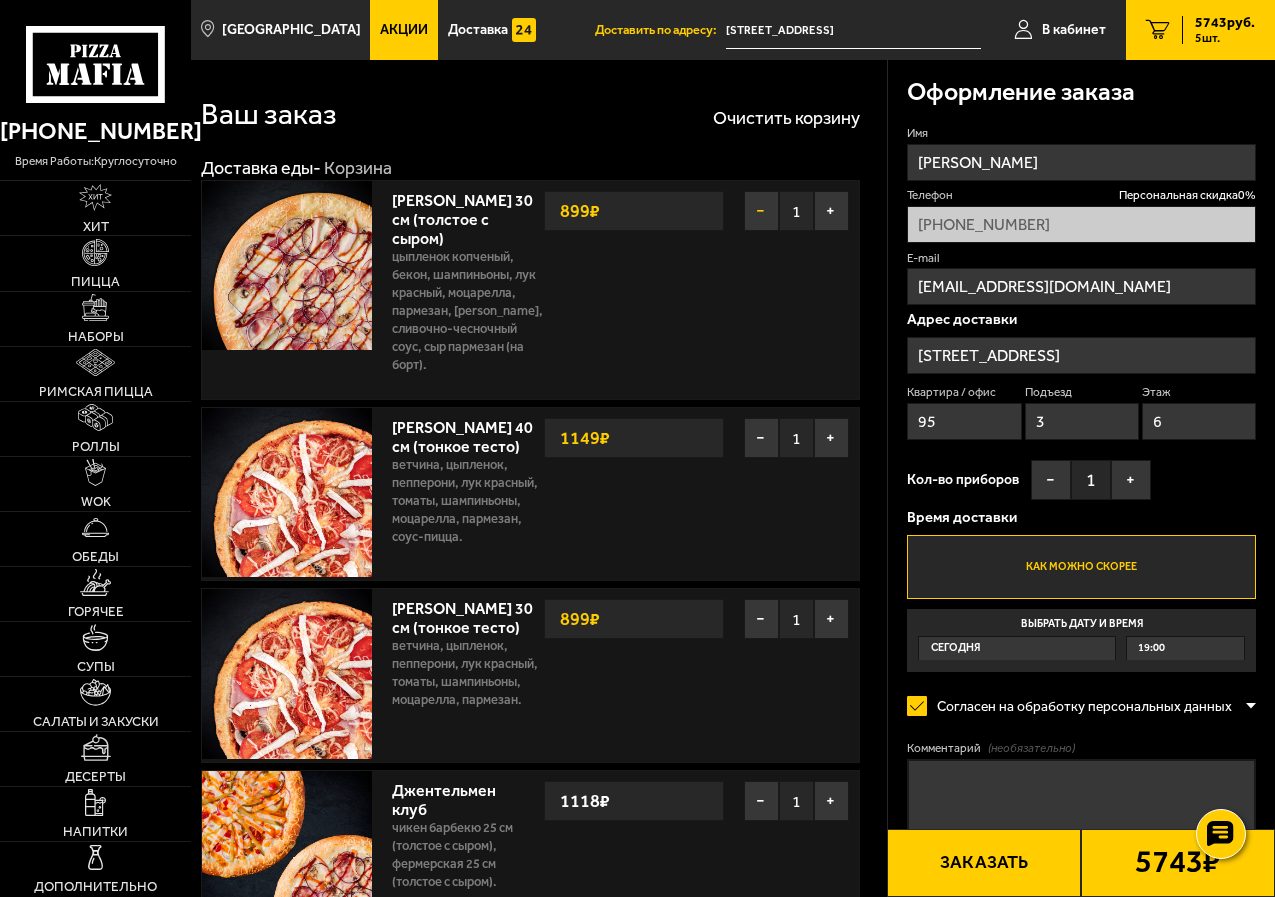 click on "−" at bounding box center (761, 211) 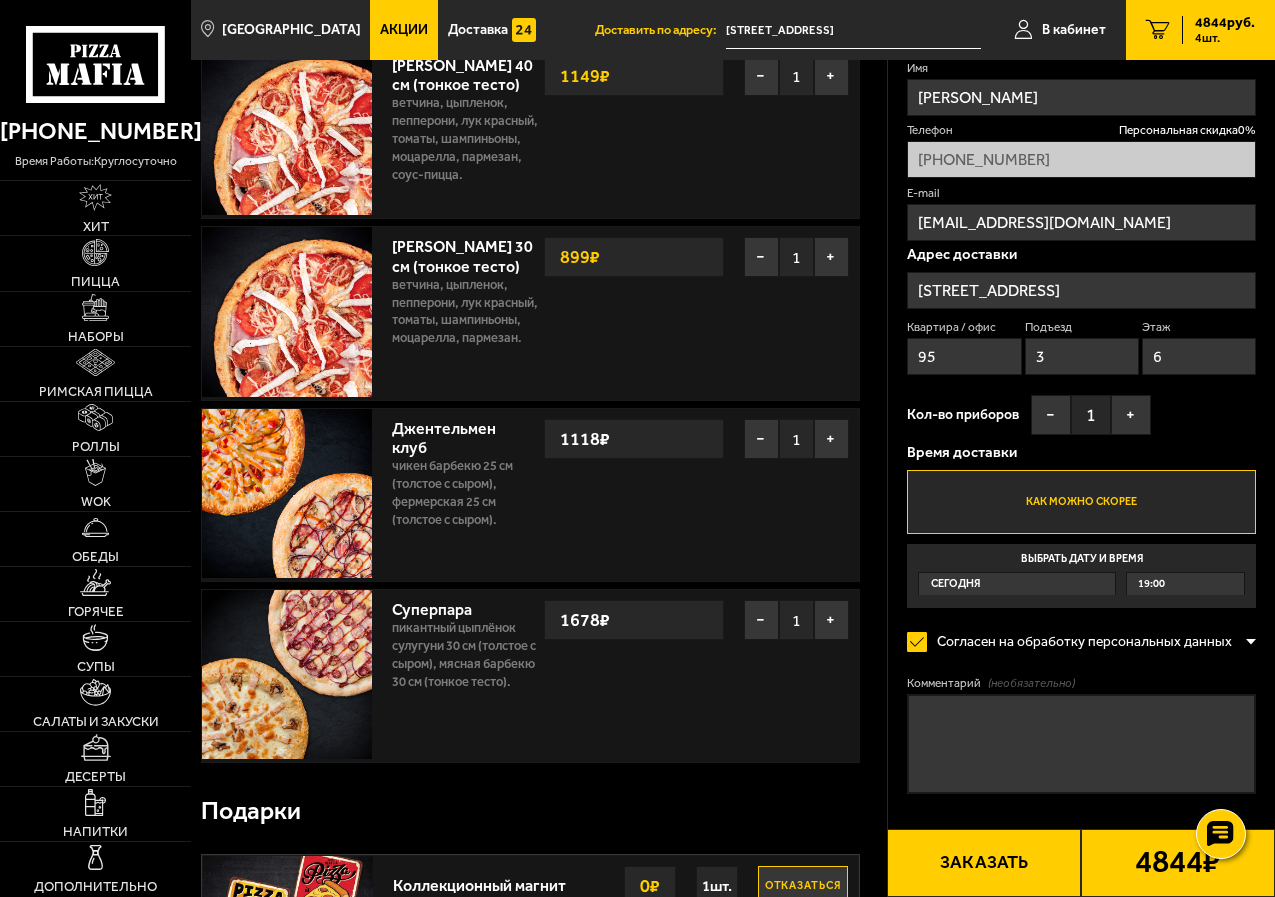 scroll, scrollTop: 100, scrollLeft: 0, axis: vertical 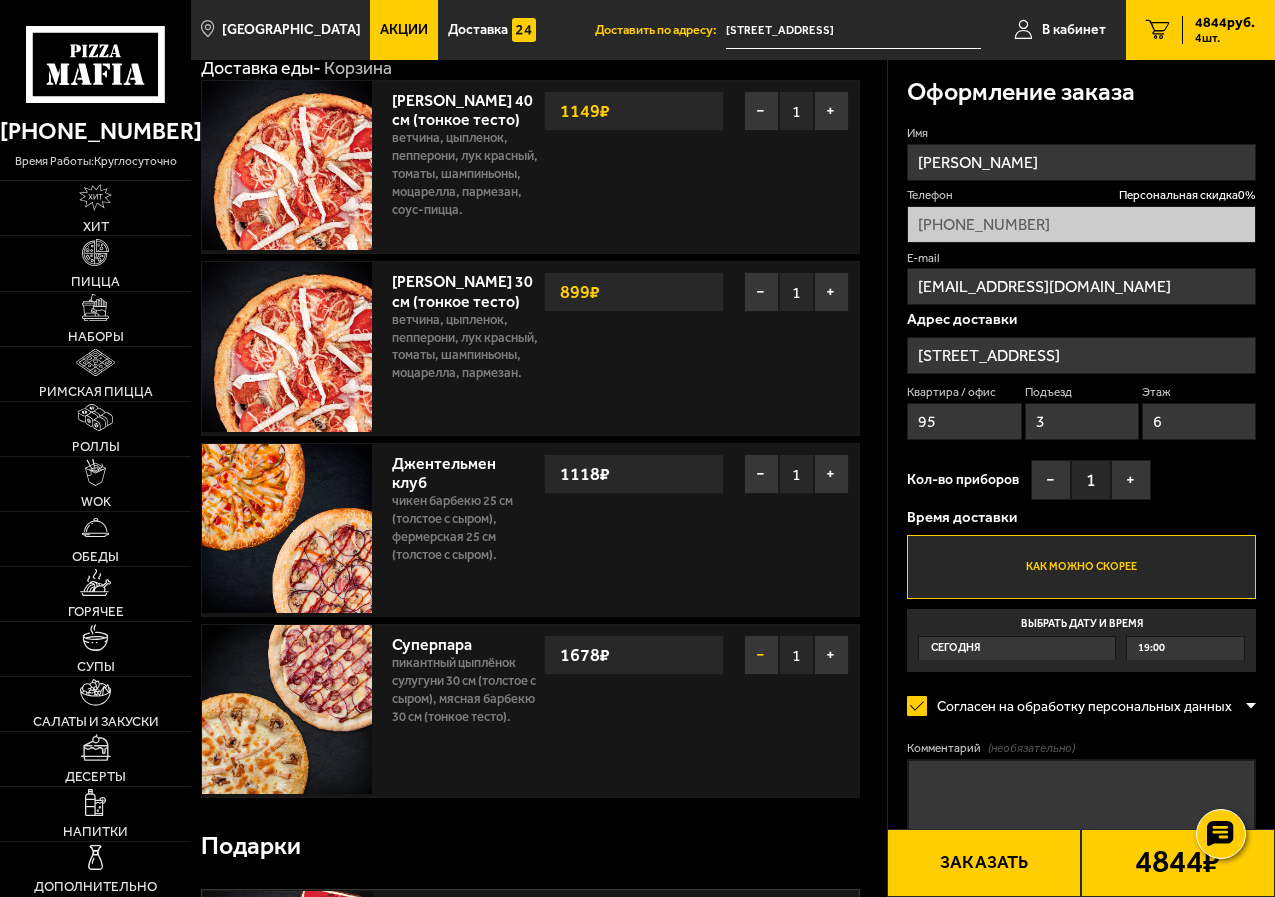 click on "−" at bounding box center (761, 655) 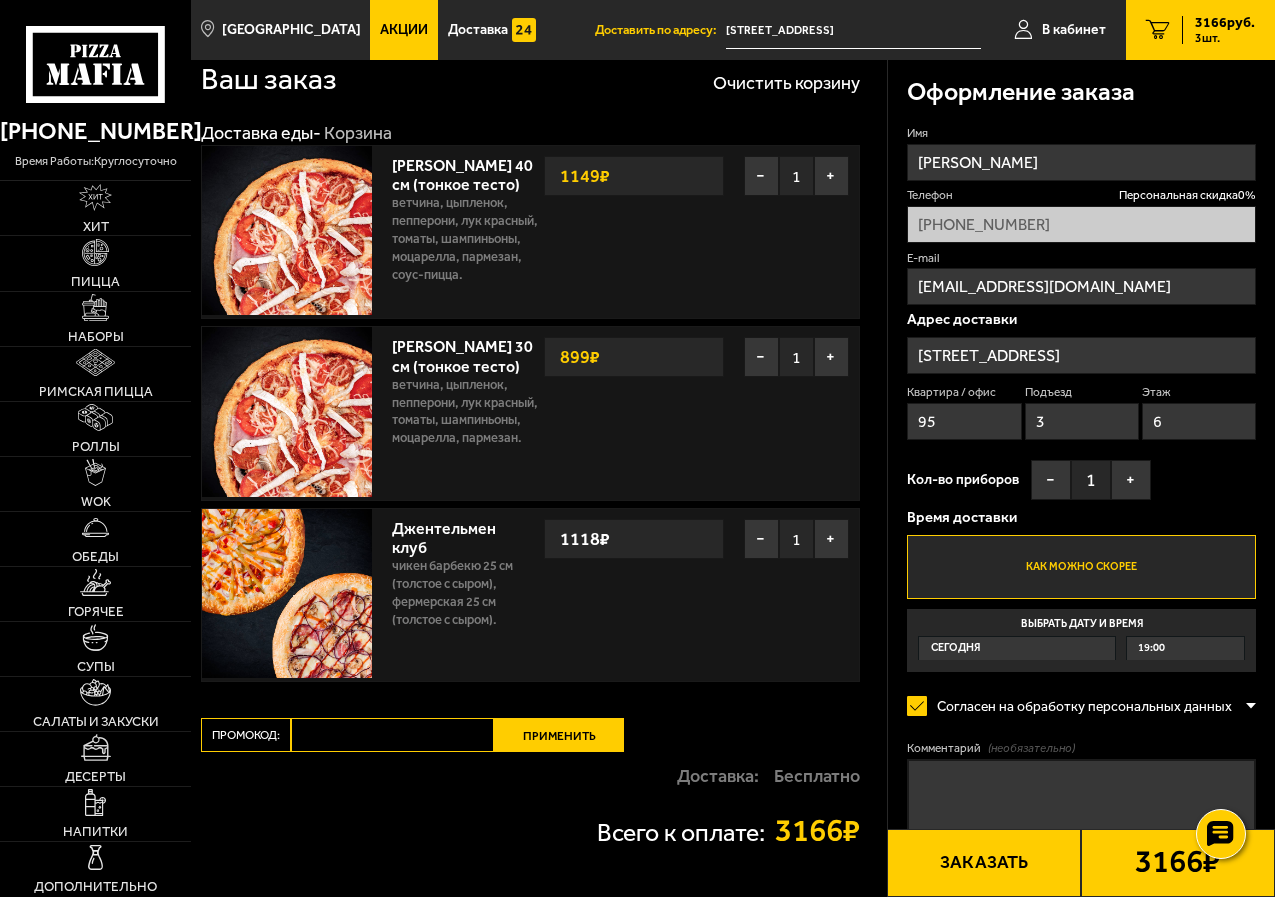 scroll, scrollTop: 0, scrollLeft: 0, axis: both 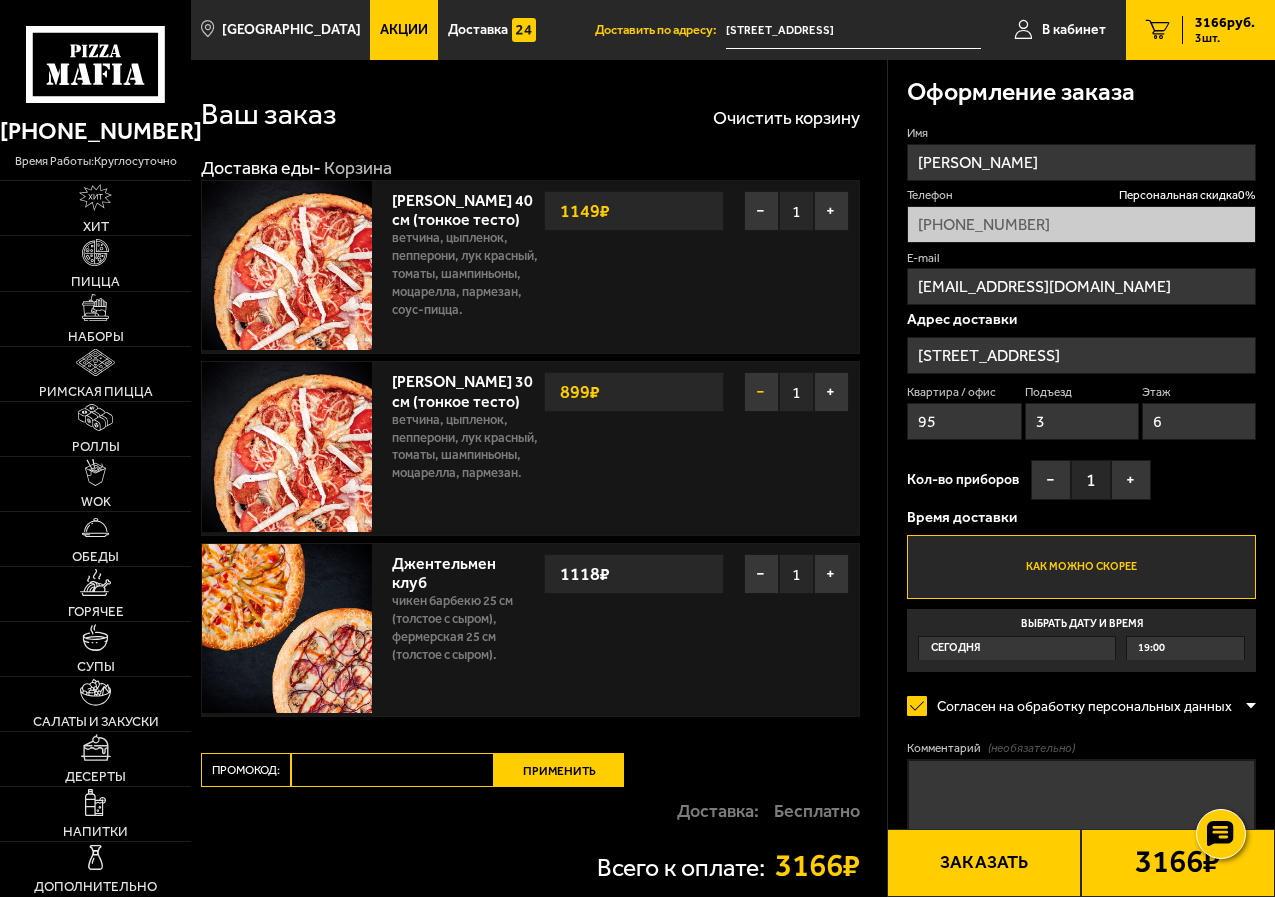 click on "−" at bounding box center (761, 392) 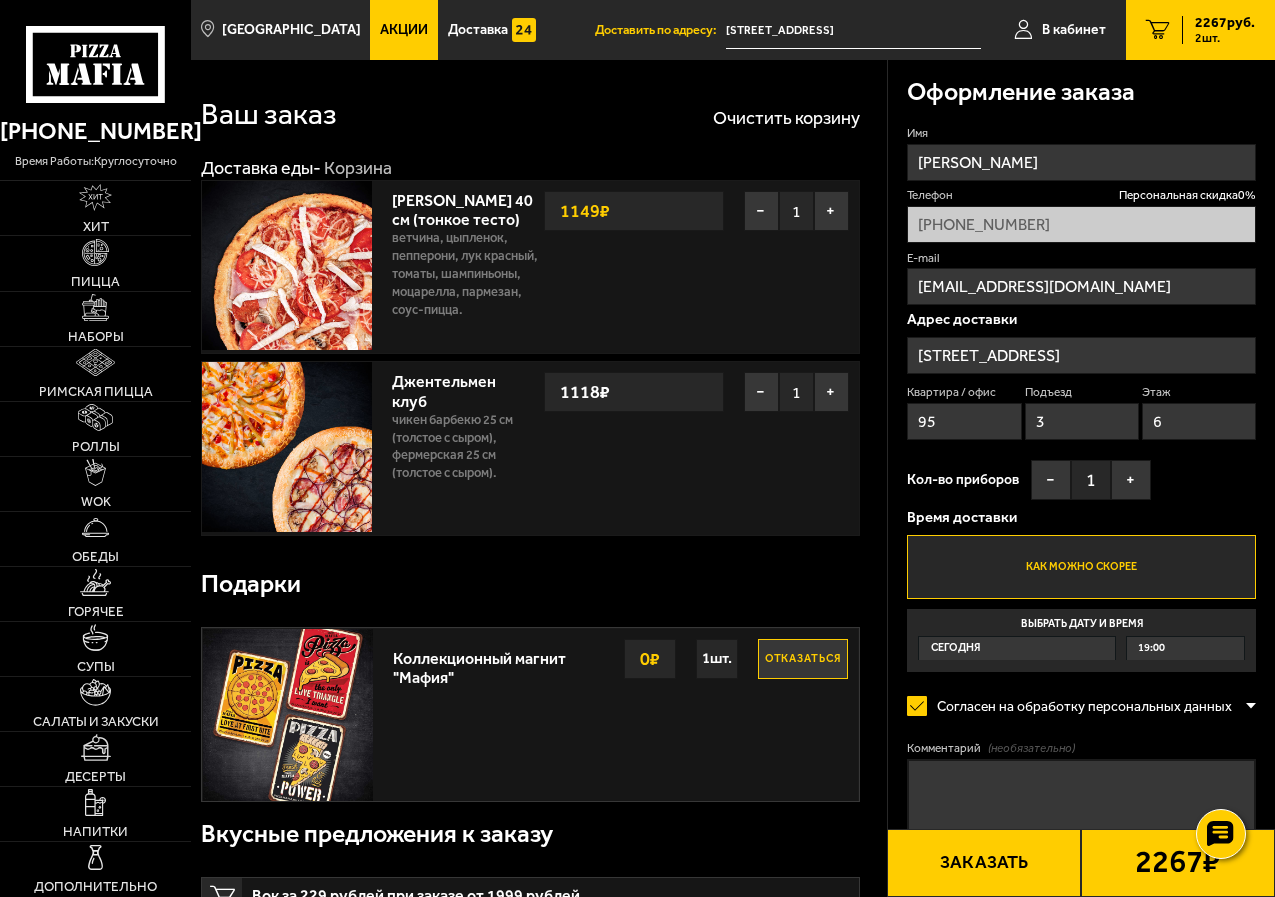 click on "Джентельмен клуб" at bounding box center (444, 388) 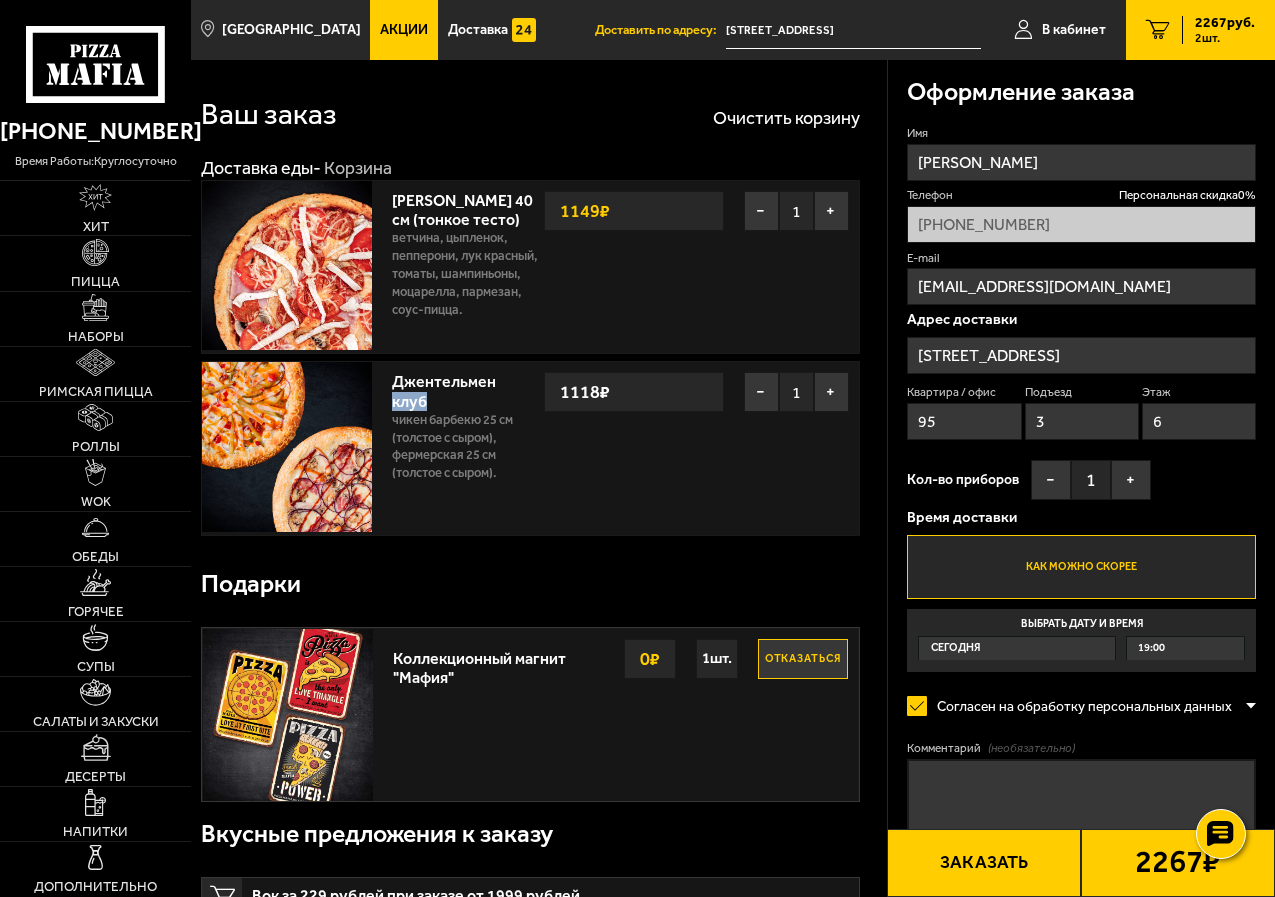 click on "Джентельмен клуб" at bounding box center (444, 388) 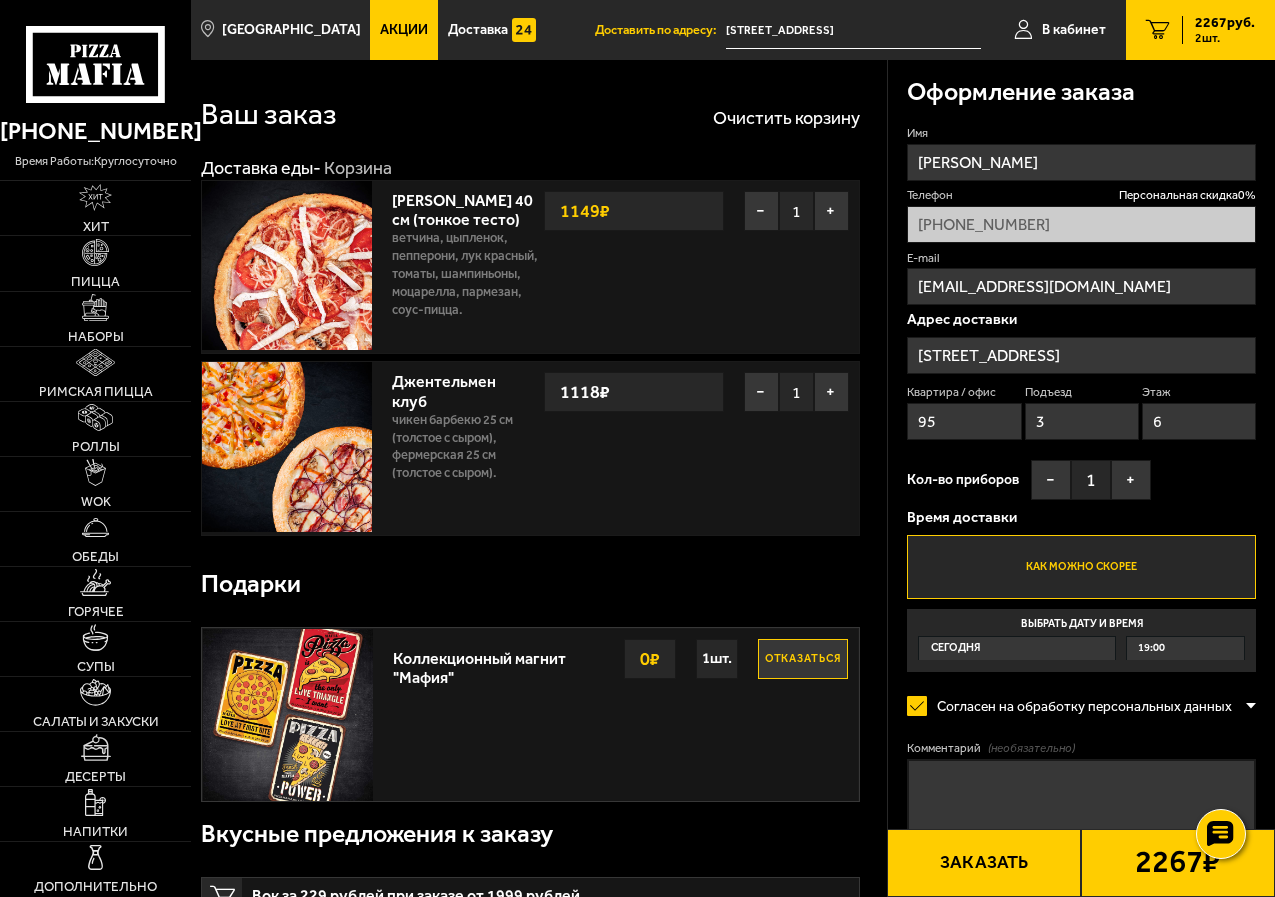 click on "Доставка еды  -  Корзина" at bounding box center [520, 168] 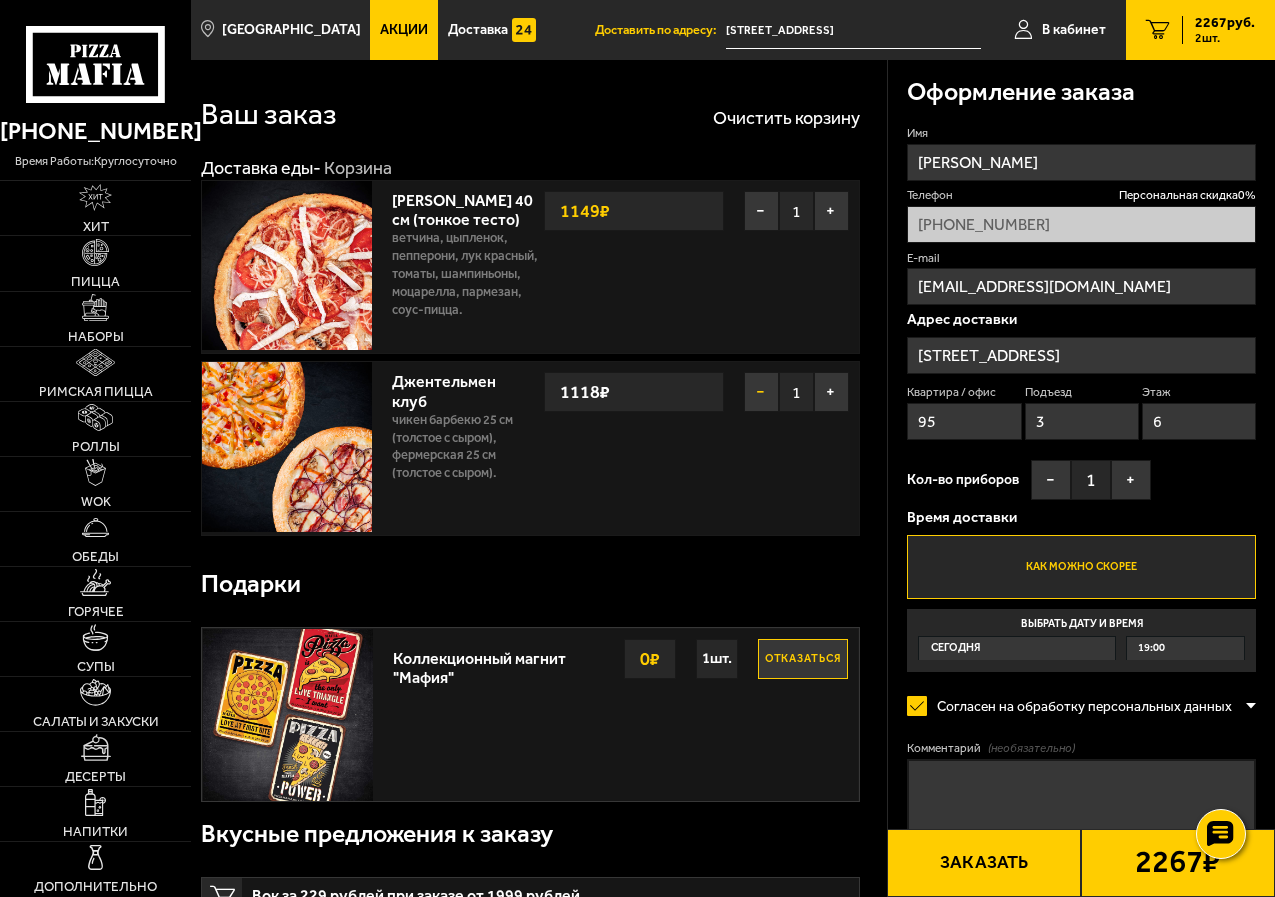 click on "−" at bounding box center [761, 392] 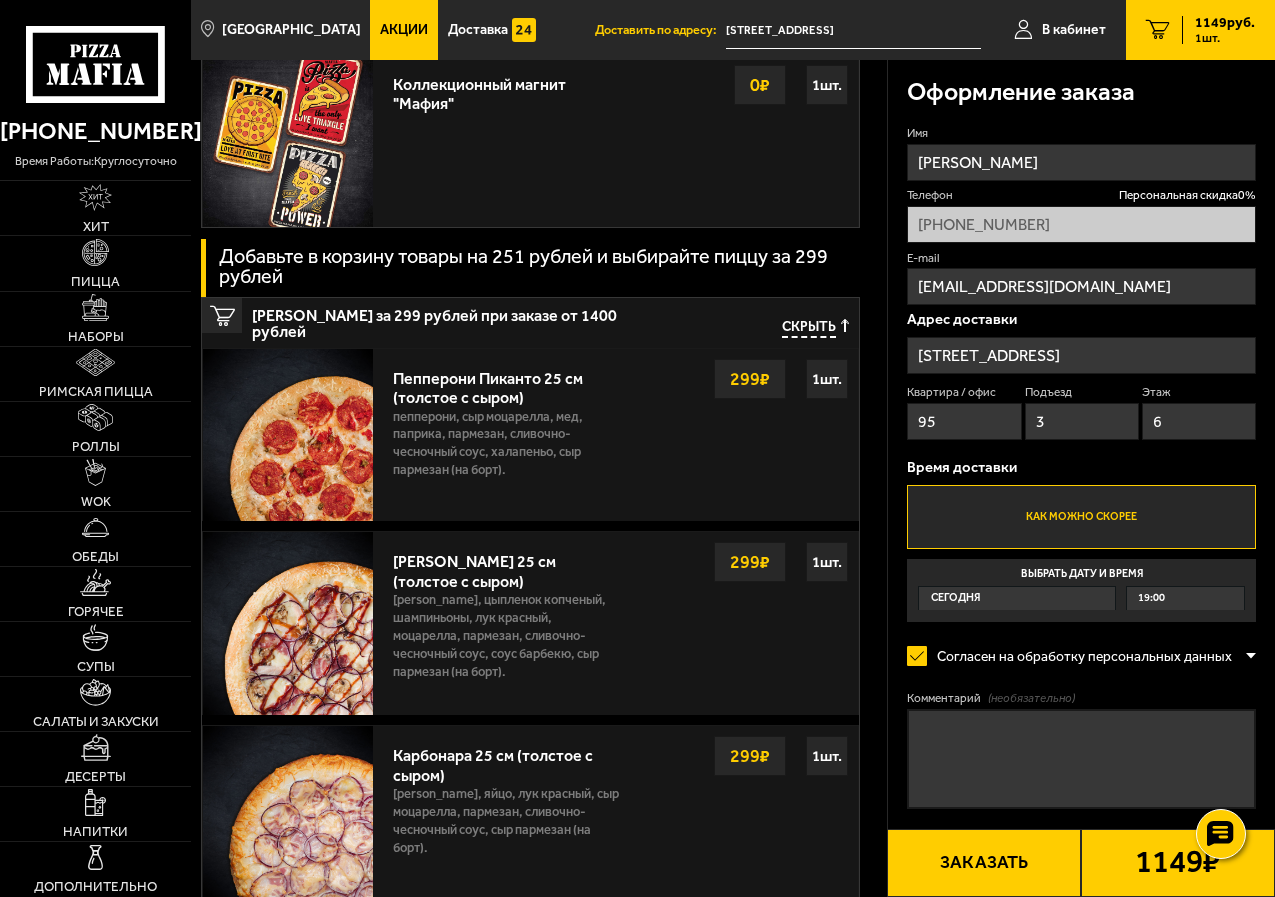 scroll, scrollTop: 500, scrollLeft: 0, axis: vertical 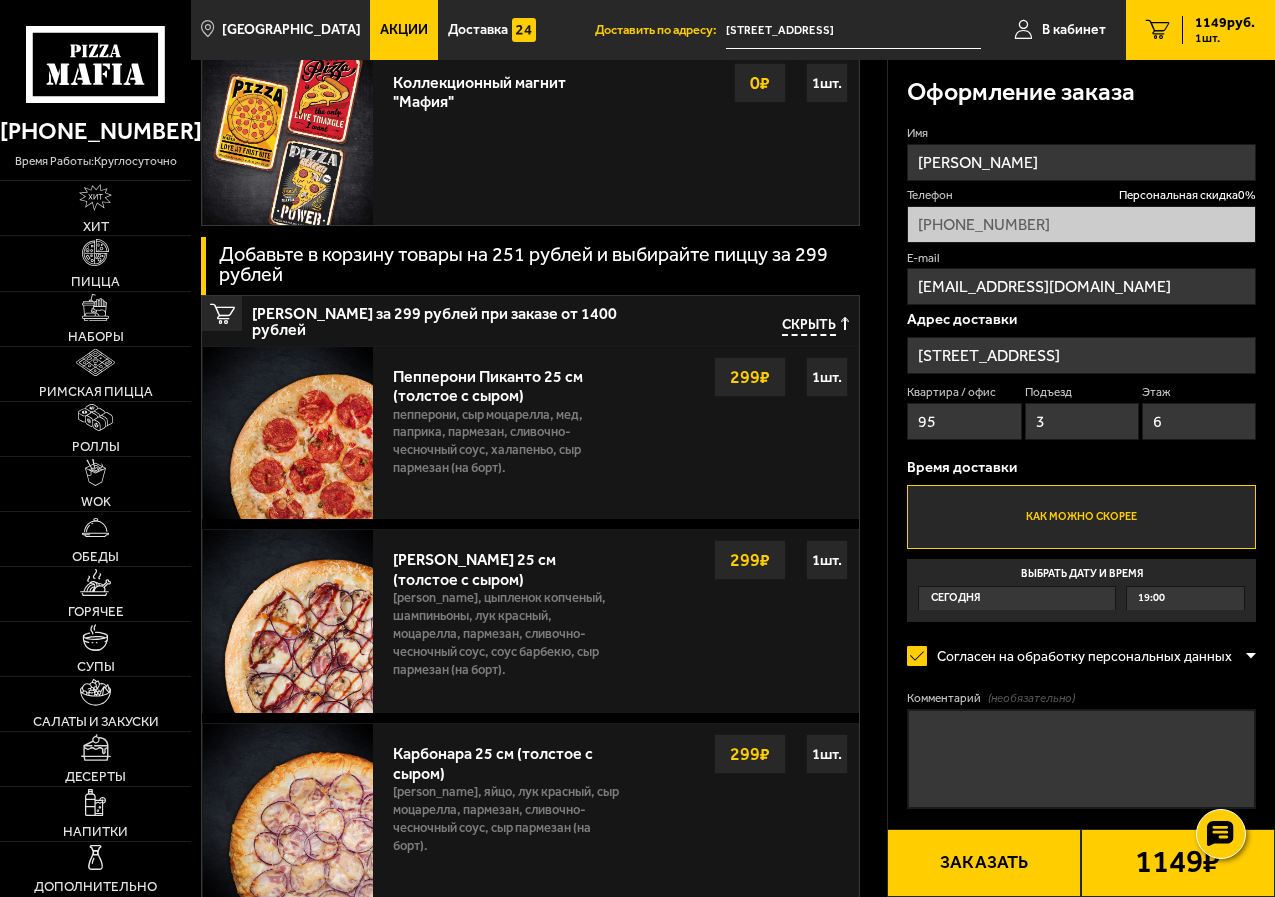 click on "Как можно скорее" at bounding box center (1081, 517) 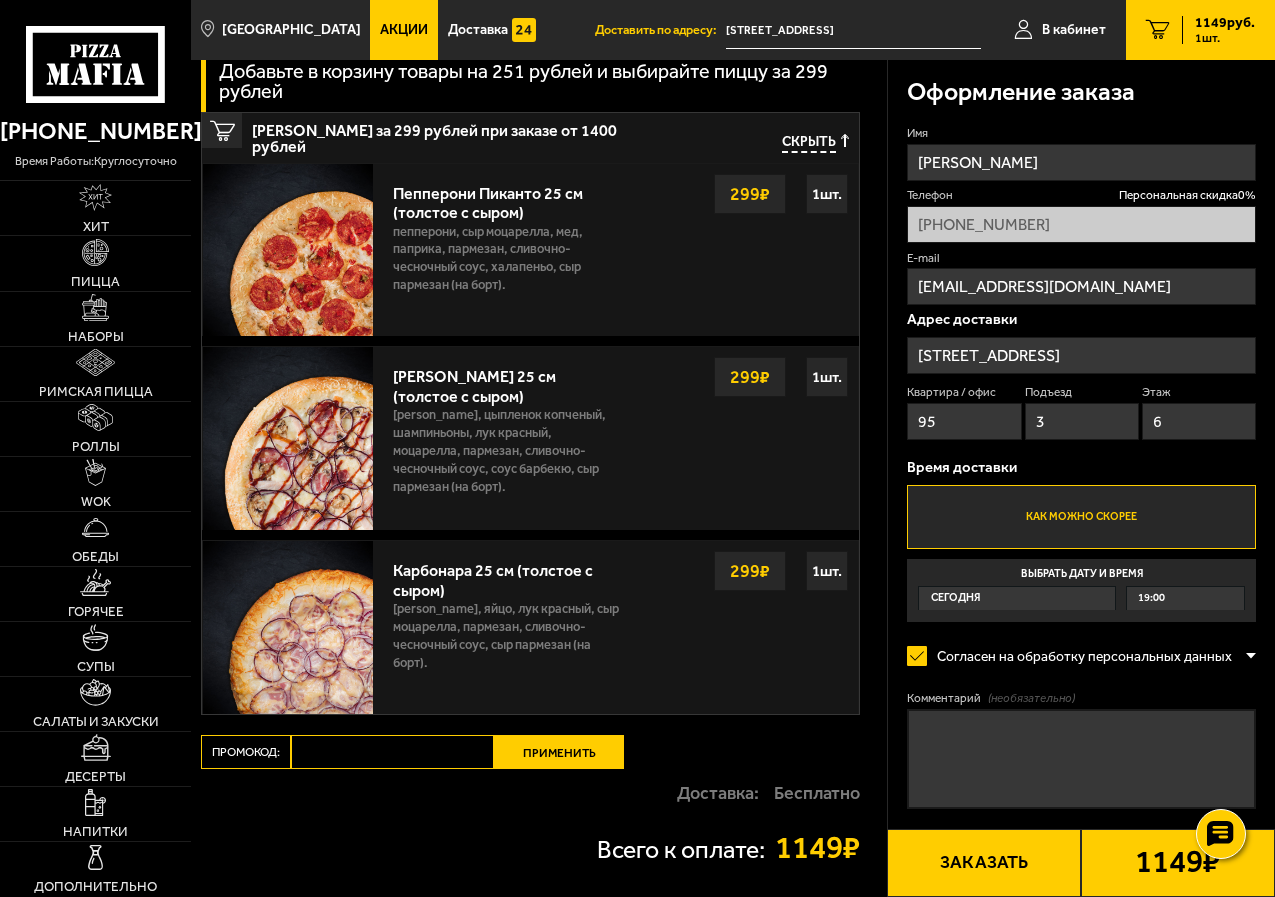 scroll, scrollTop: 700, scrollLeft: 0, axis: vertical 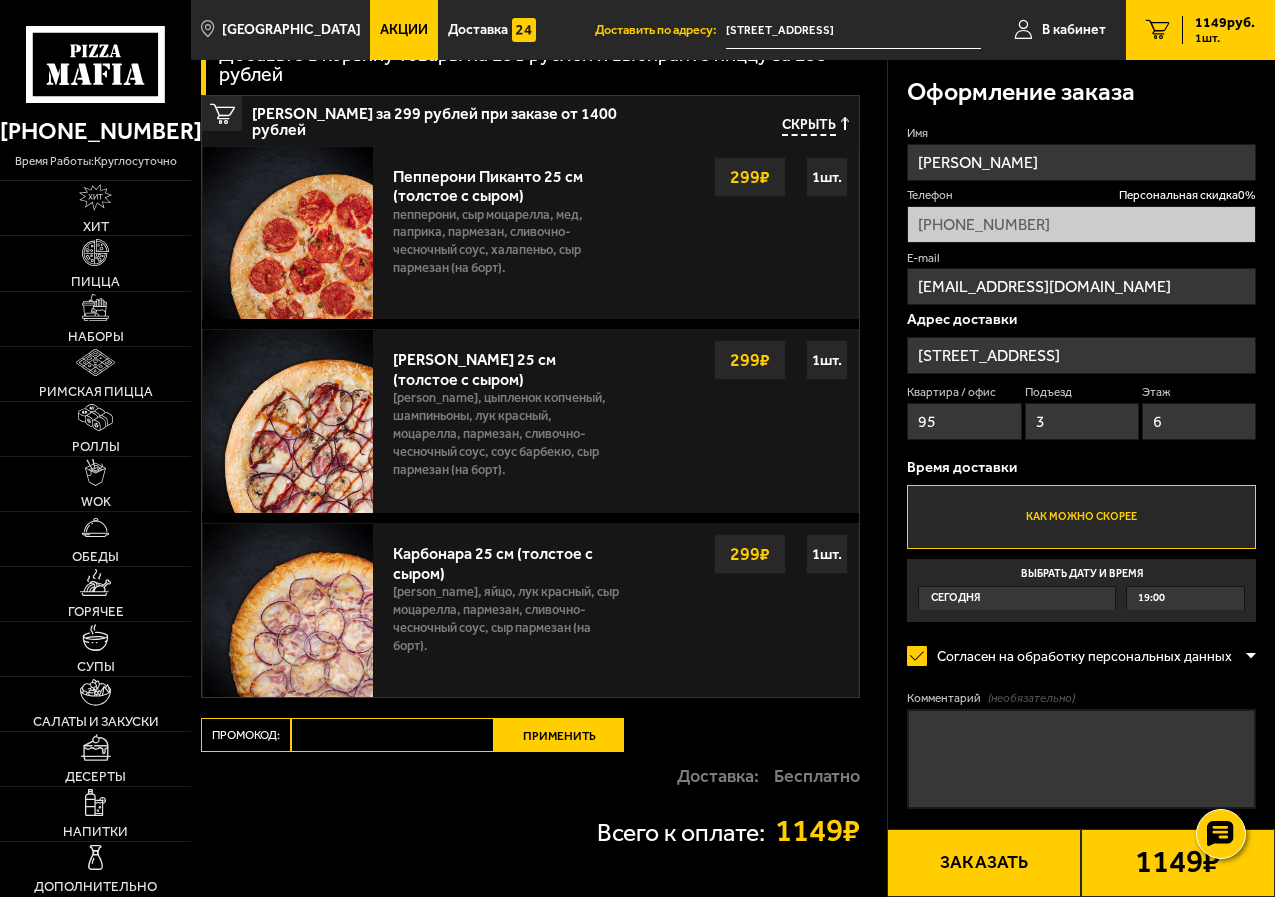 click on "Заказать" at bounding box center (984, 863) 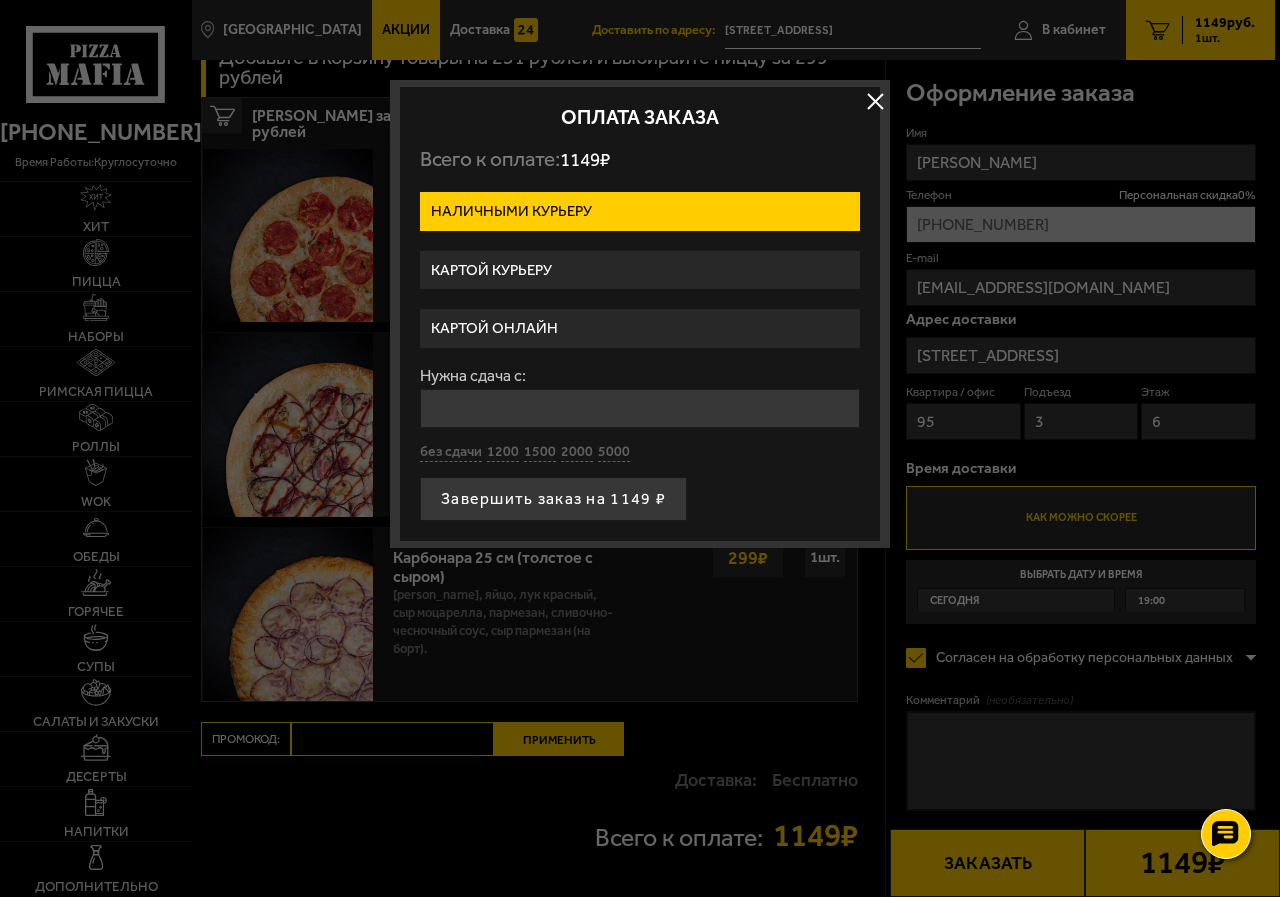 click at bounding box center [875, 101] 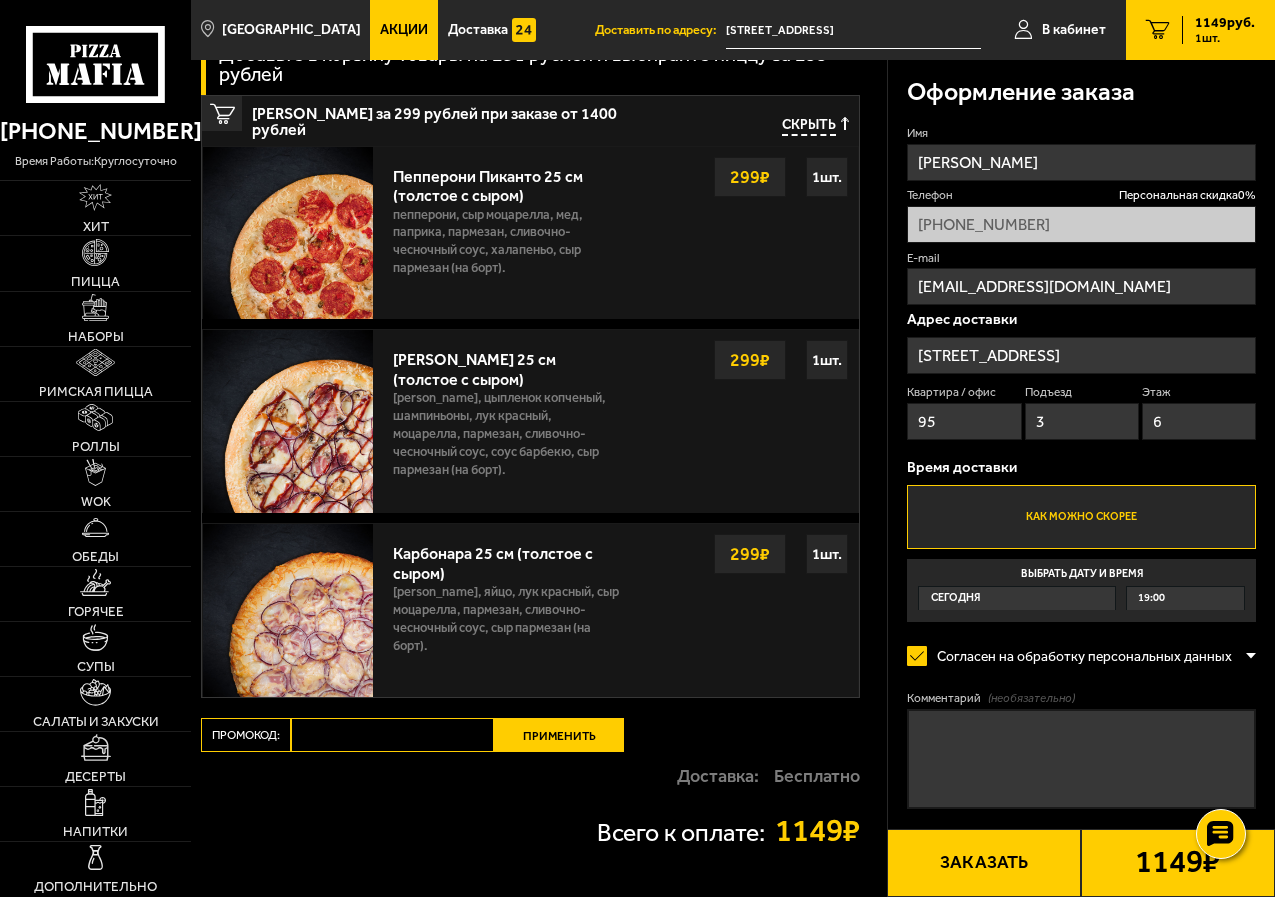 click on "Промокод:" at bounding box center (392, 735) 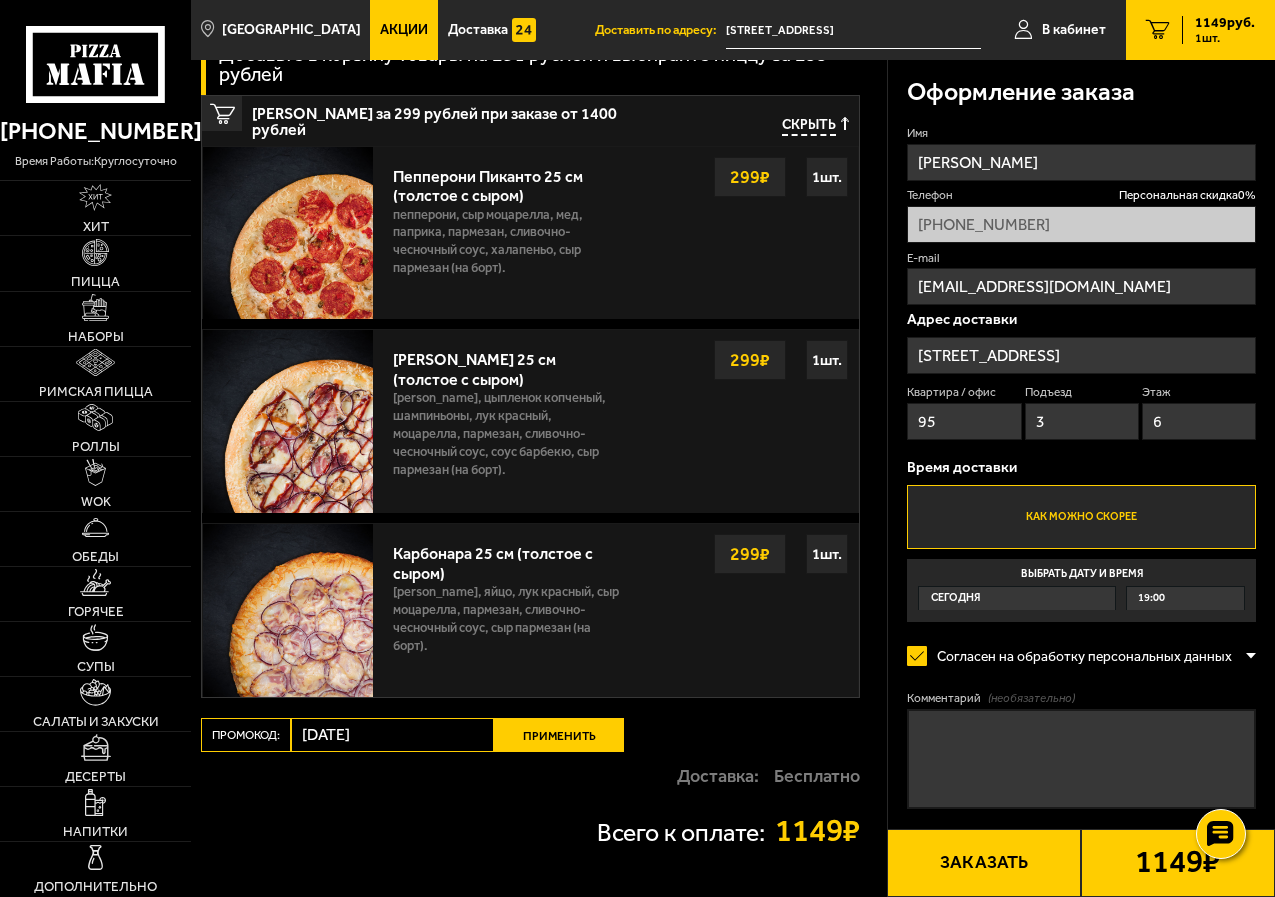 type on "ПЯТНИЦА" 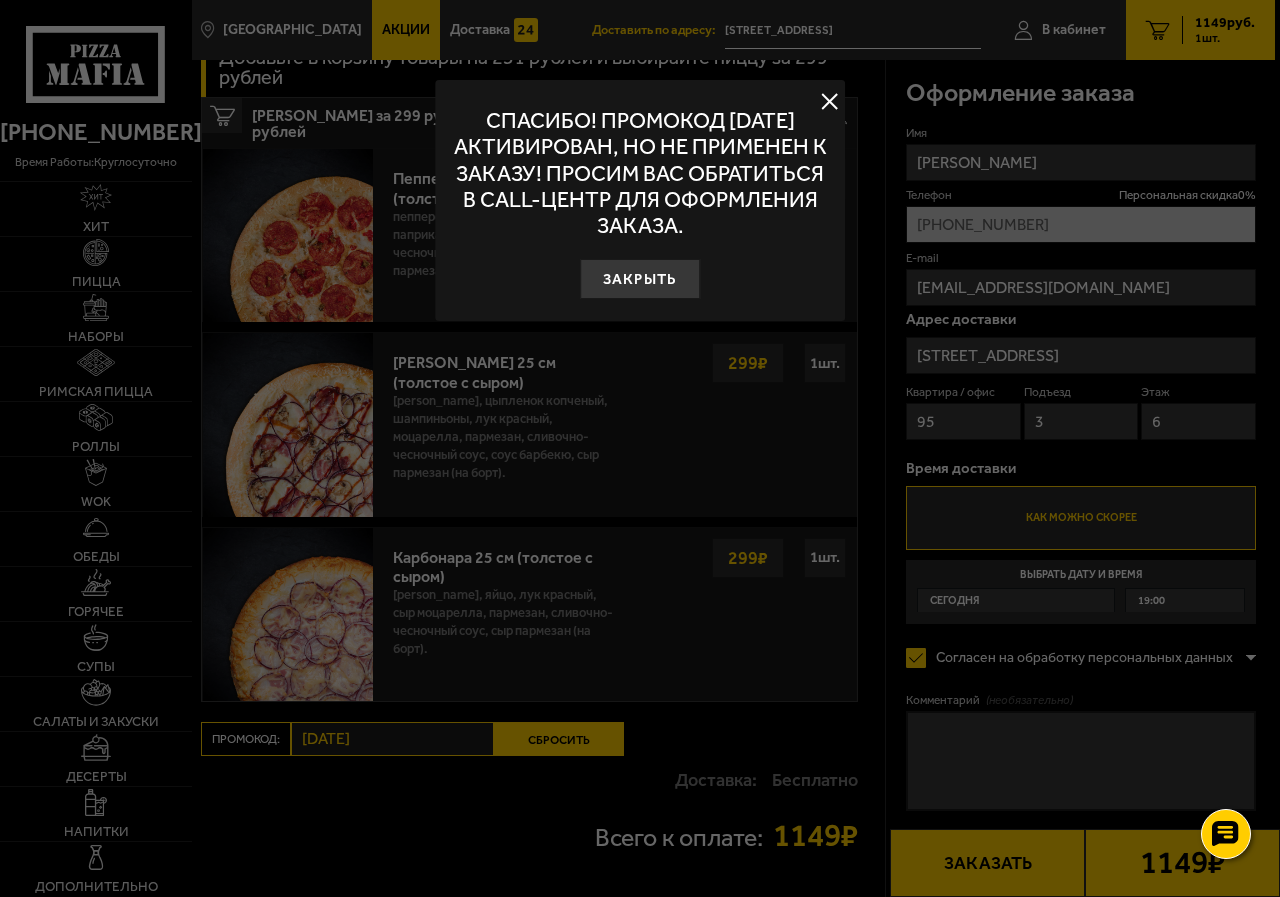 click at bounding box center [830, 101] 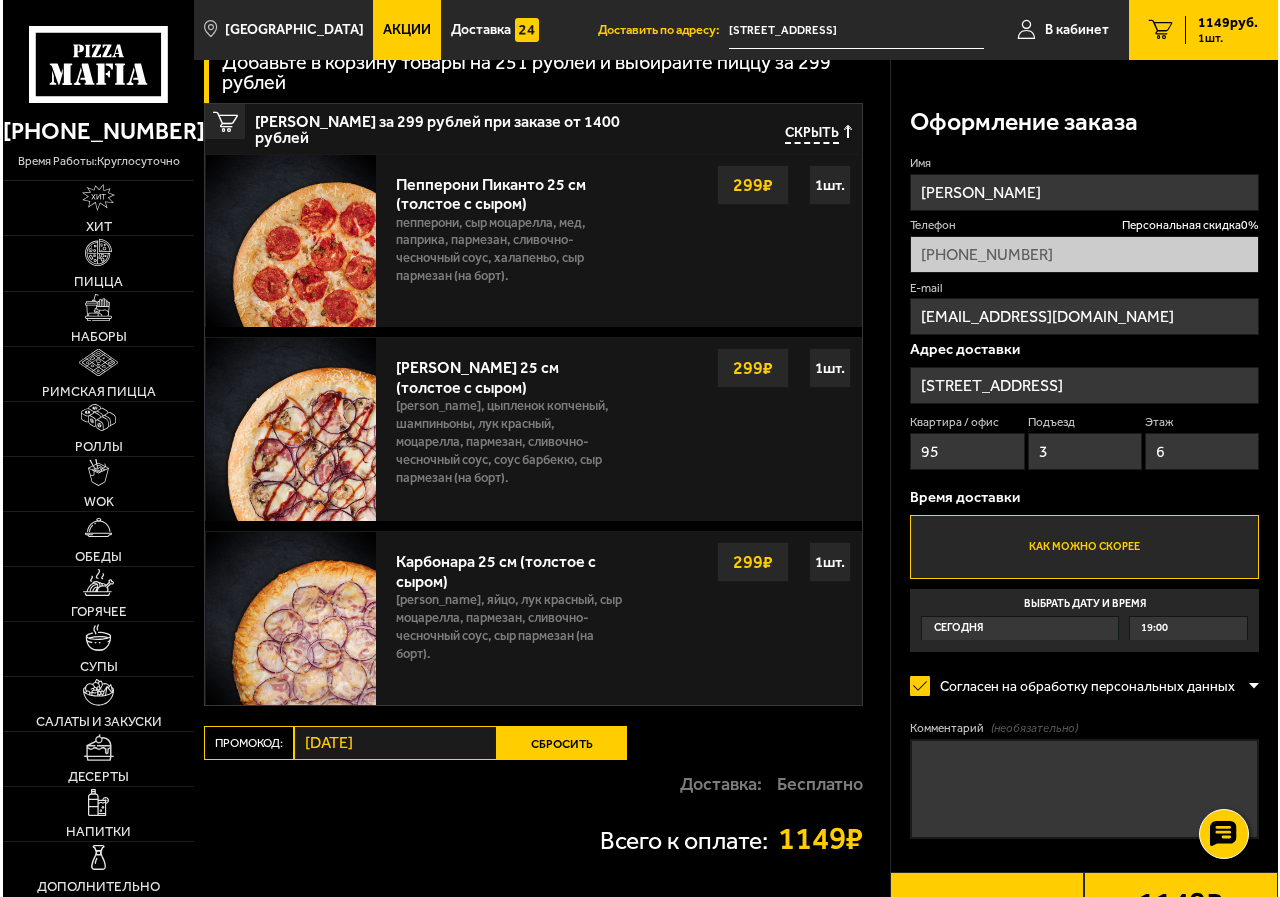 scroll, scrollTop: 886, scrollLeft: 0, axis: vertical 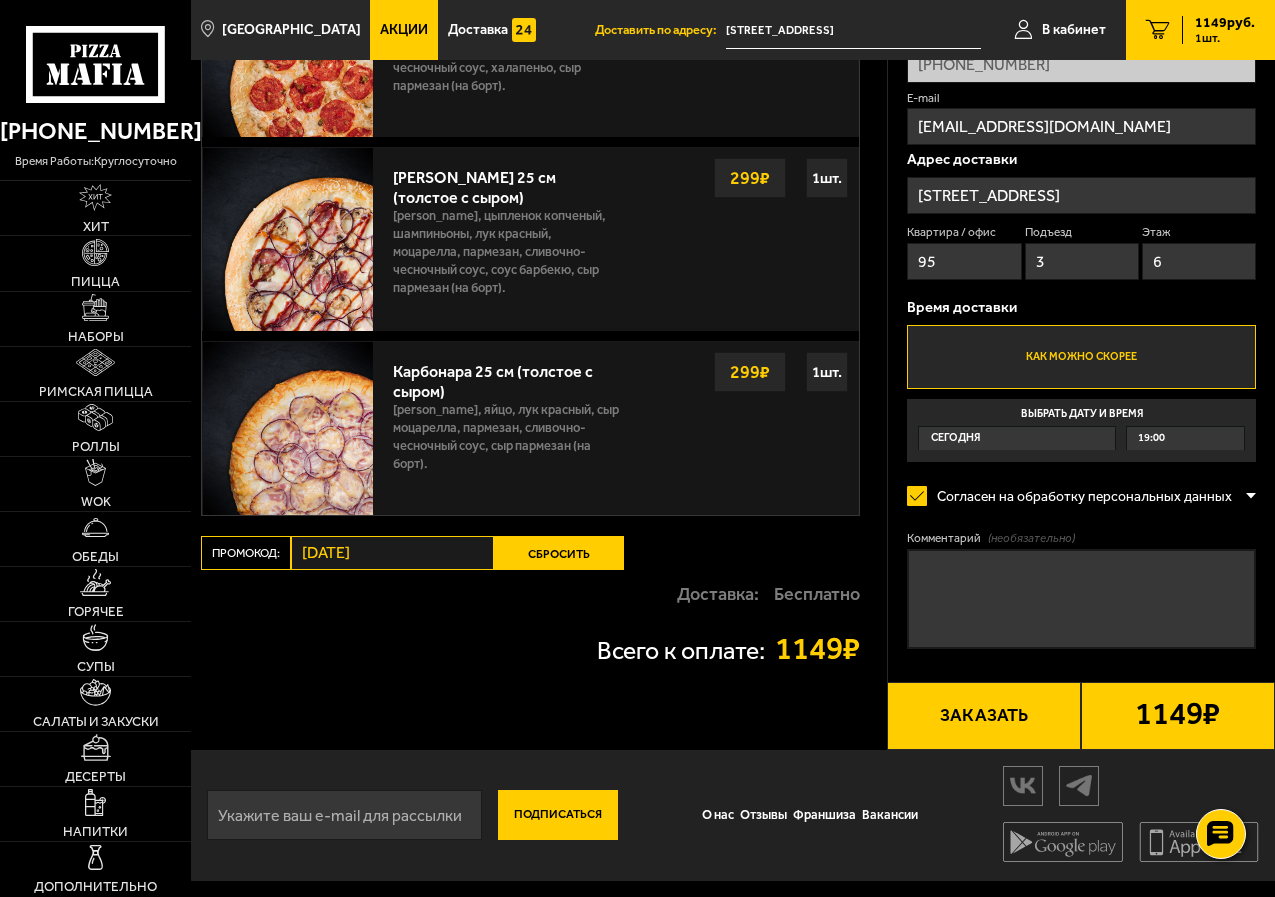 click on "Заказать" at bounding box center (984, 716) 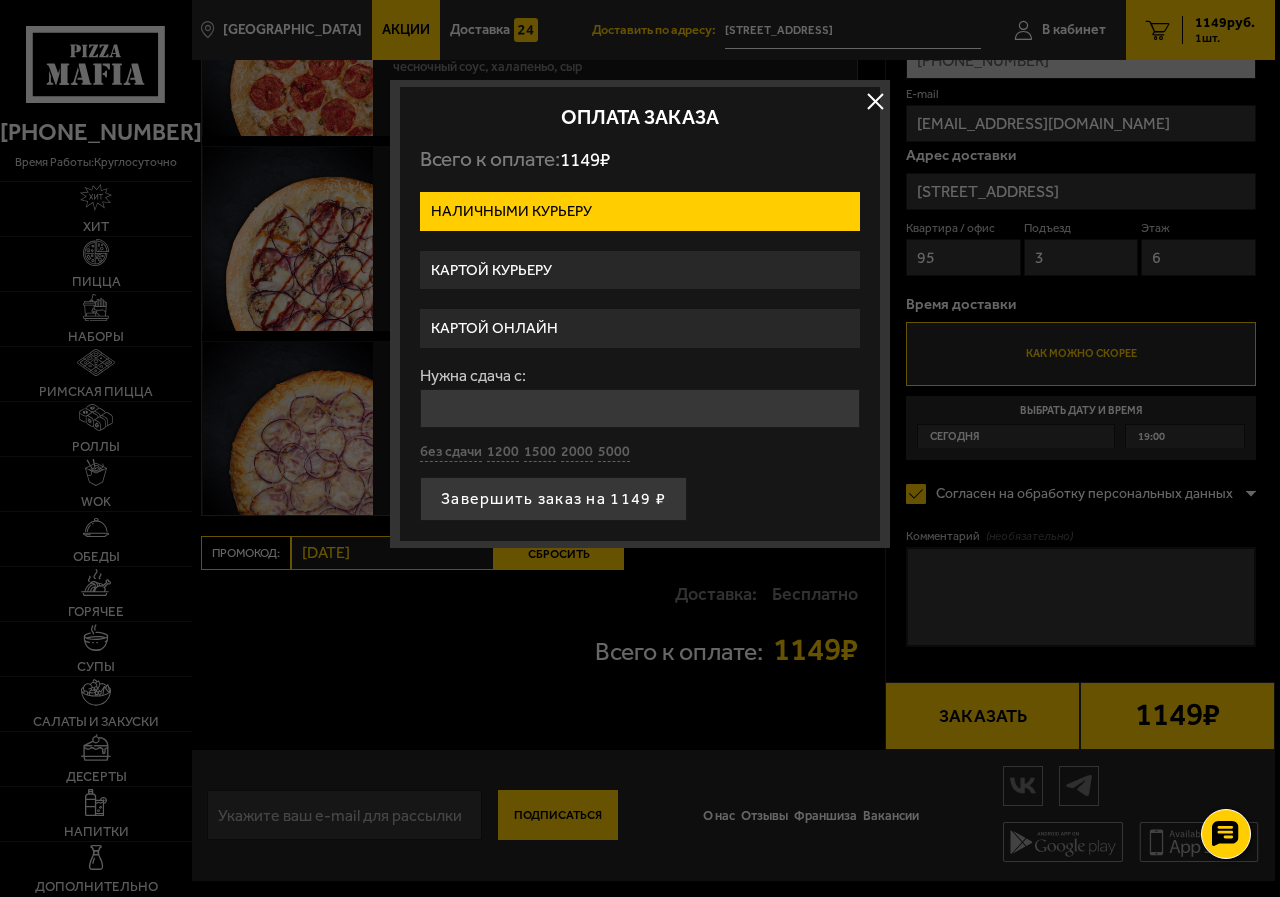 click on "Картой курьеру" at bounding box center (640, 270) 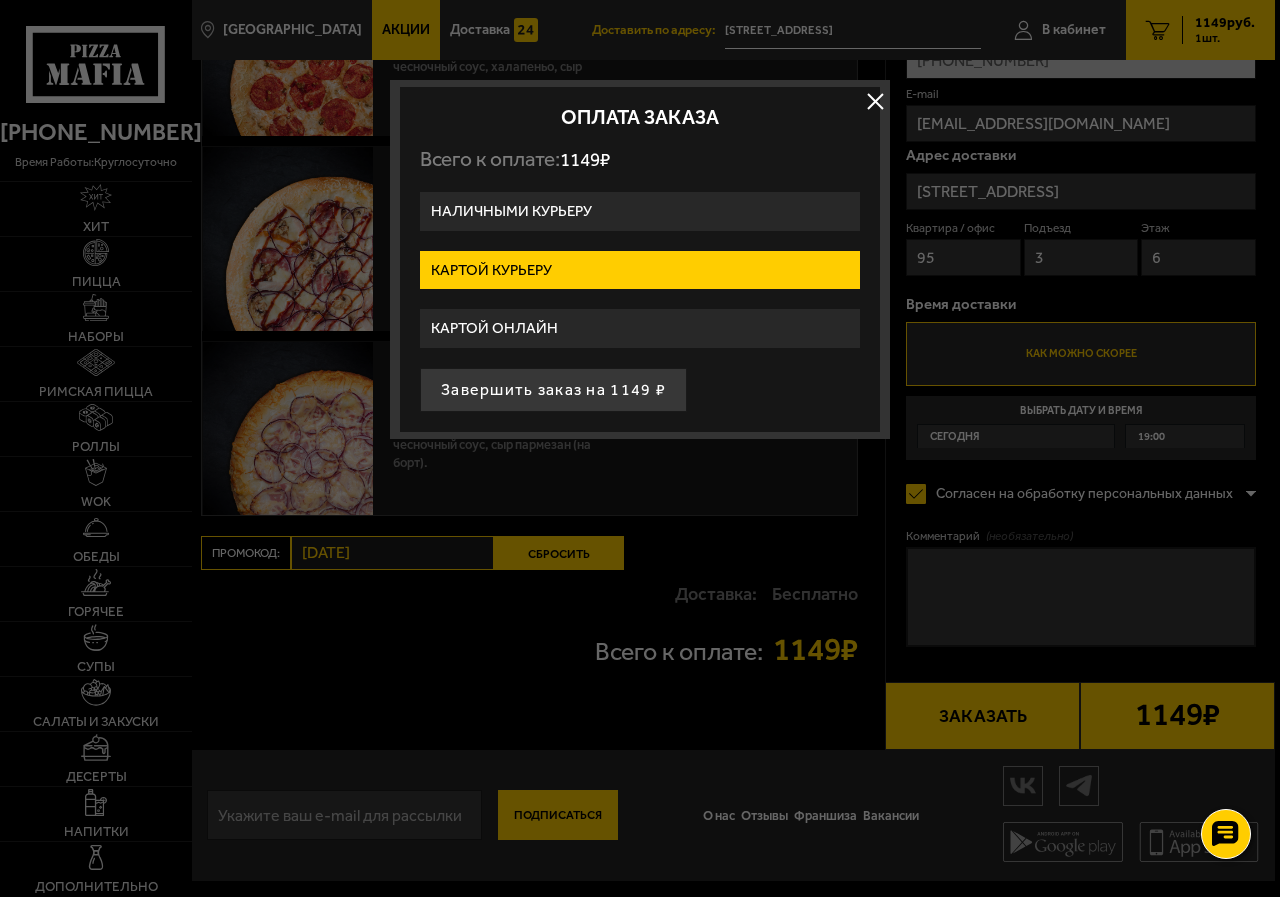 click on "Картой онлайн" at bounding box center (640, 328) 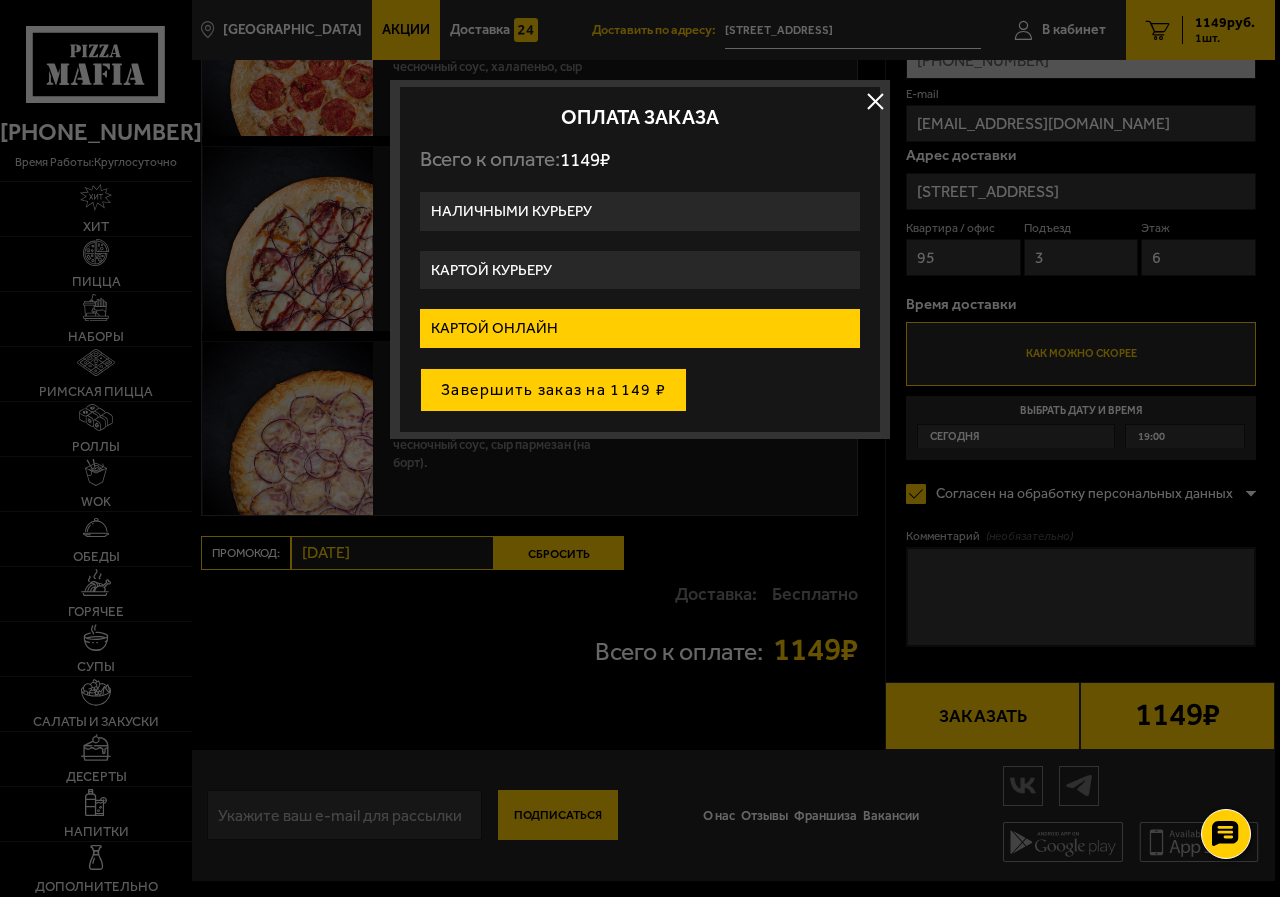 click on "Завершить заказ на 1149 ₽" at bounding box center (553, 390) 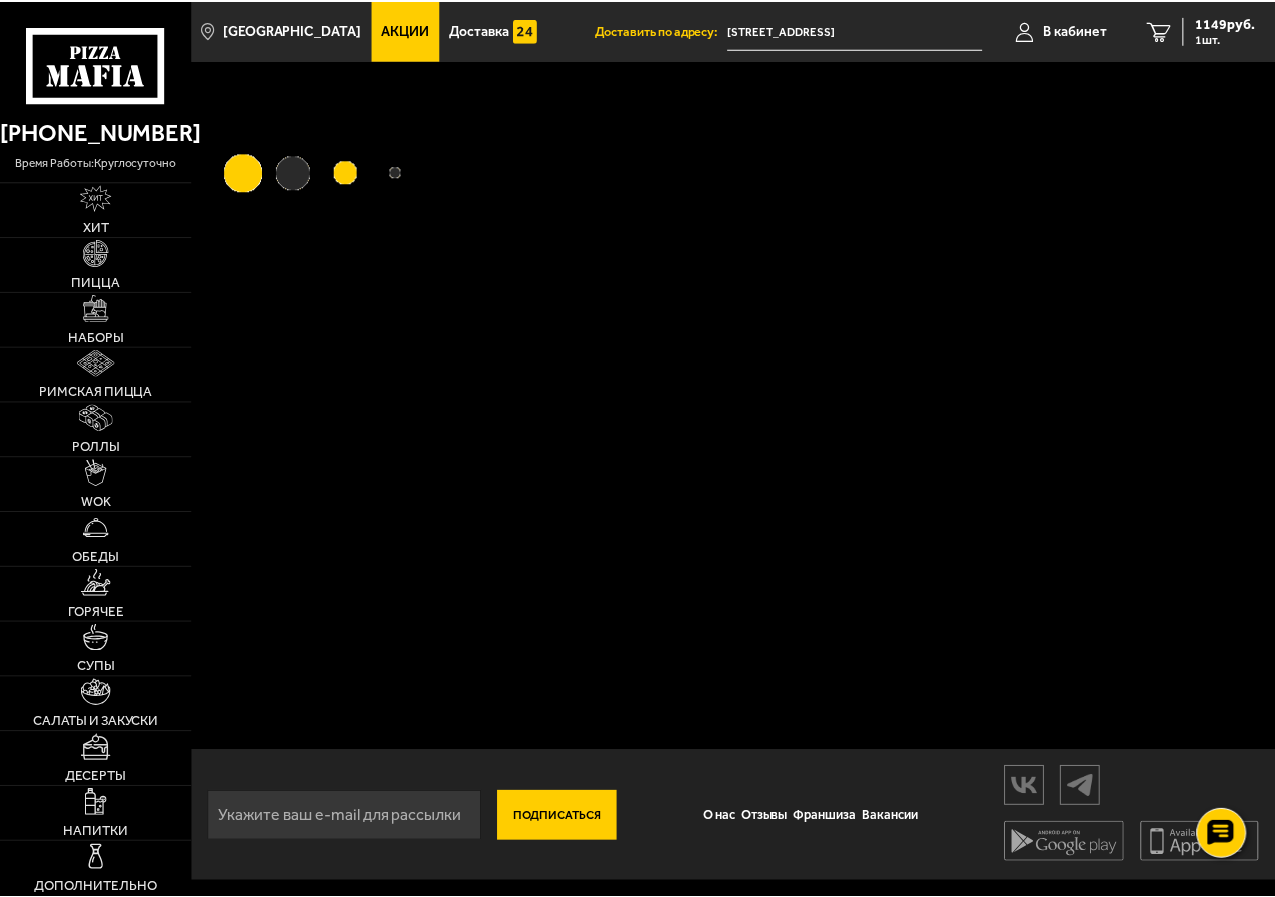 scroll, scrollTop: 0, scrollLeft: 0, axis: both 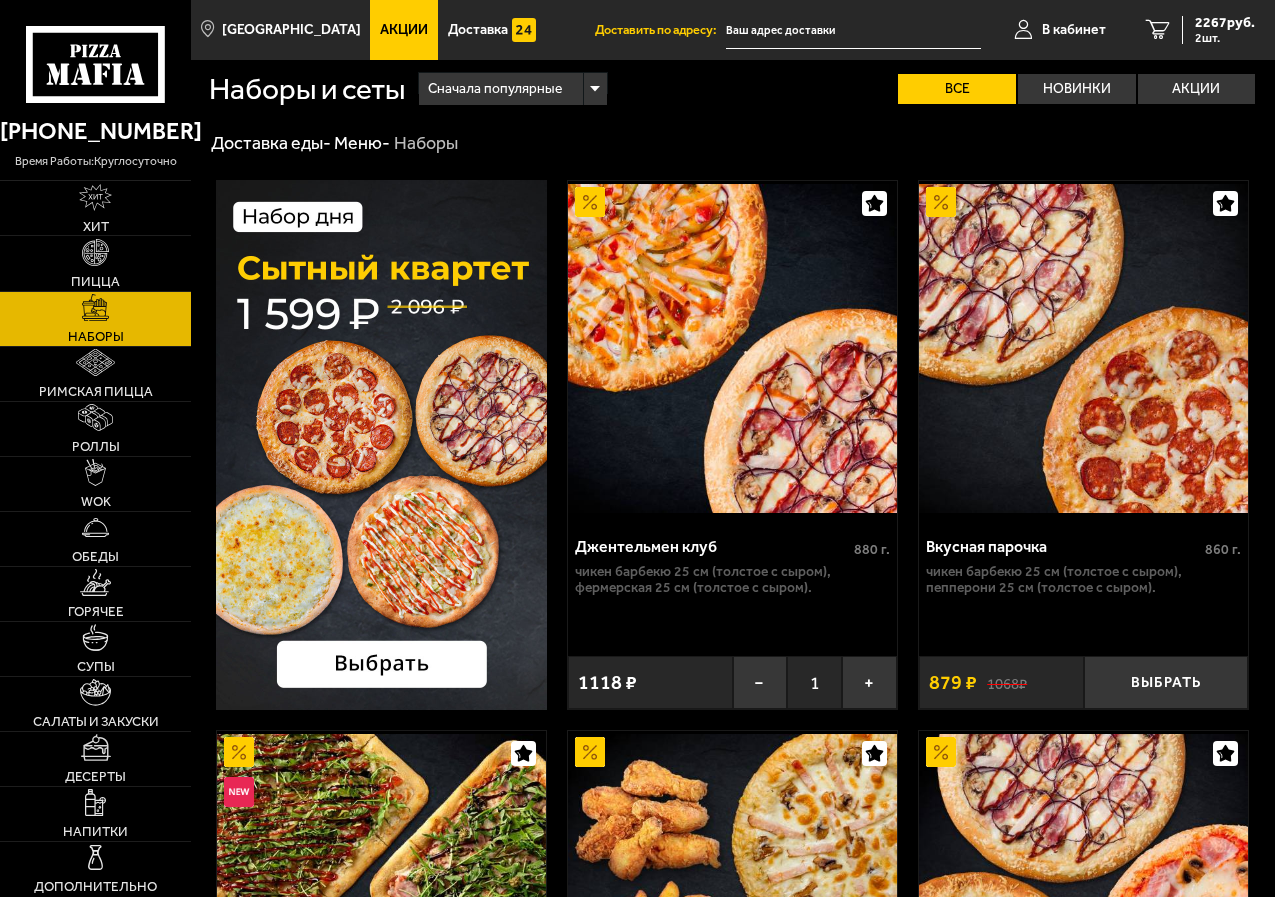 type on "[STREET_ADDRESS]" 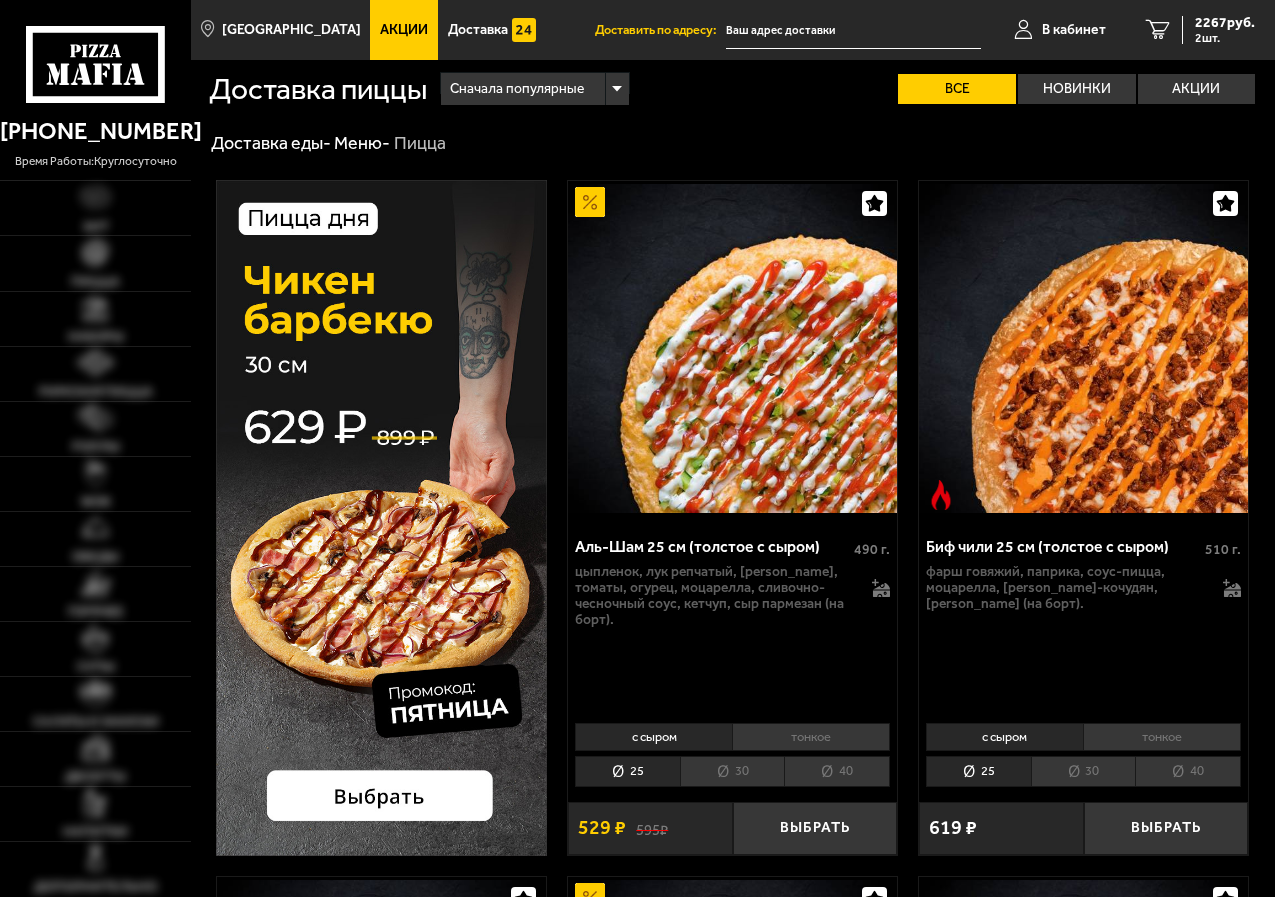 scroll, scrollTop: 0, scrollLeft: 0, axis: both 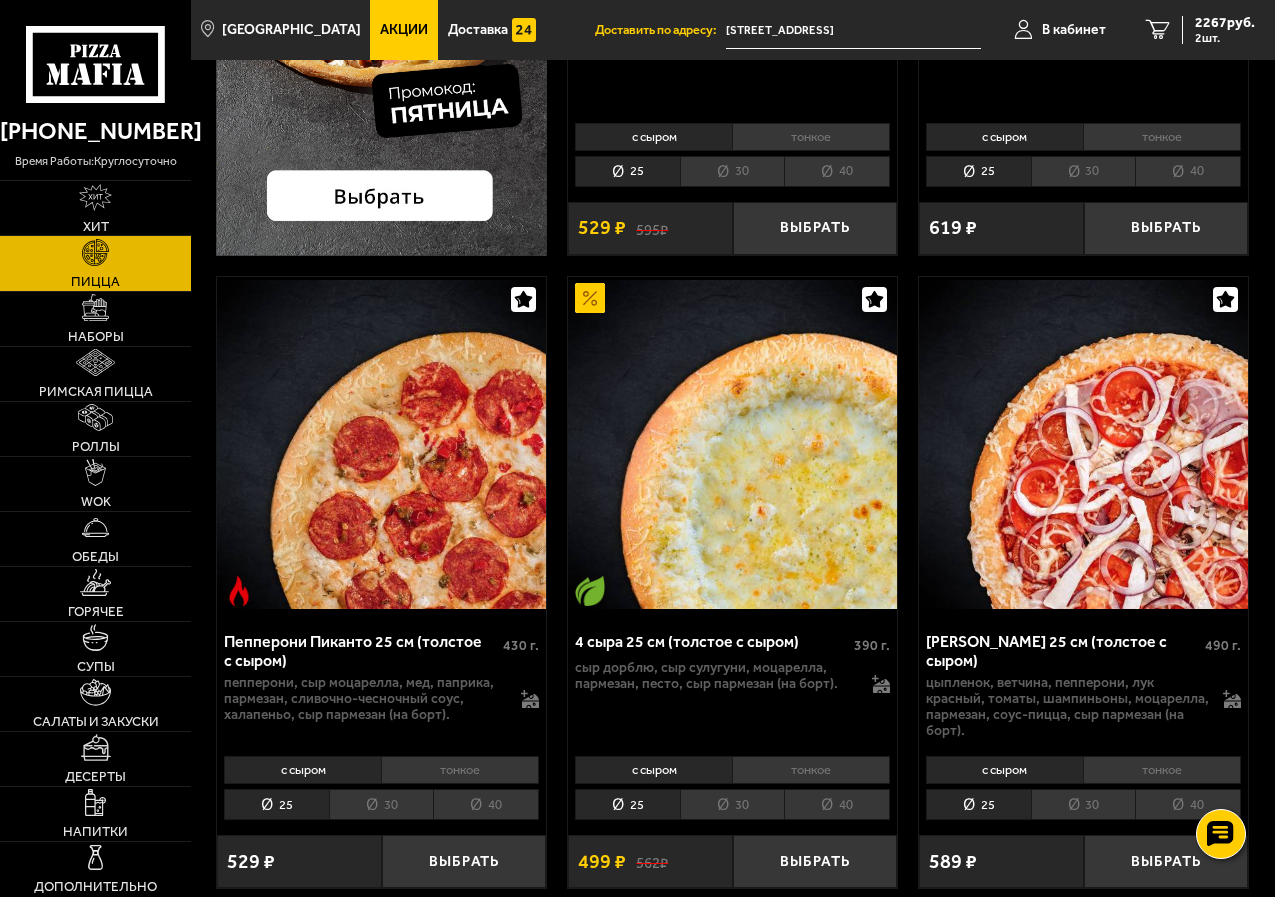 click on "40" at bounding box center [1188, 804] 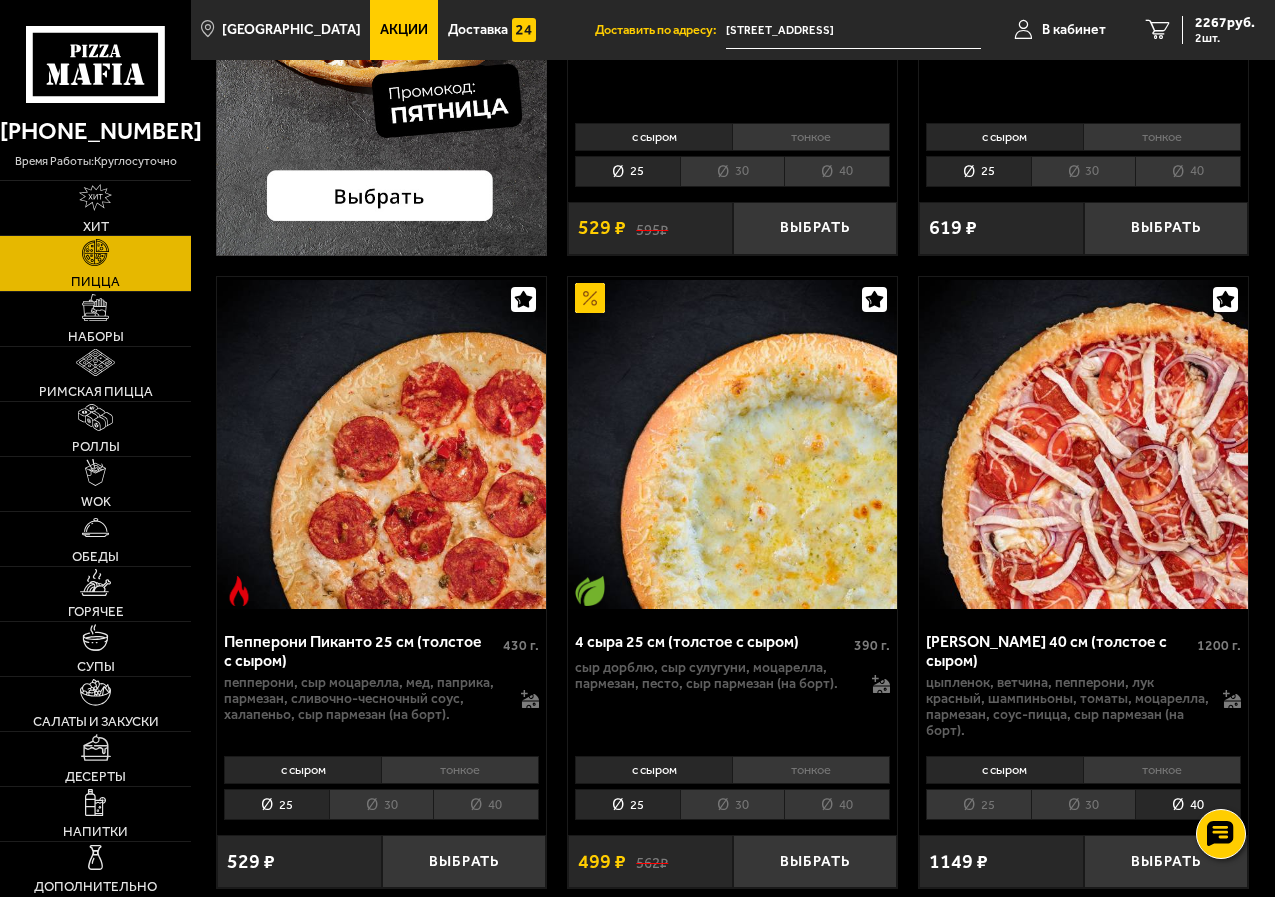 click on "тонкое" at bounding box center [1162, 770] 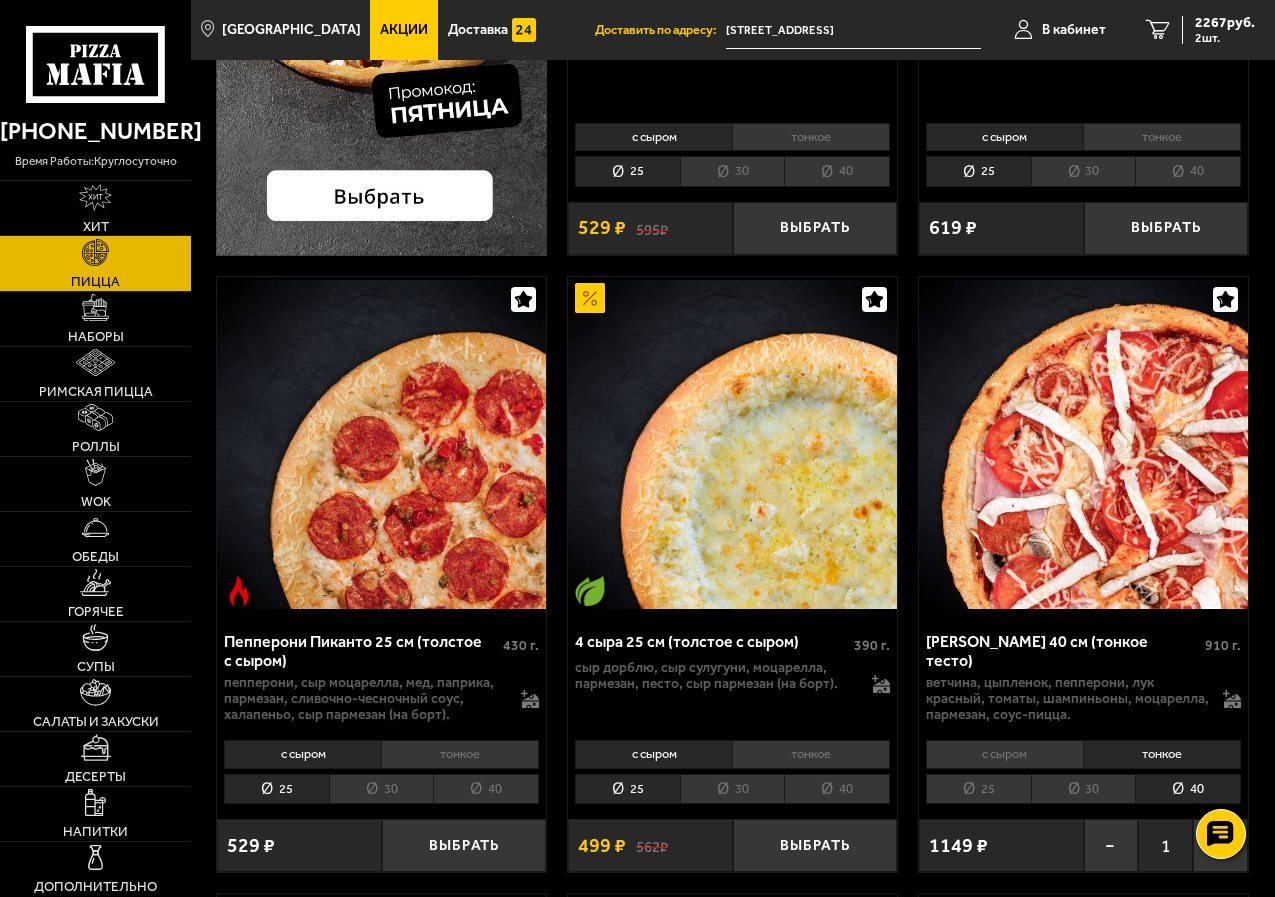 scroll, scrollTop: 700, scrollLeft: 0, axis: vertical 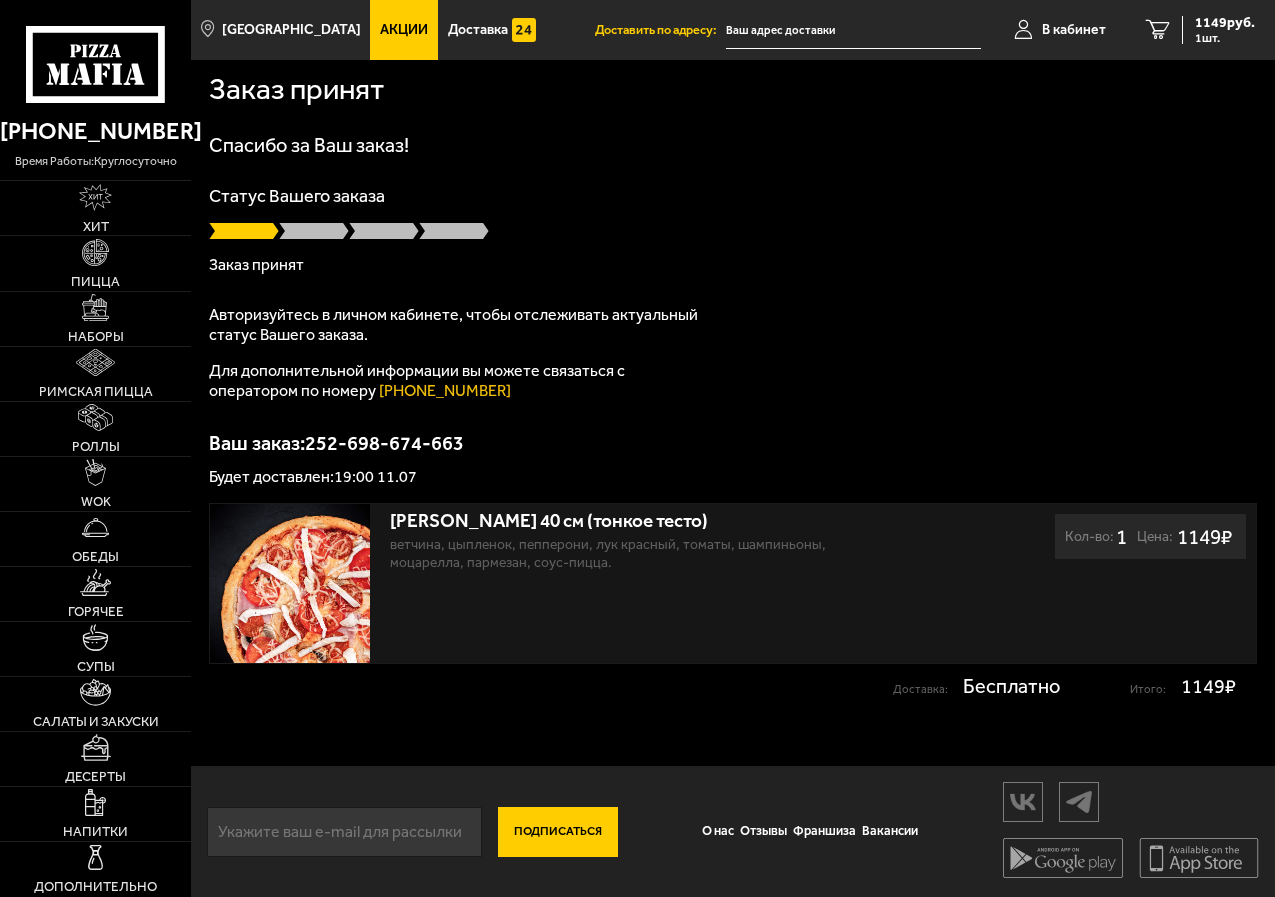 type on "[STREET_ADDRESS]" 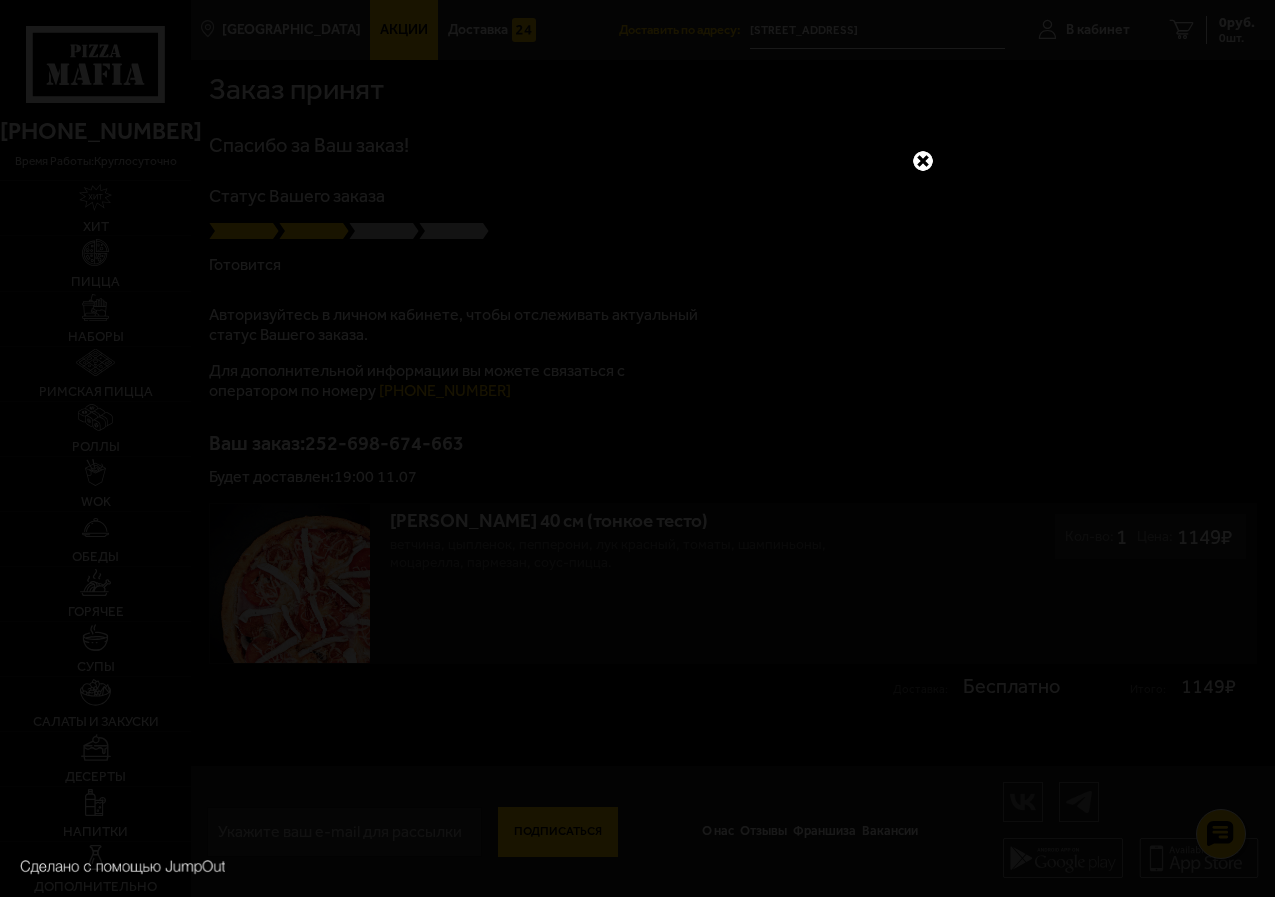 click at bounding box center [923, 161] 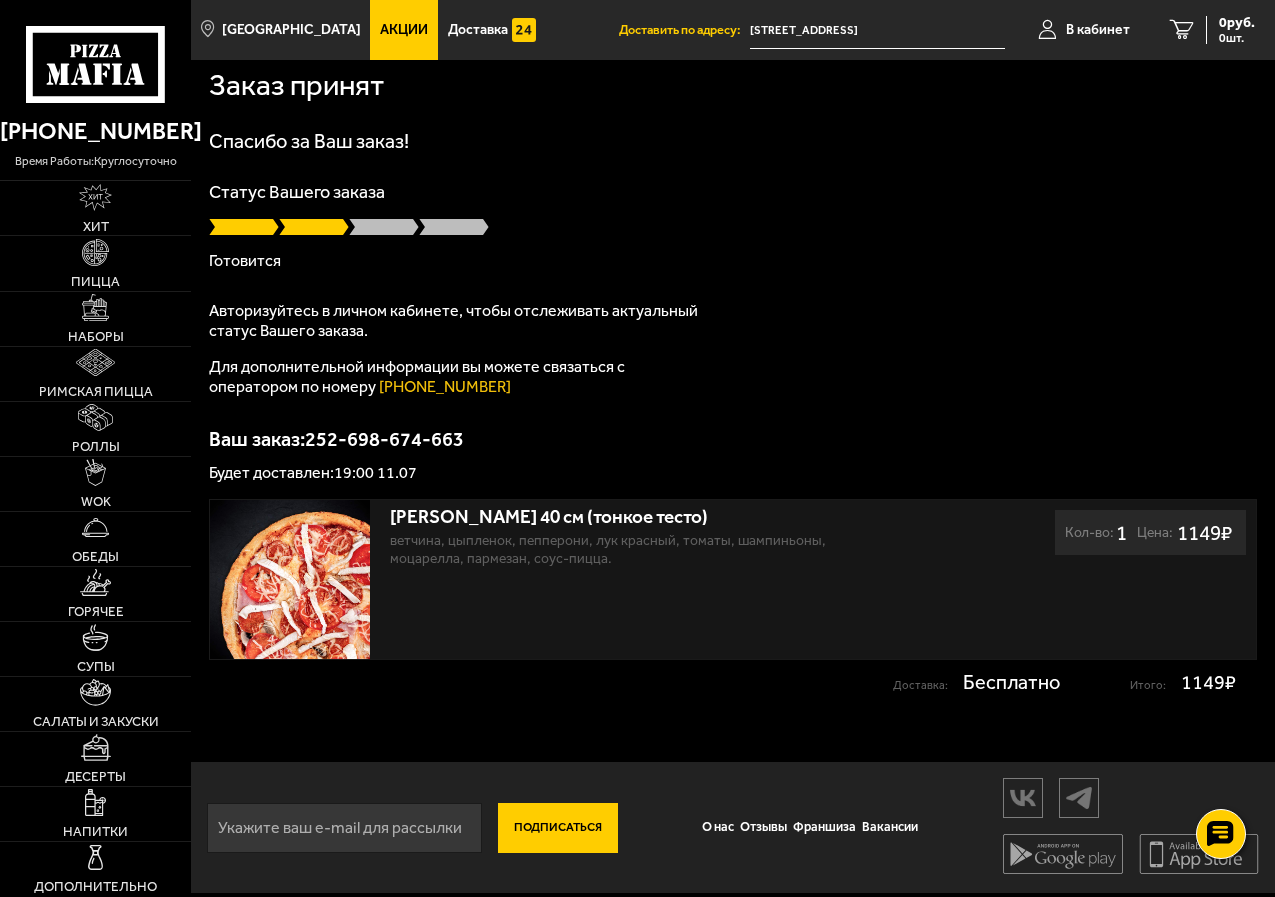 scroll, scrollTop: 0, scrollLeft: 0, axis: both 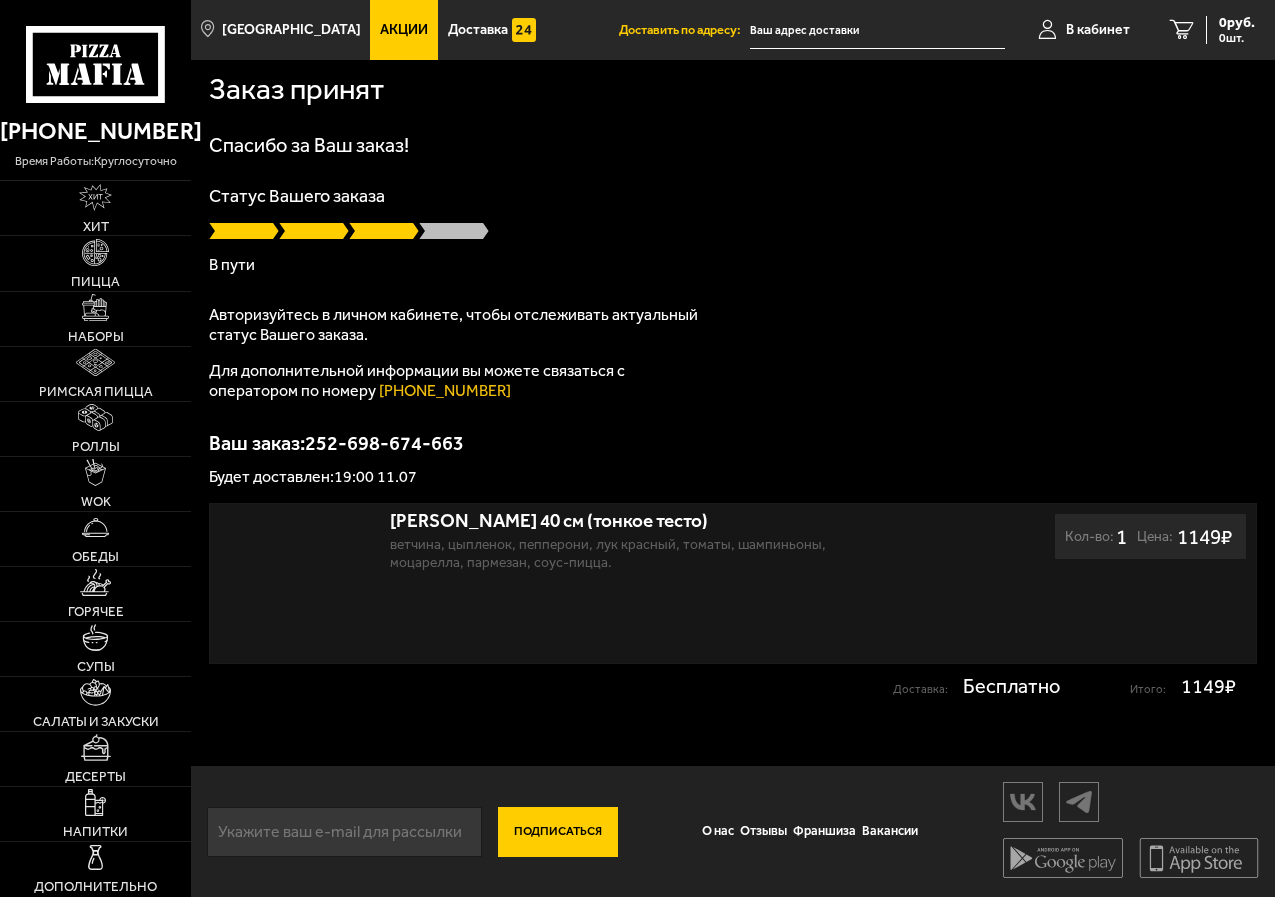 type on "[STREET_ADDRESS]" 